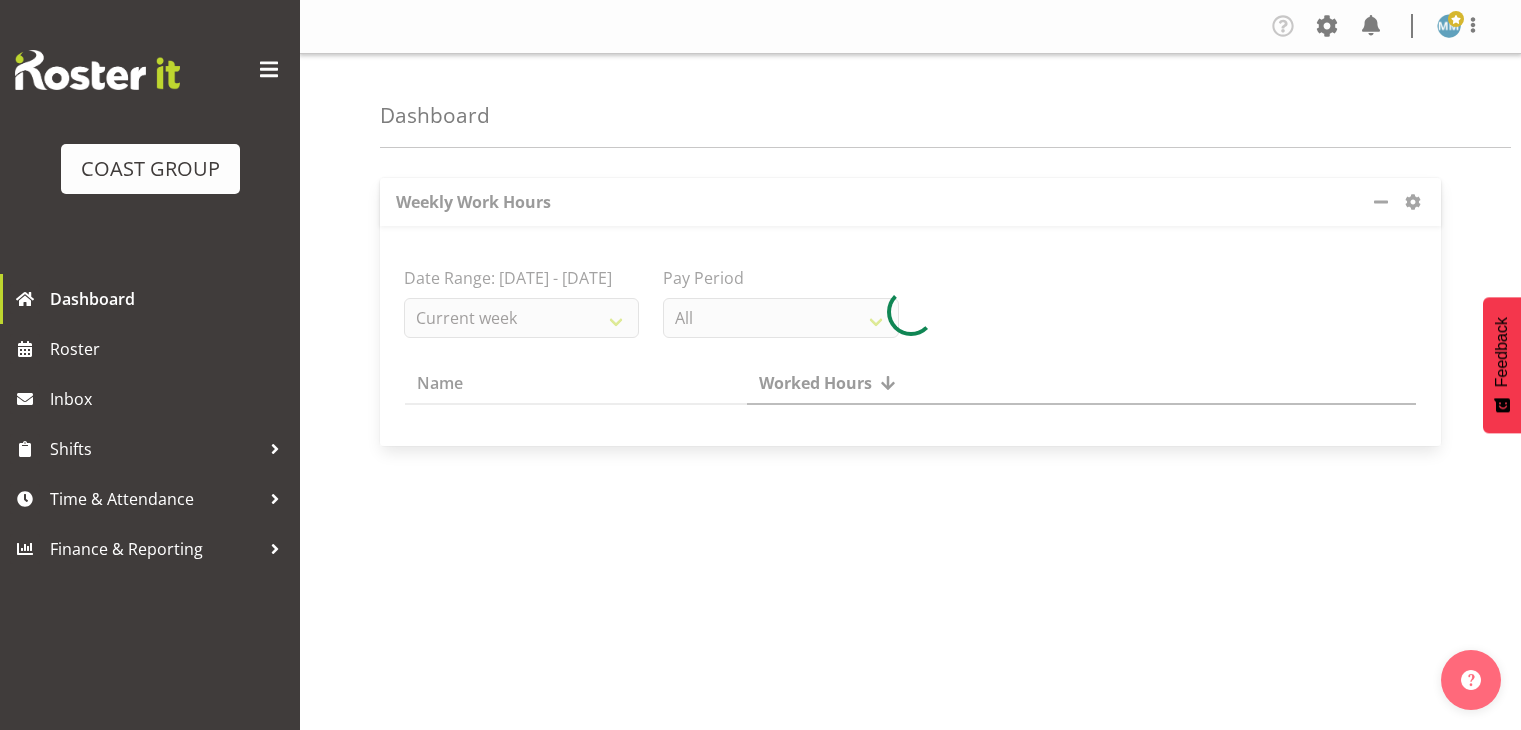 scroll, scrollTop: 0, scrollLeft: 0, axis: both 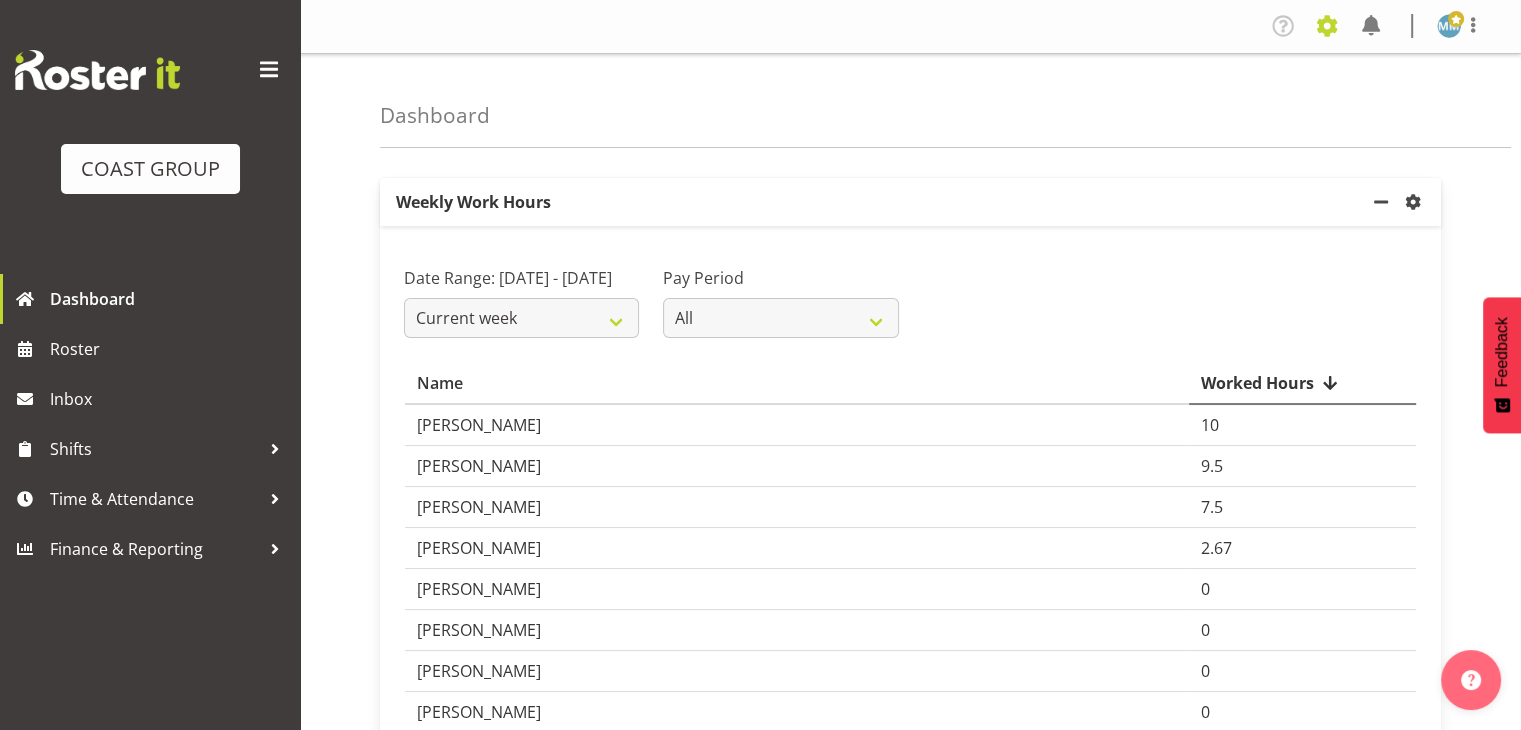 click at bounding box center [1327, 26] 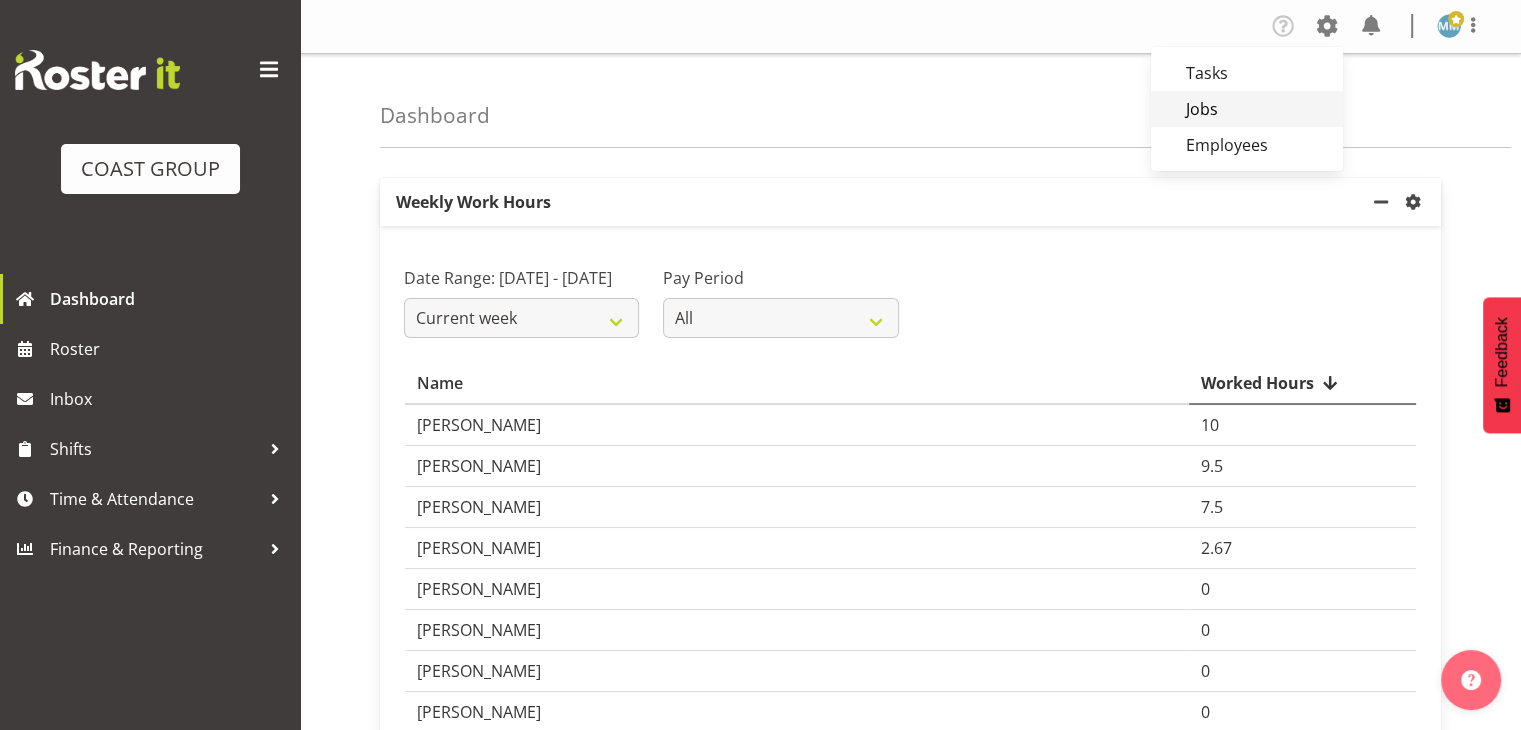 click on "Jobs" at bounding box center (1247, 109) 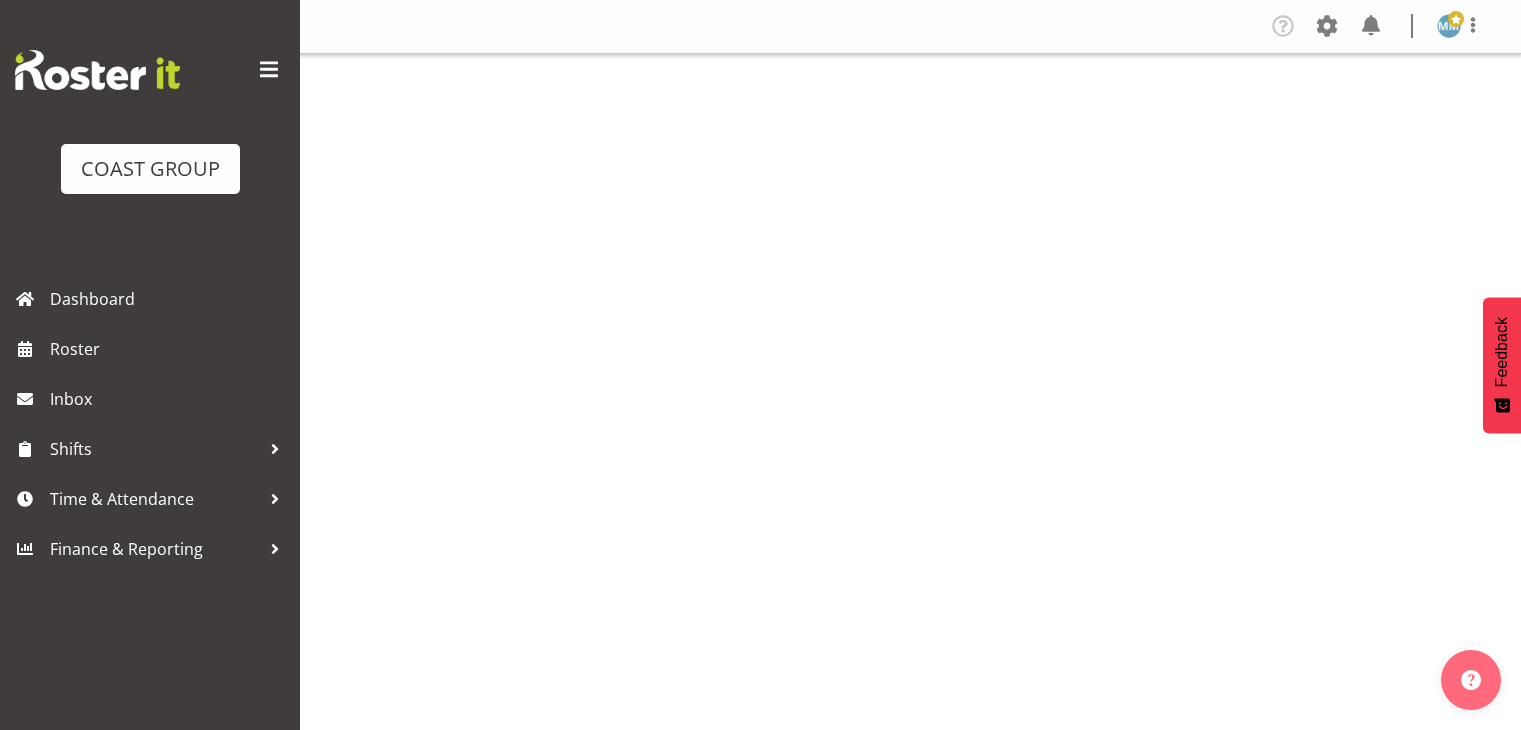 scroll, scrollTop: 0, scrollLeft: 0, axis: both 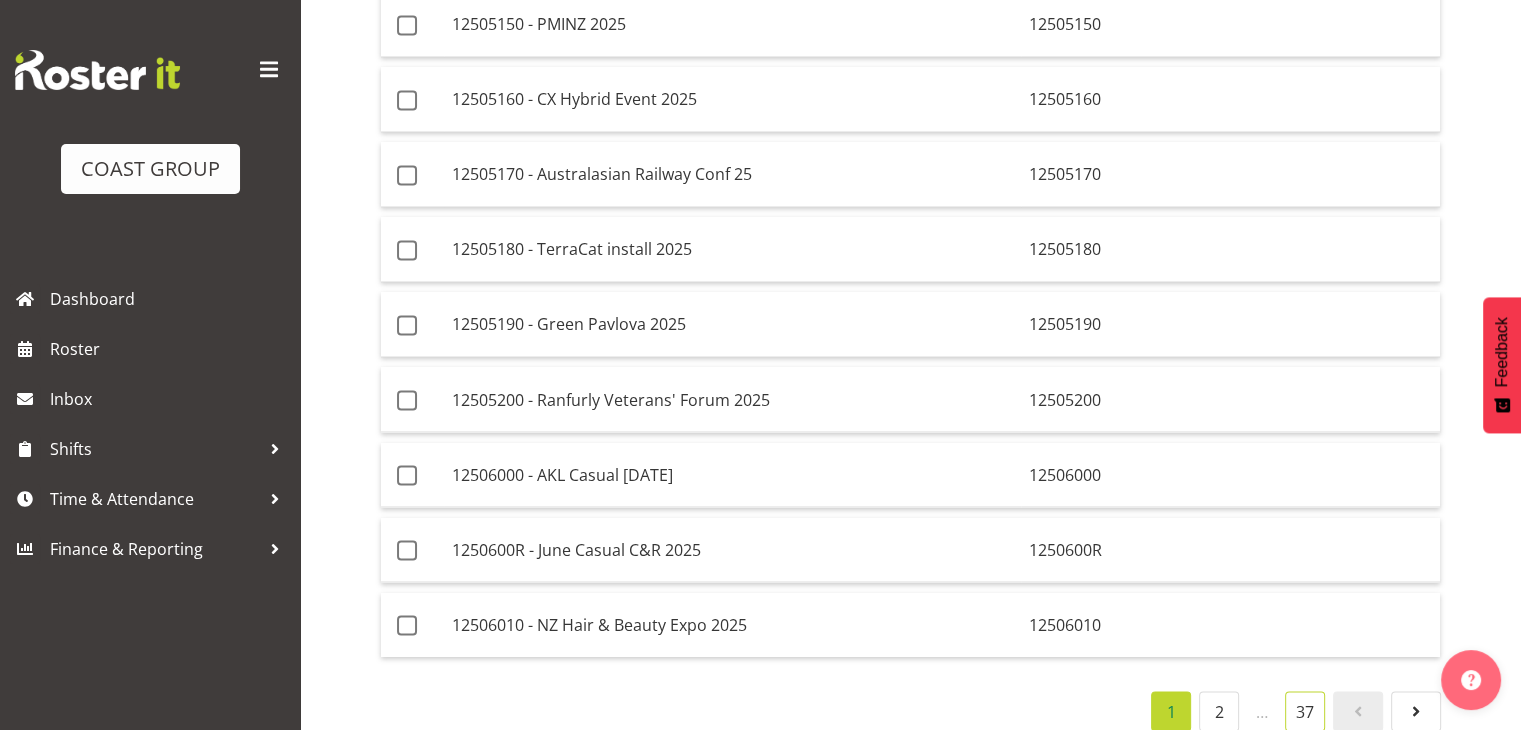 click on "37" at bounding box center (1305, 711) 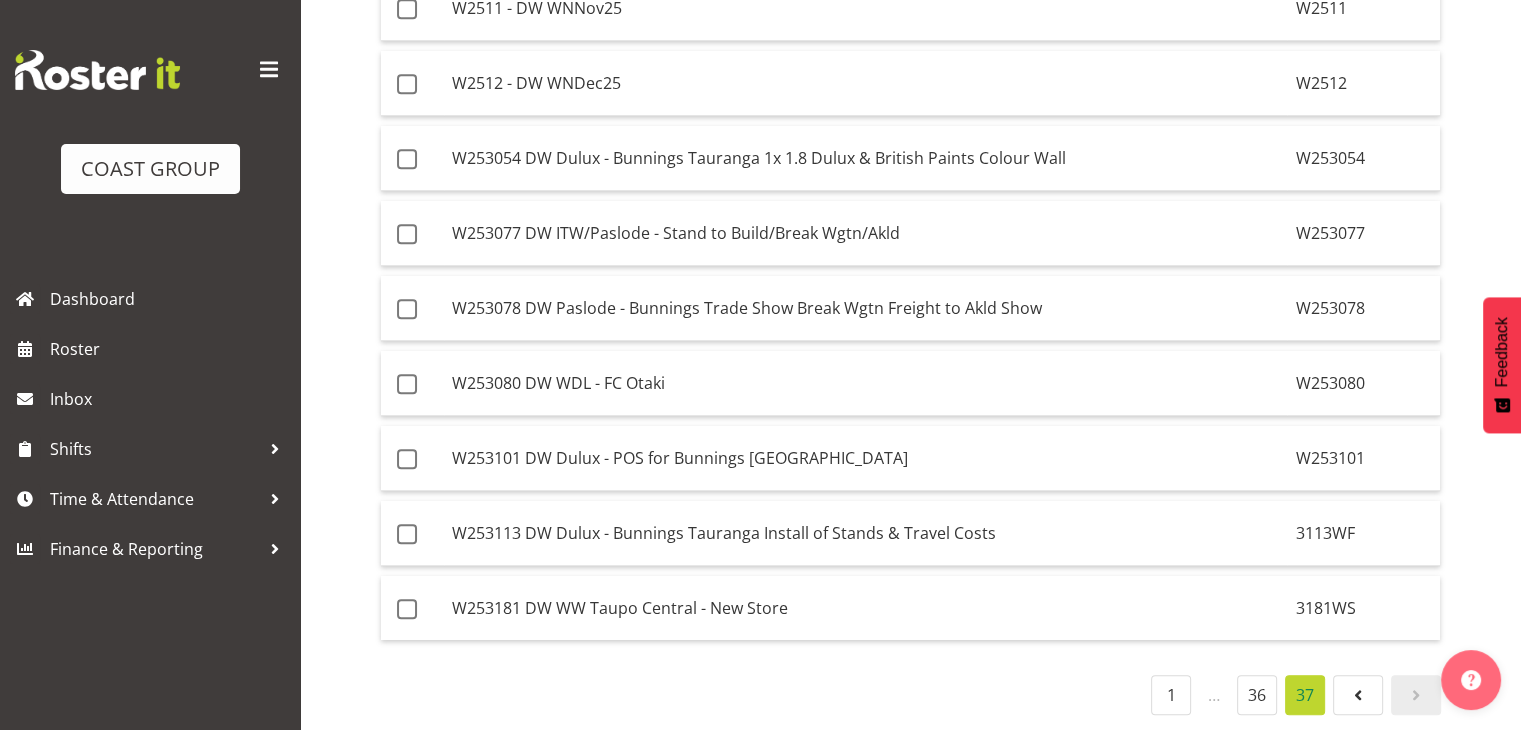 scroll, scrollTop: 2066, scrollLeft: 0, axis: vertical 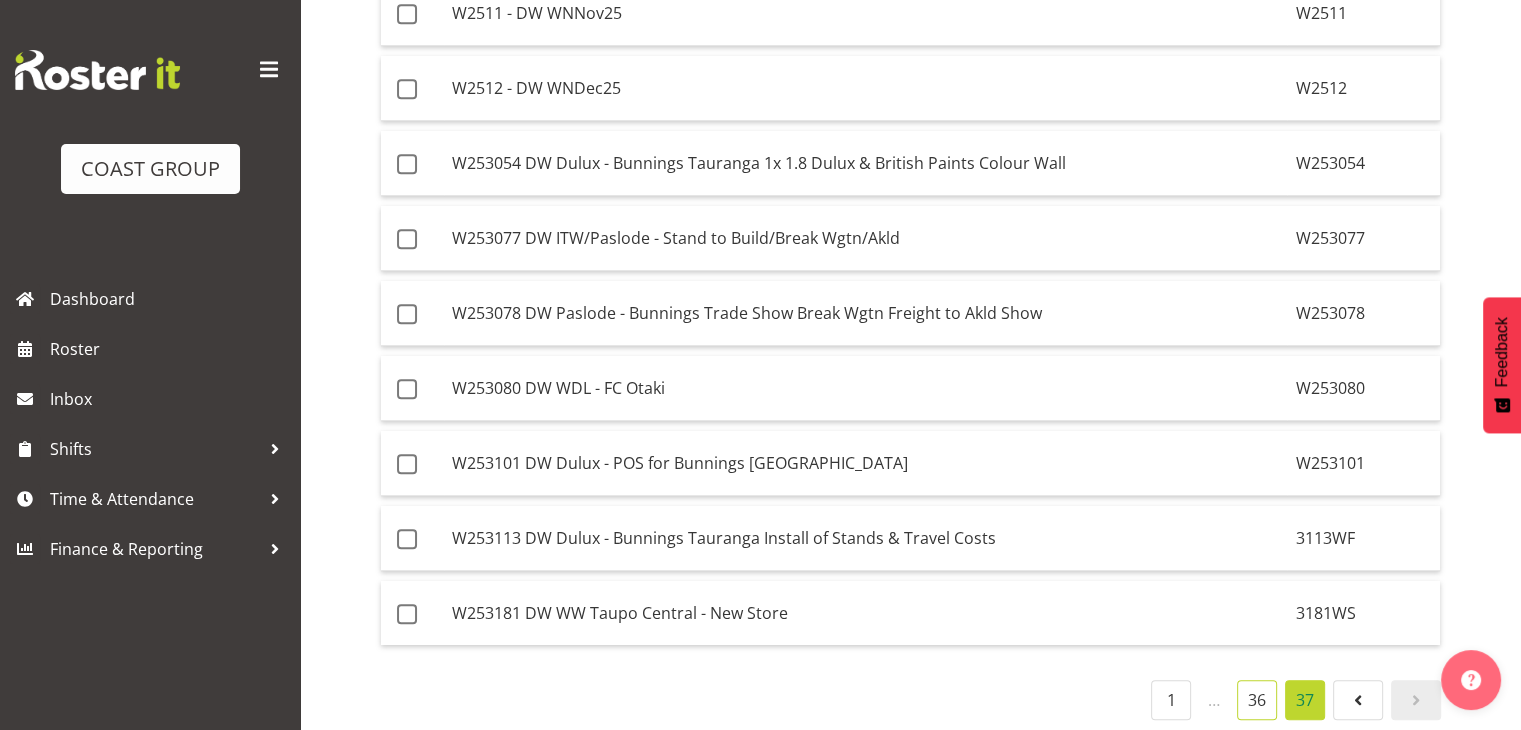 click on "36" at bounding box center [1257, 700] 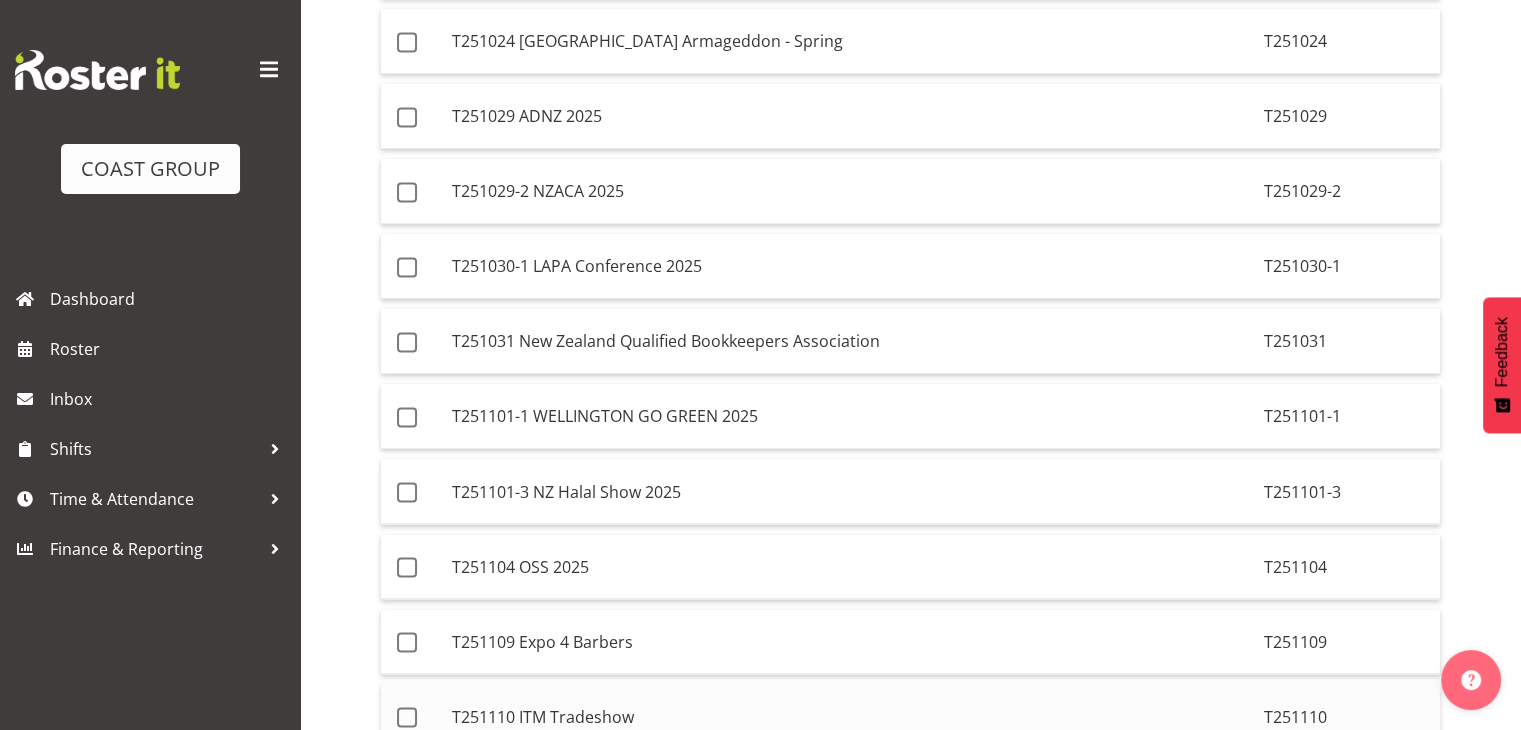 scroll, scrollTop: 3405, scrollLeft: 0, axis: vertical 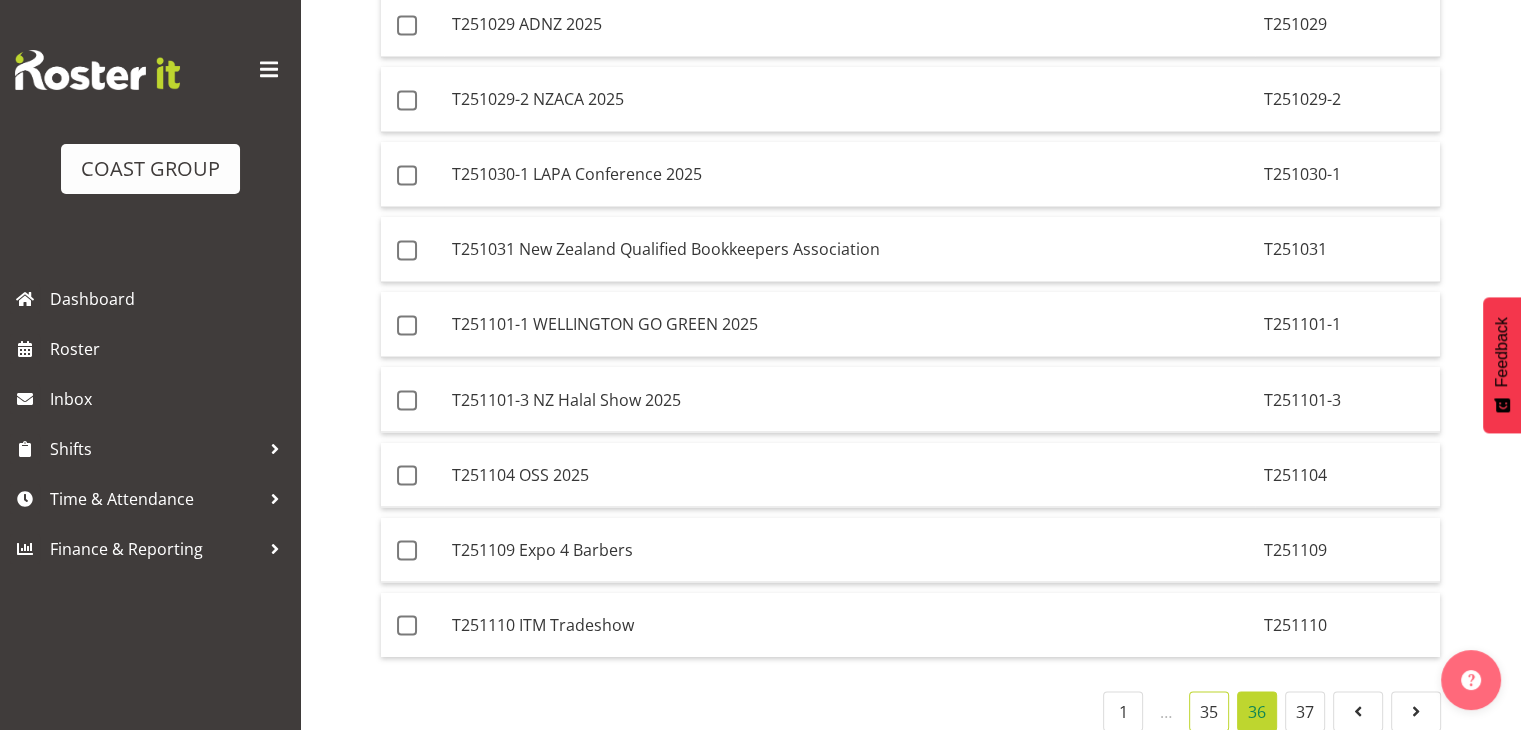 click on "35" at bounding box center (1209, 711) 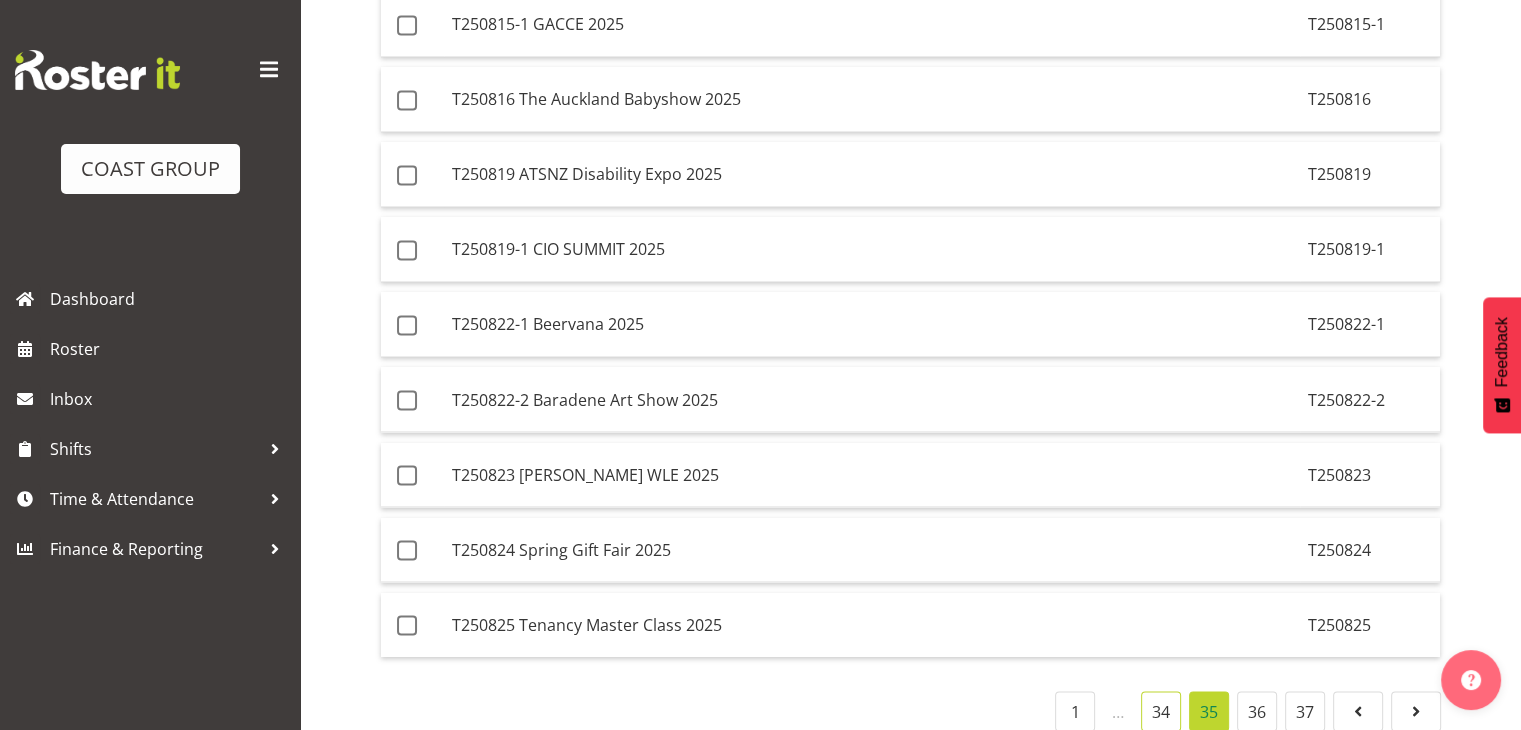 click on "34" at bounding box center [1161, 711] 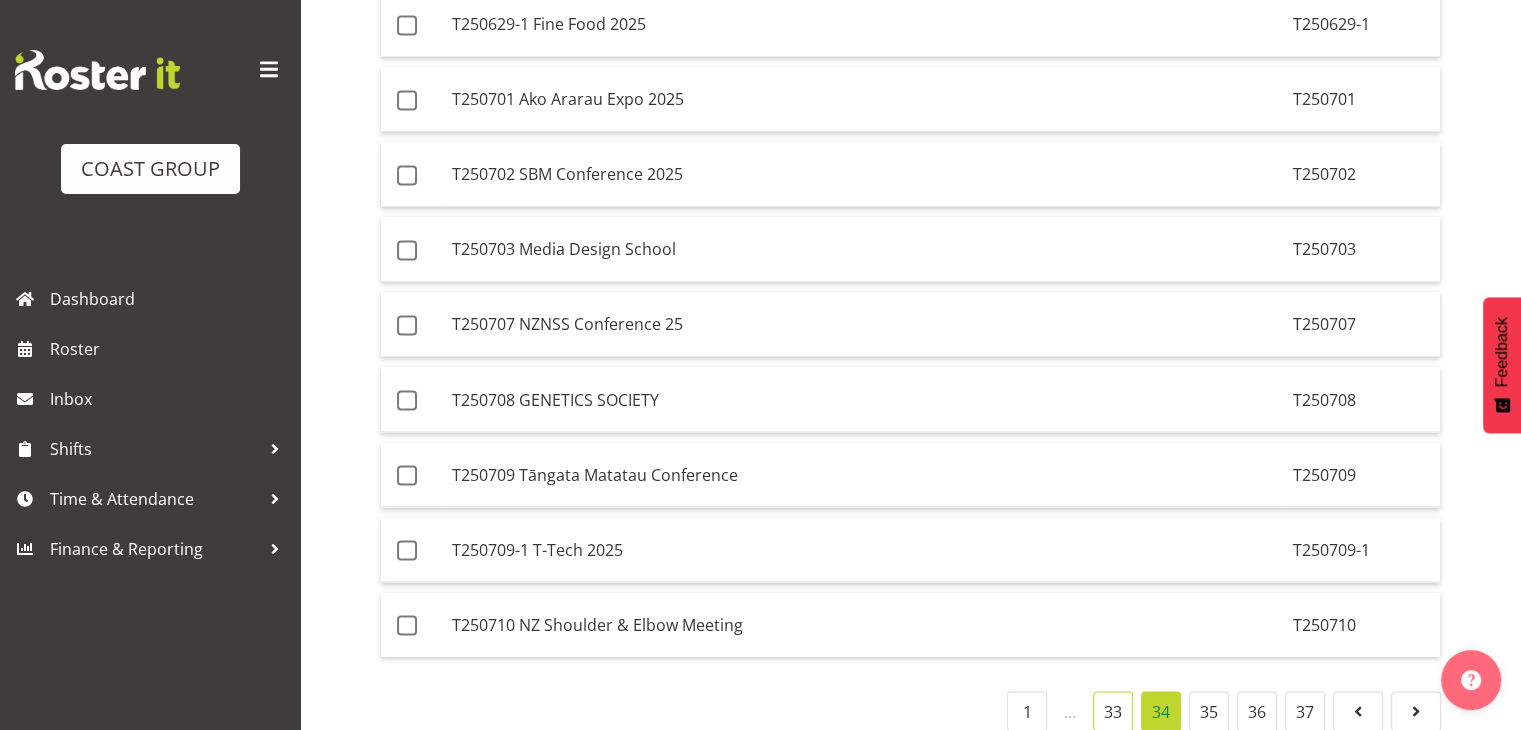 click on "33" at bounding box center (1113, 711) 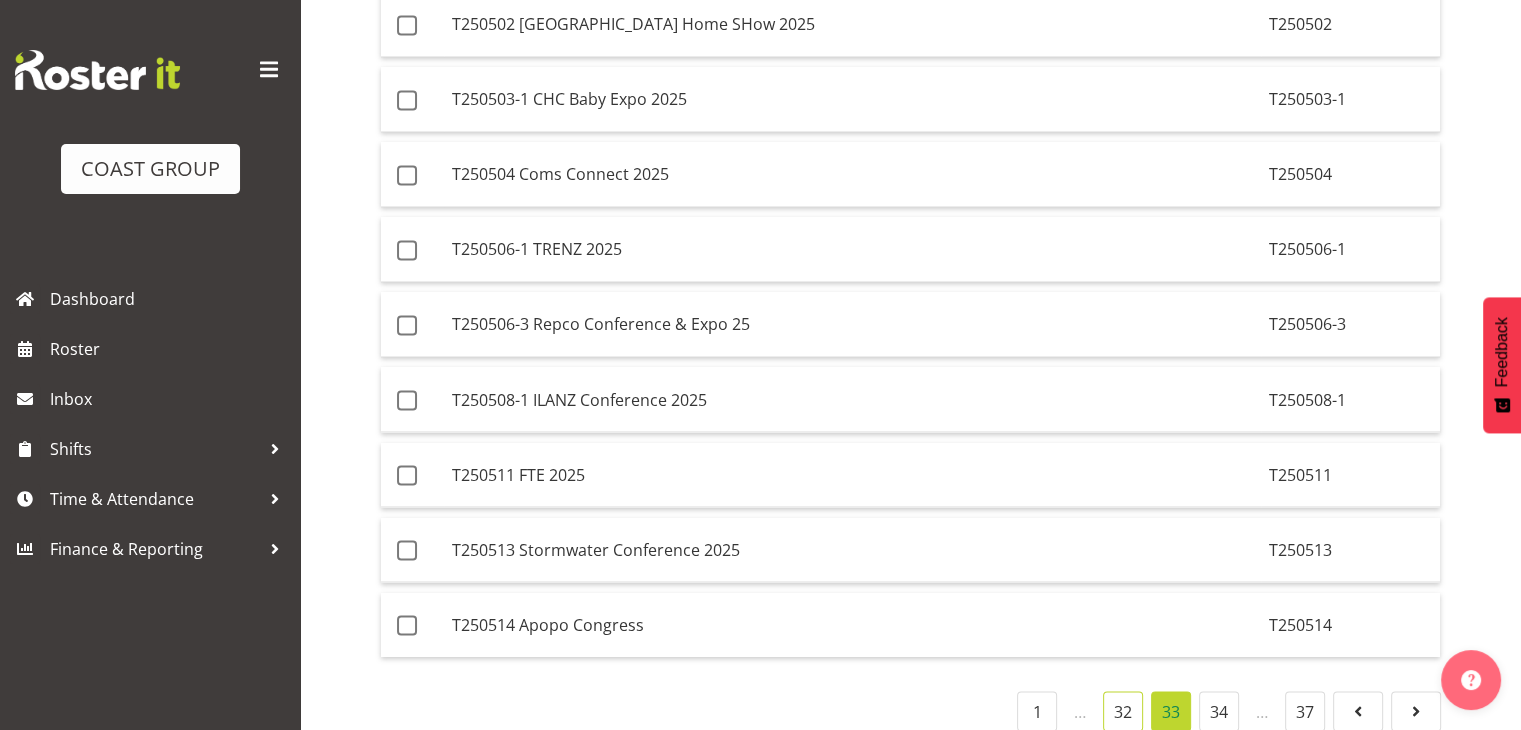 click on "32" at bounding box center (1123, 711) 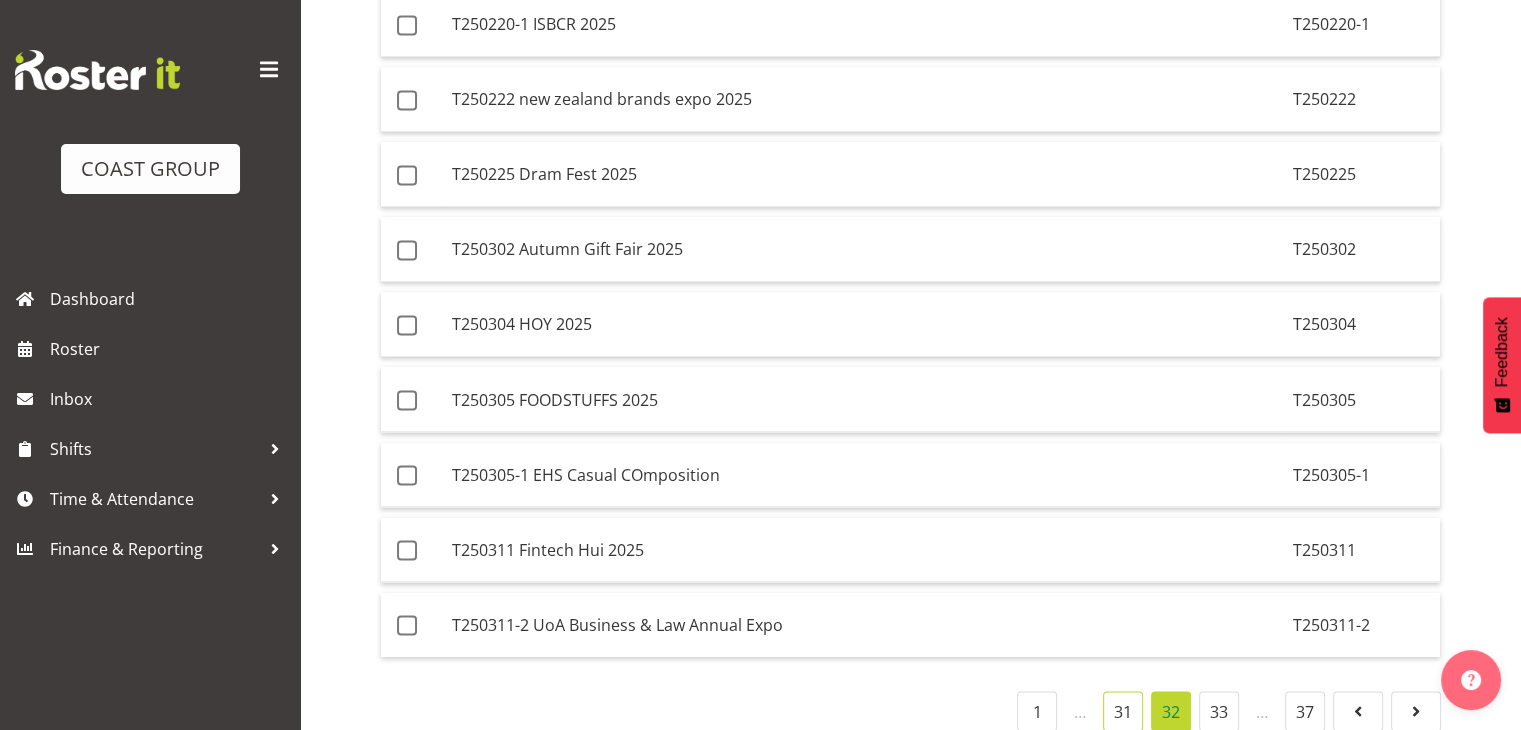 click on "31" at bounding box center (1123, 711) 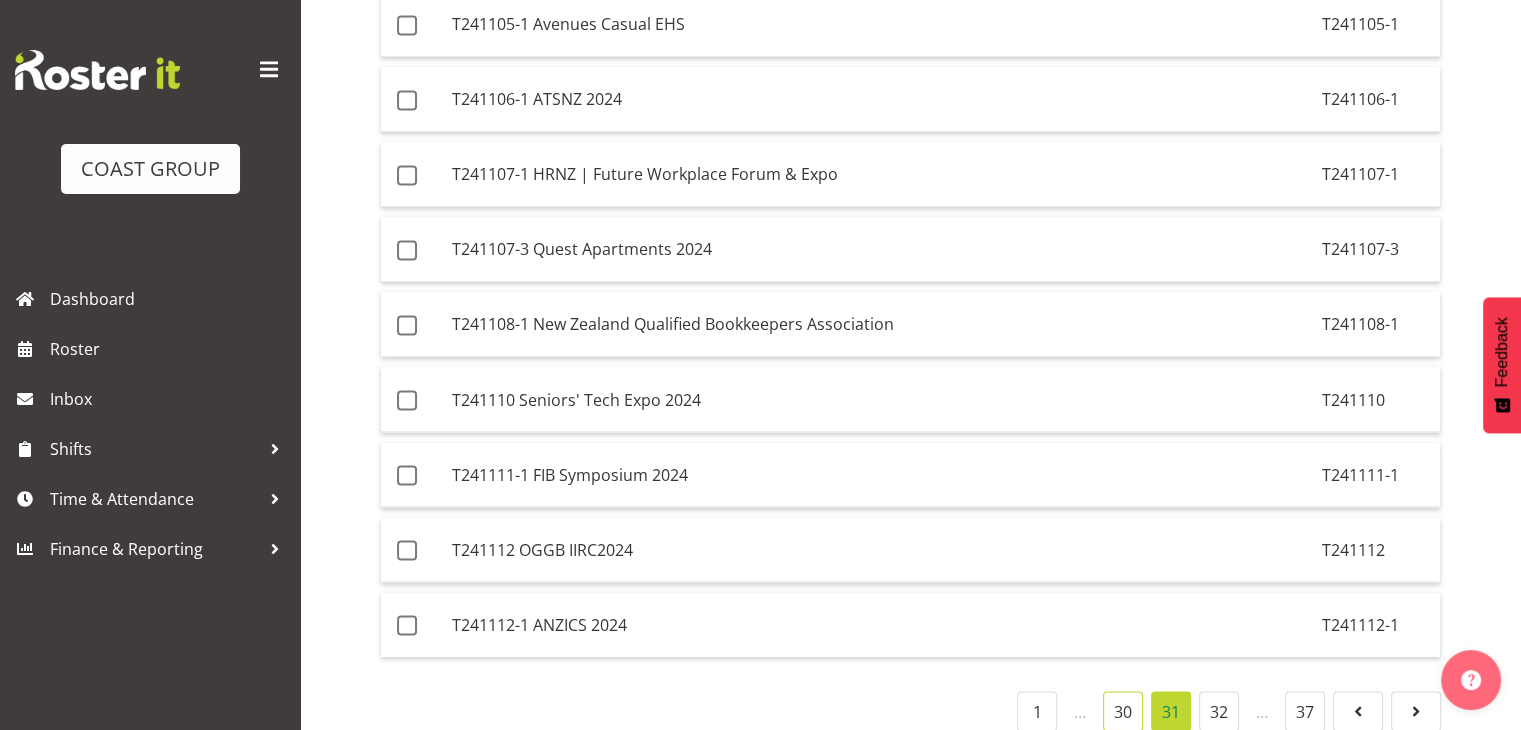 click on "30" at bounding box center (1123, 711) 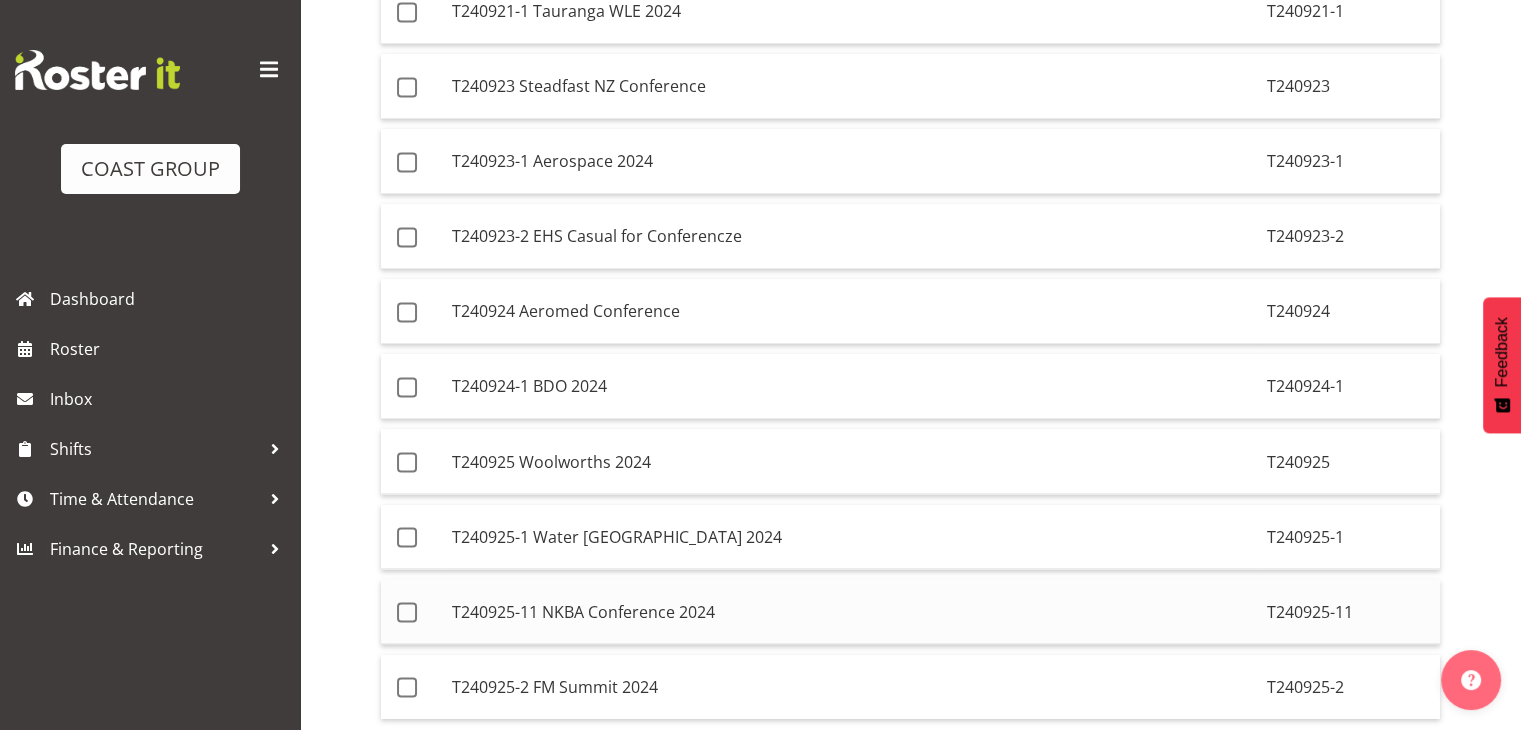 scroll, scrollTop: 3405, scrollLeft: 0, axis: vertical 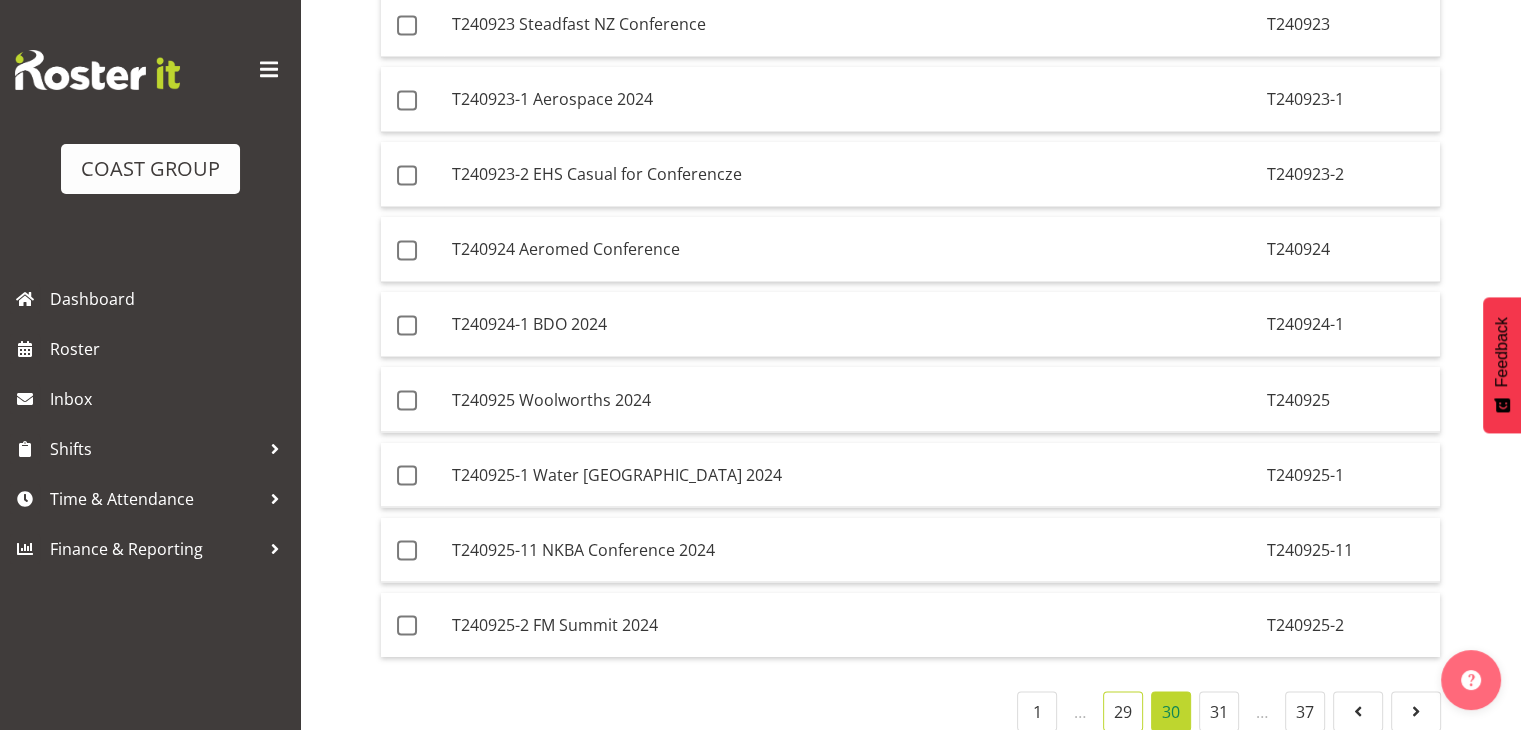 click on "29" at bounding box center [1123, 711] 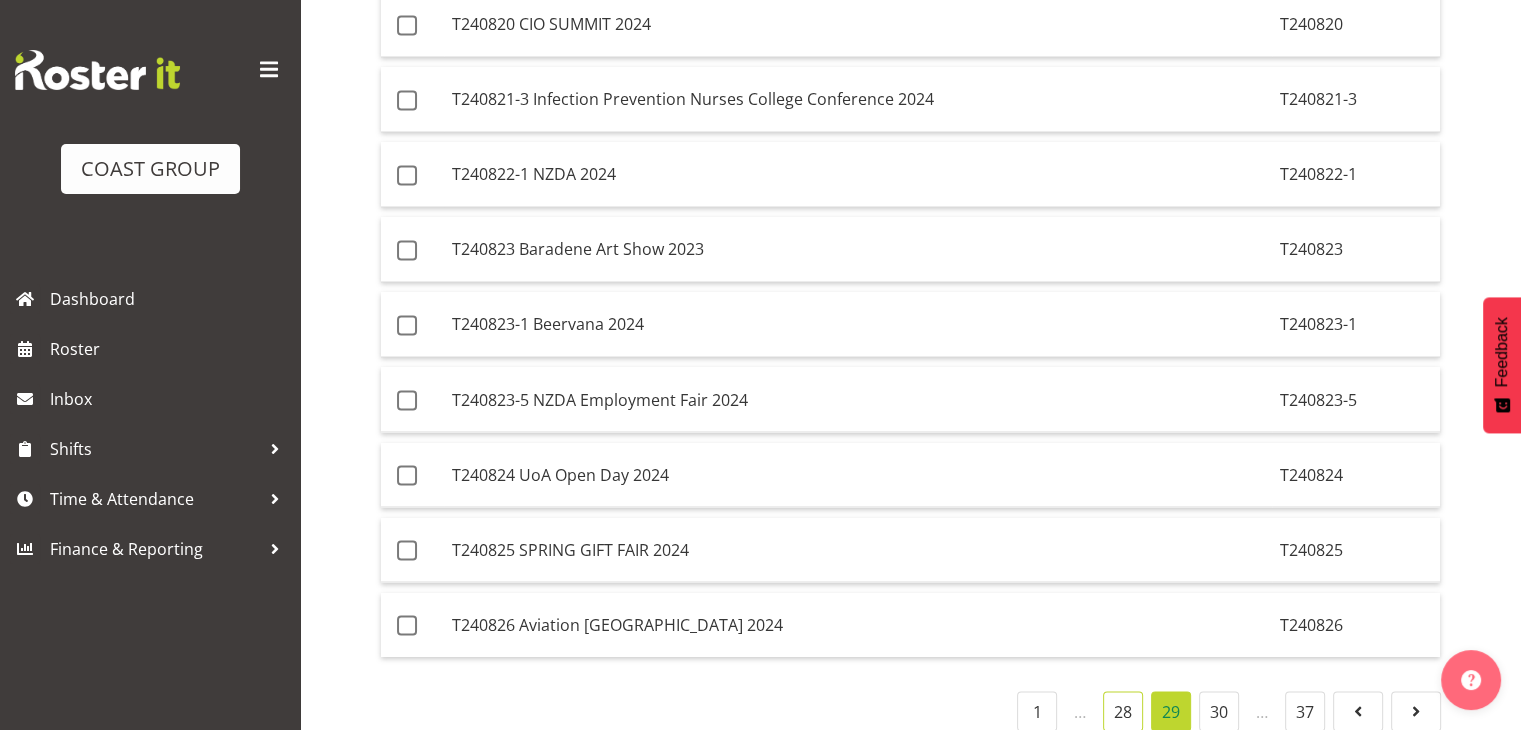 click on "28" at bounding box center [1123, 711] 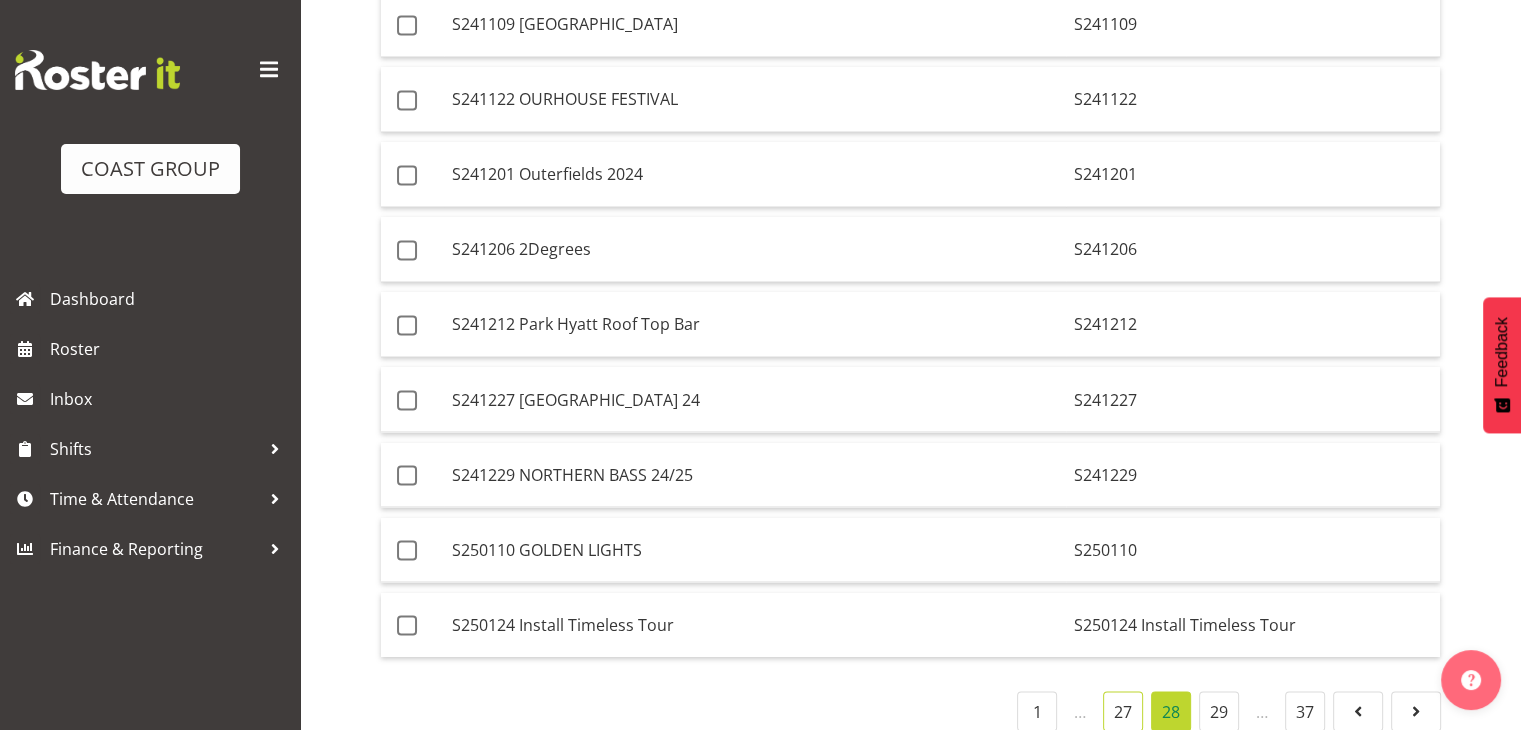 click on "27" at bounding box center (1123, 711) 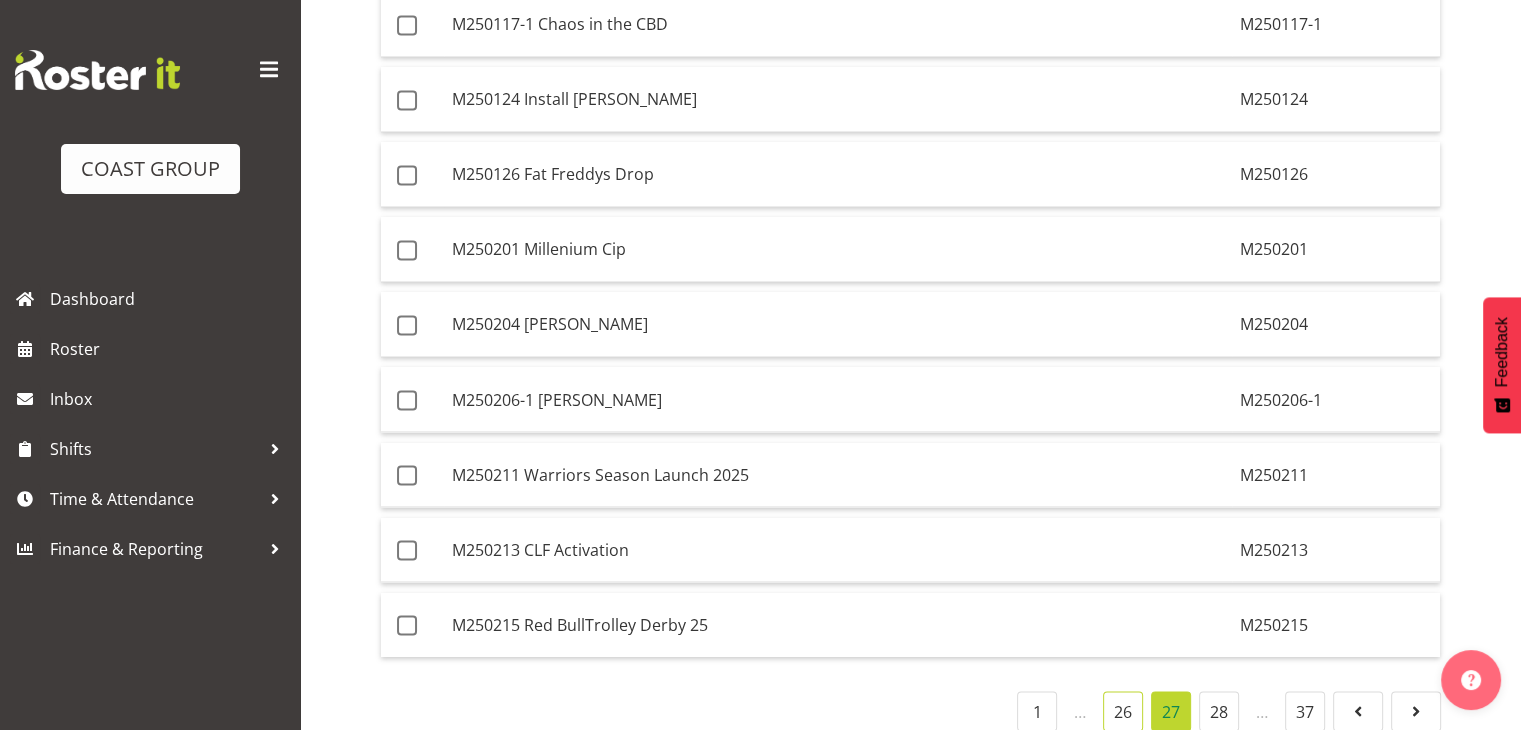 click on "26" at bounding box center [1123, 711] 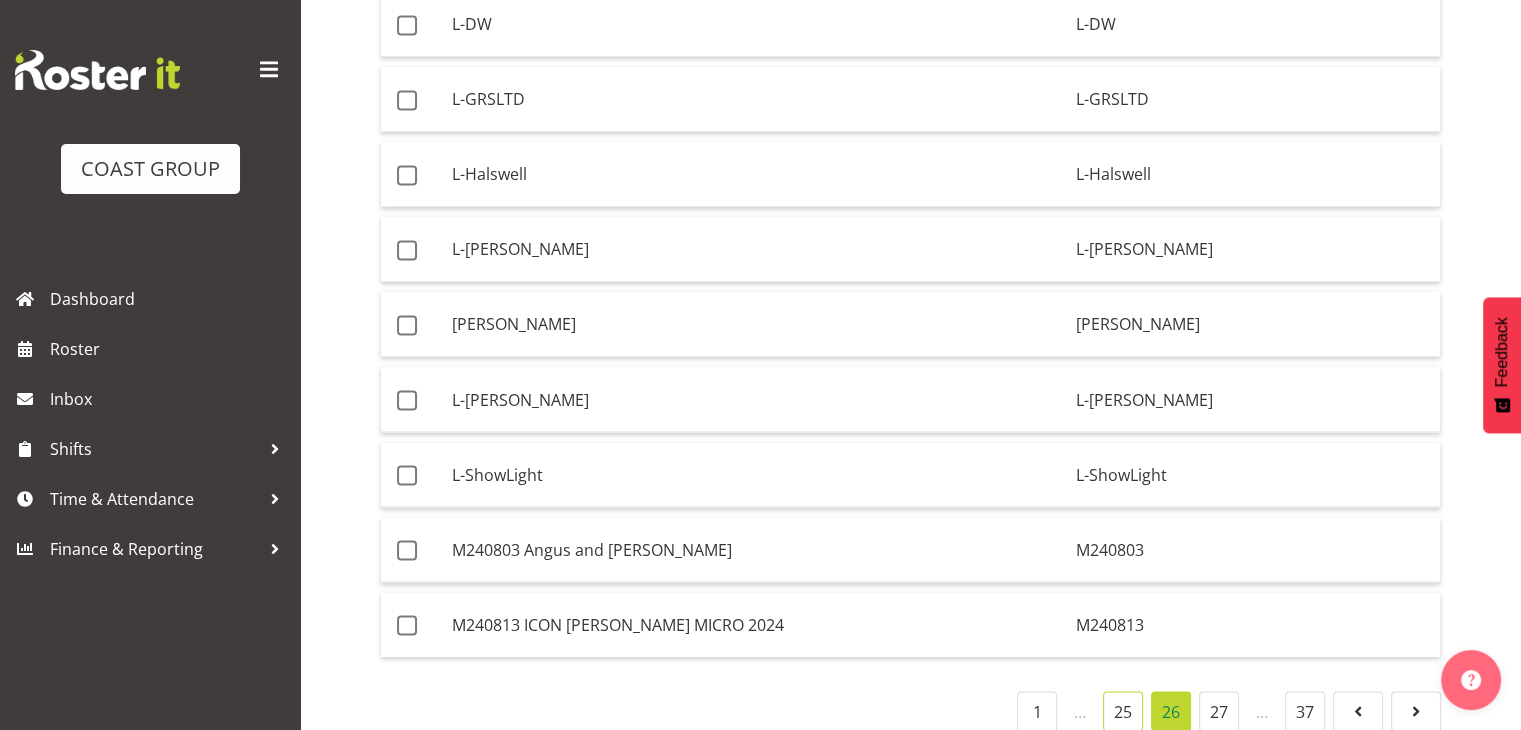 click on "25" at bounding box center [1123, 711] 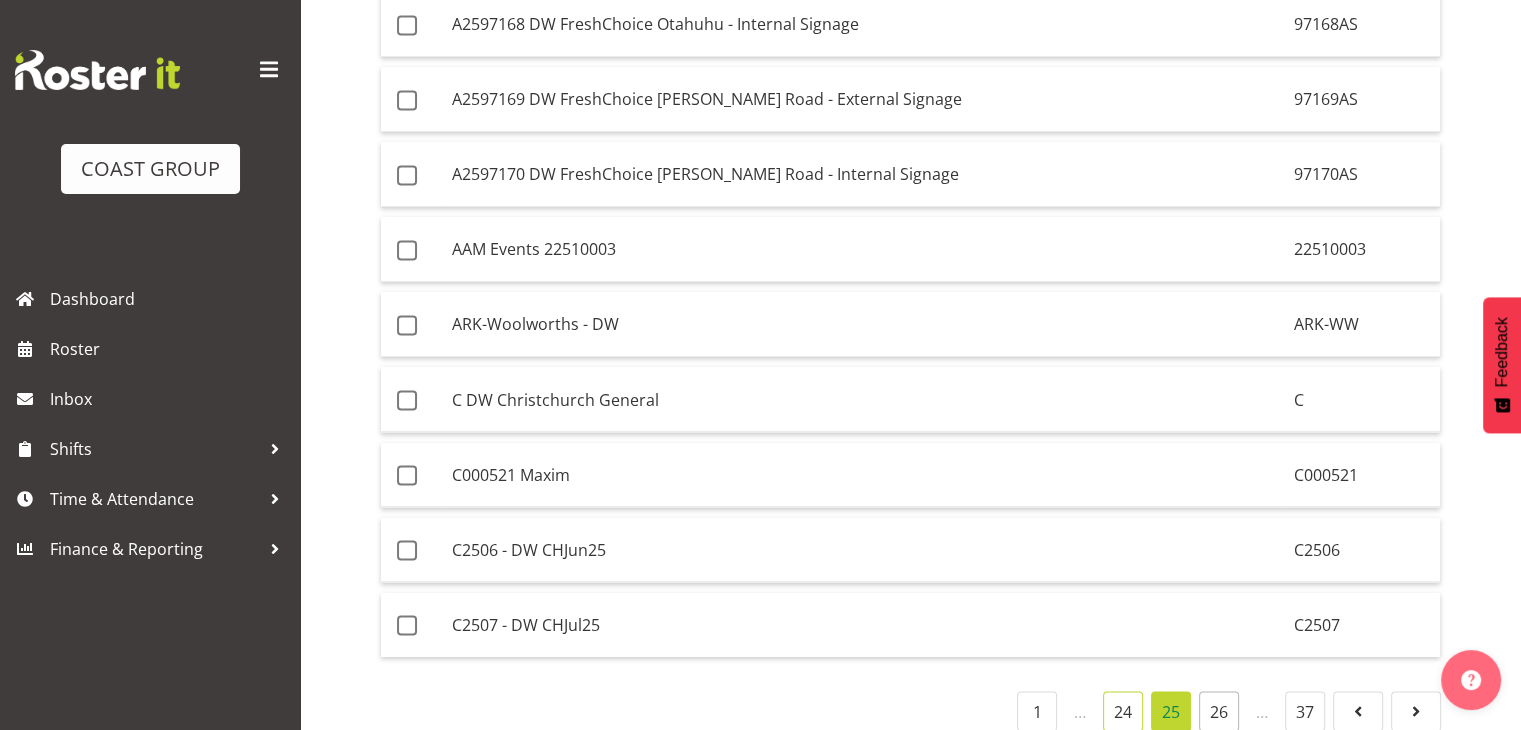 click on "24" at bounding box center (1123, 711) 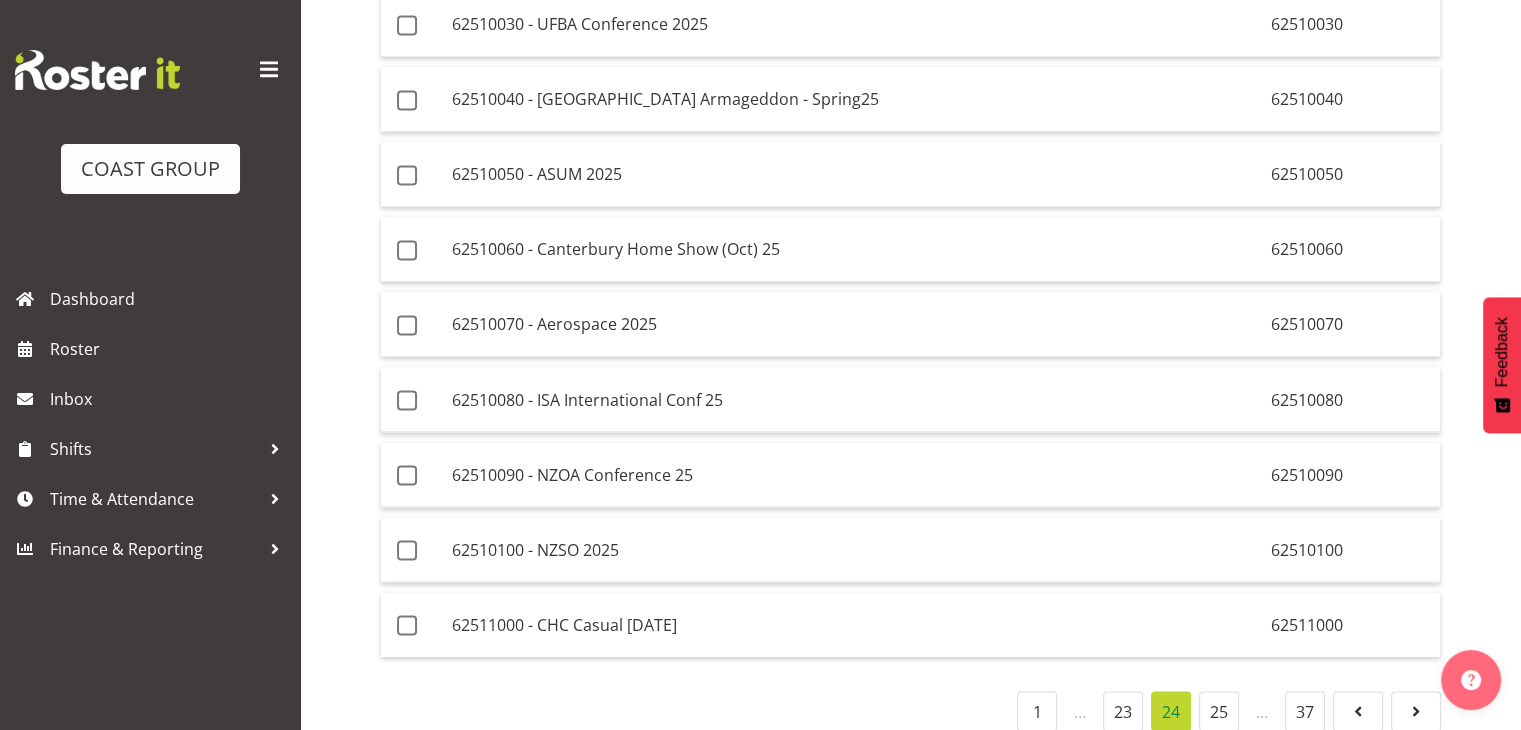 click on "24" at bounding box center [1171, 711] 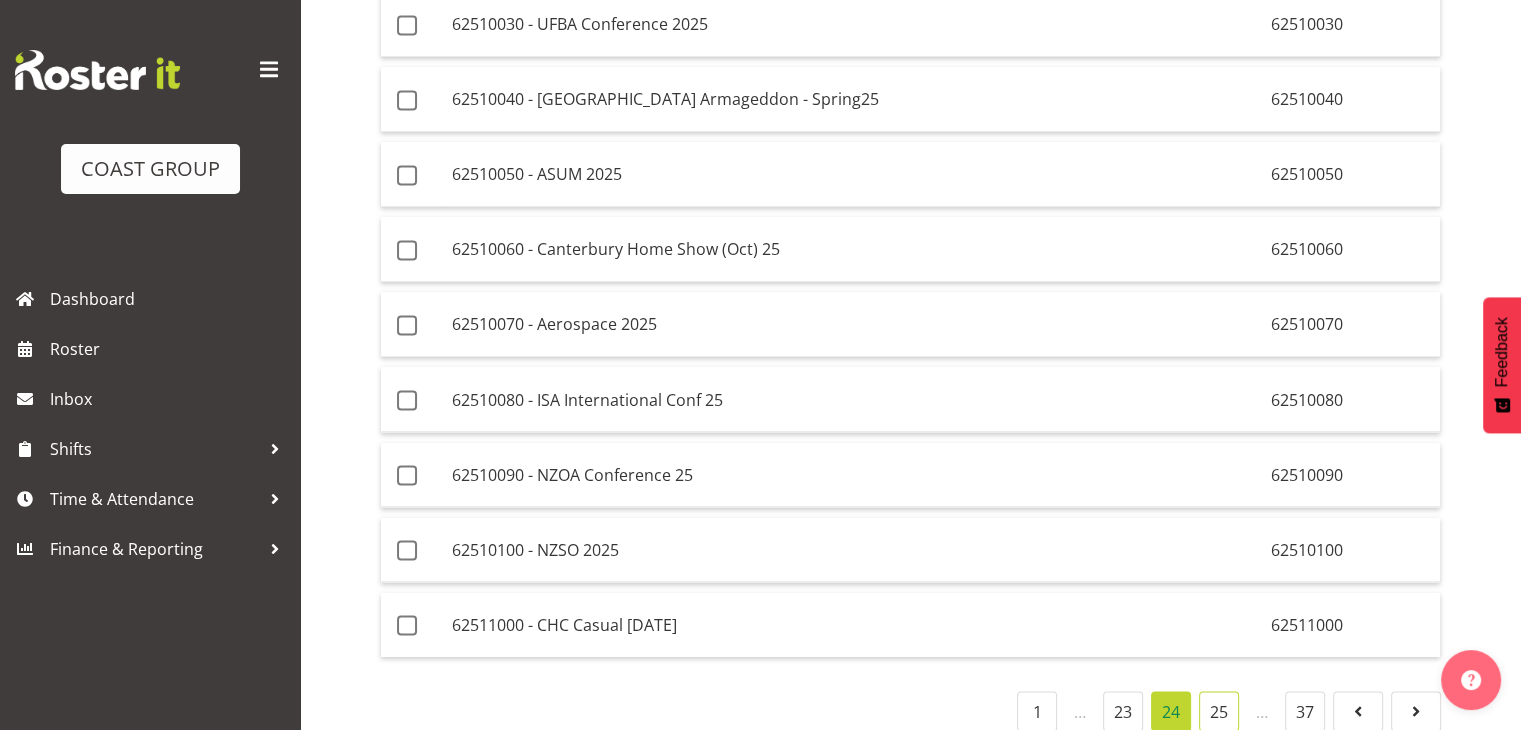 click on "25" at bounding box center [1219, 711] 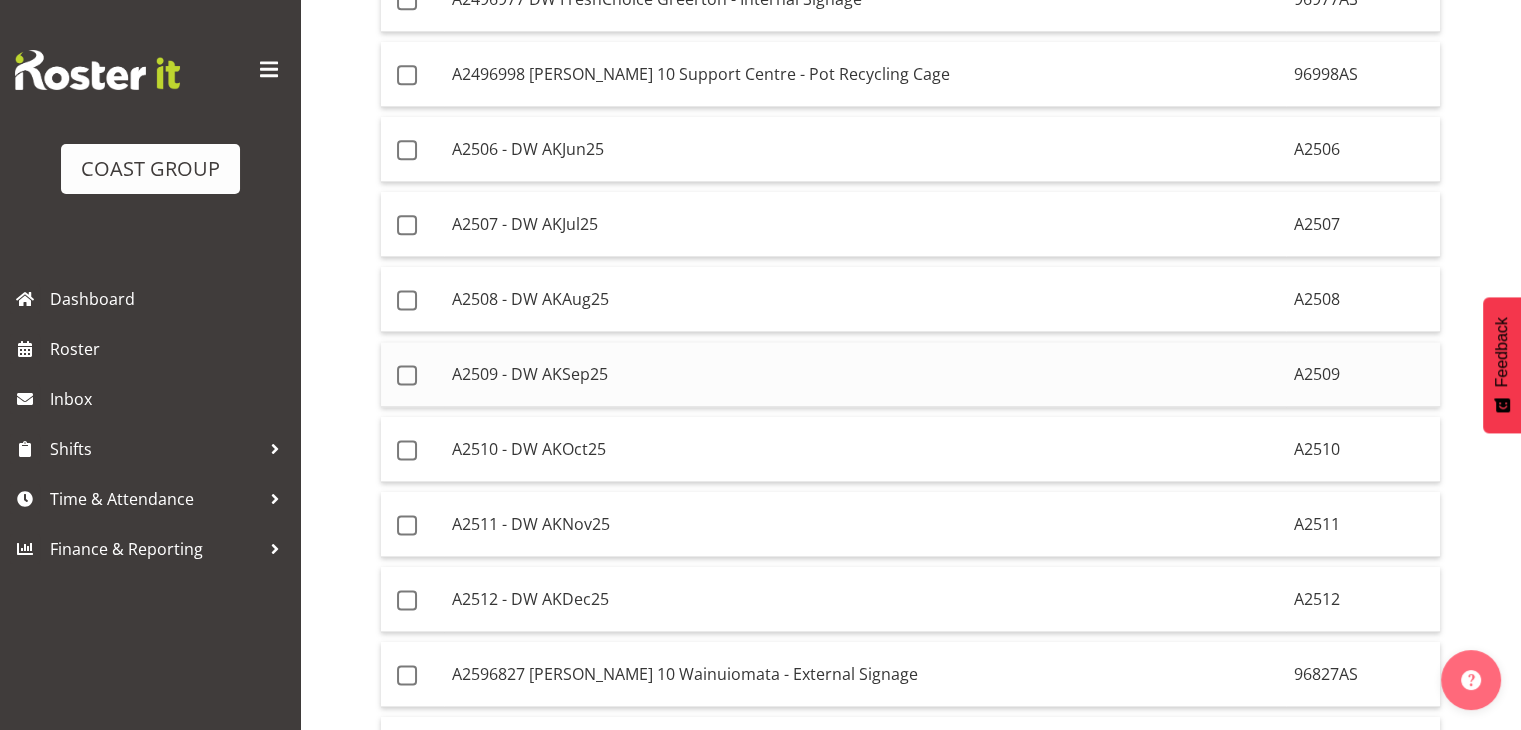 scroll, scrollTop: 2405, scrollLeft: 0, axis: vertical 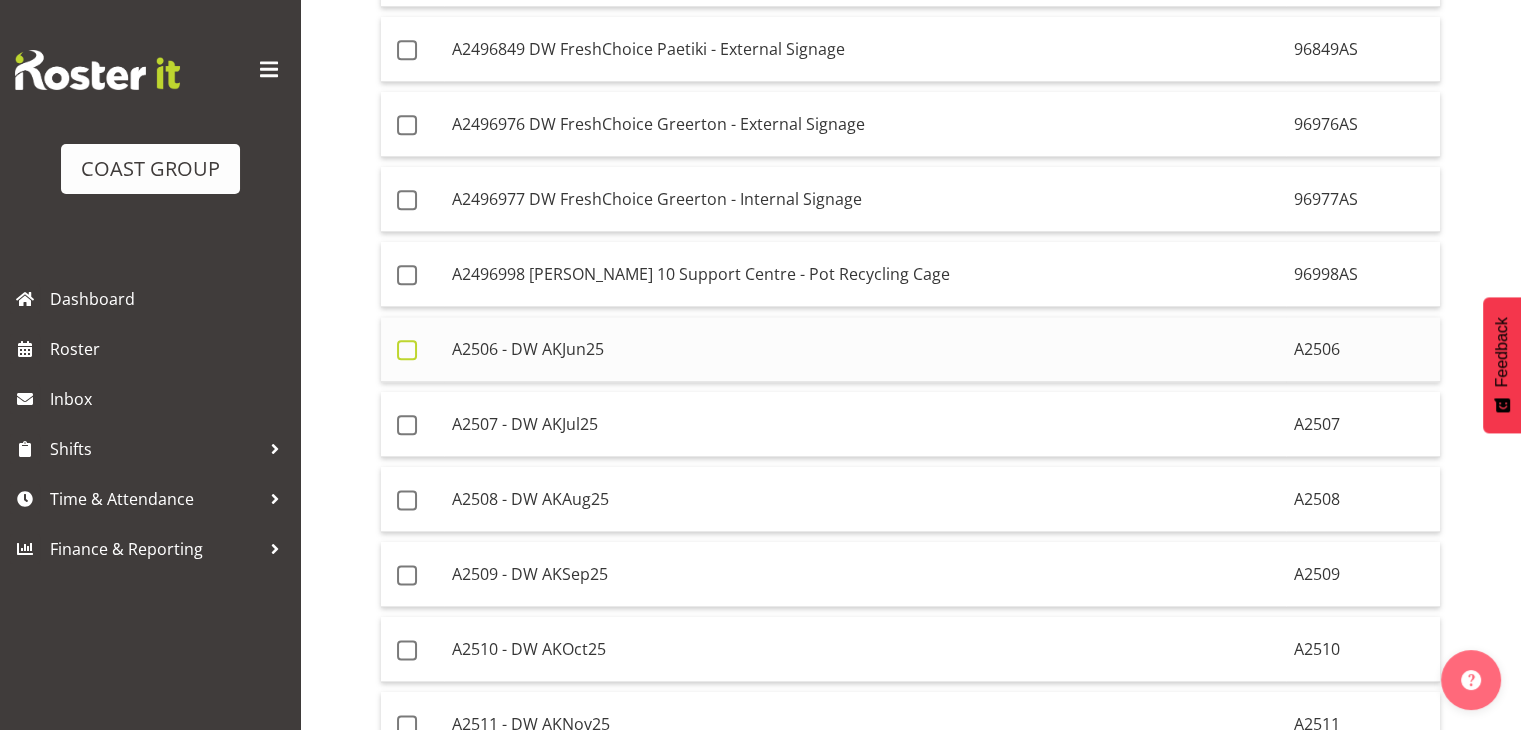 click at bounding box center [407, 350] 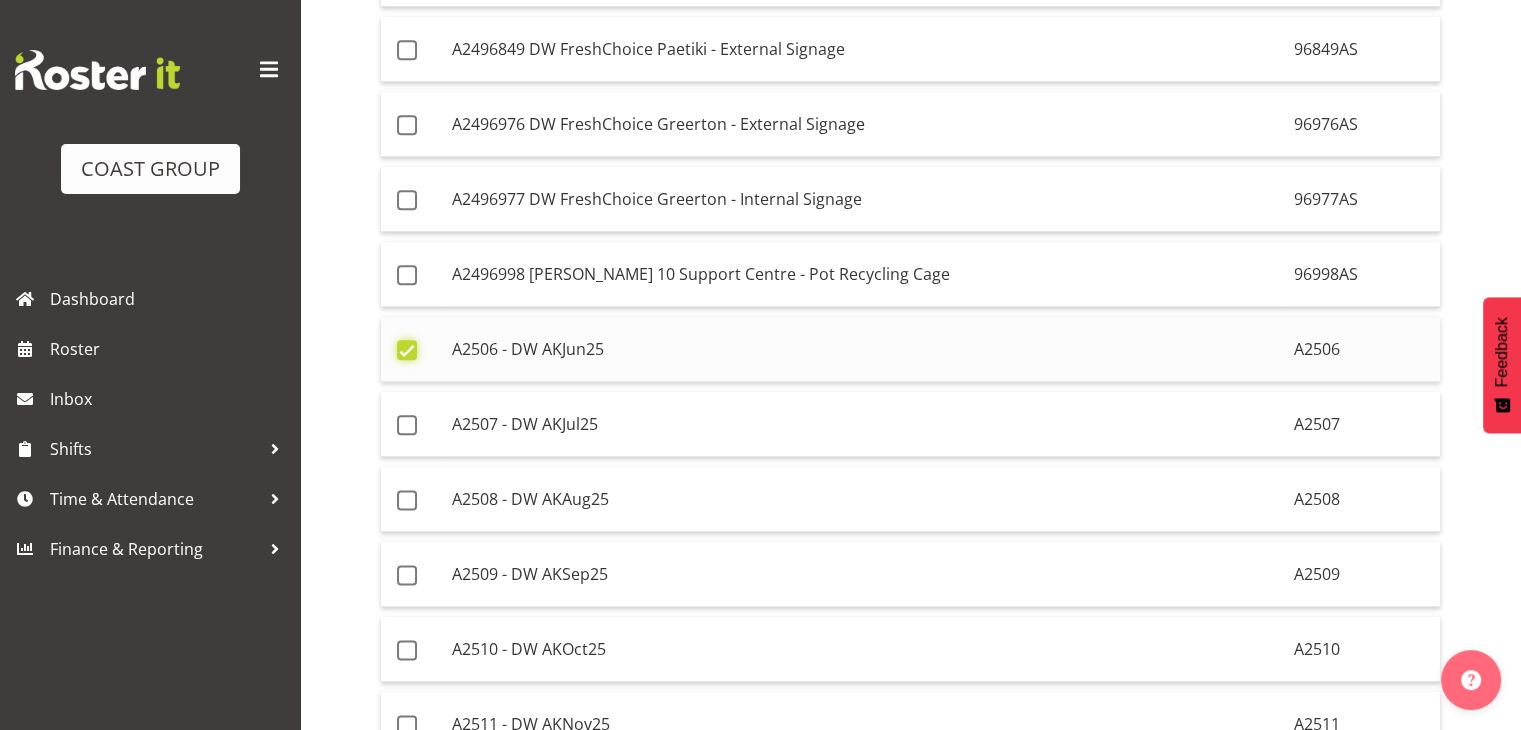 scroll, scrollTop: 2413, scrollLeft: 0, axis: vertical 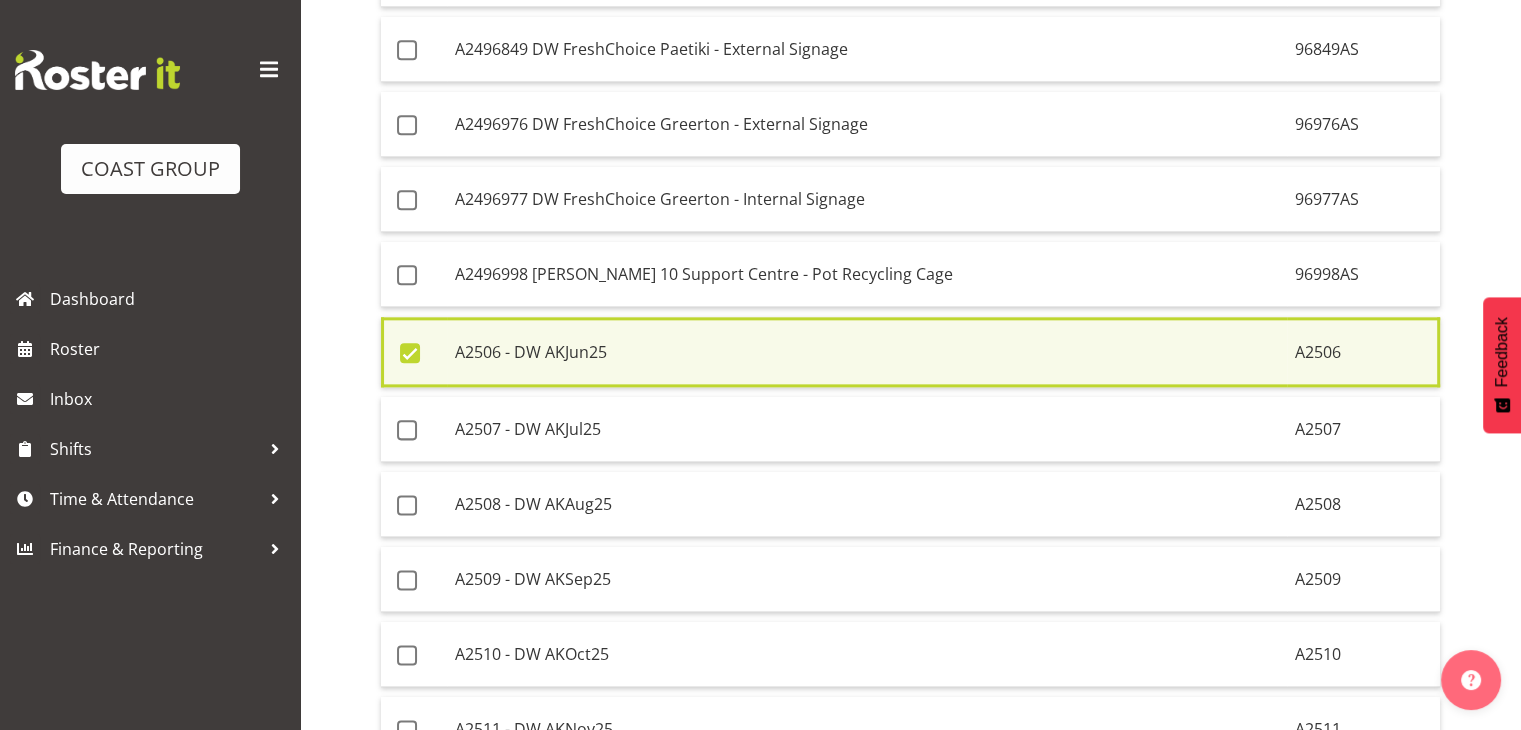 click at bounding box center (410, 353) 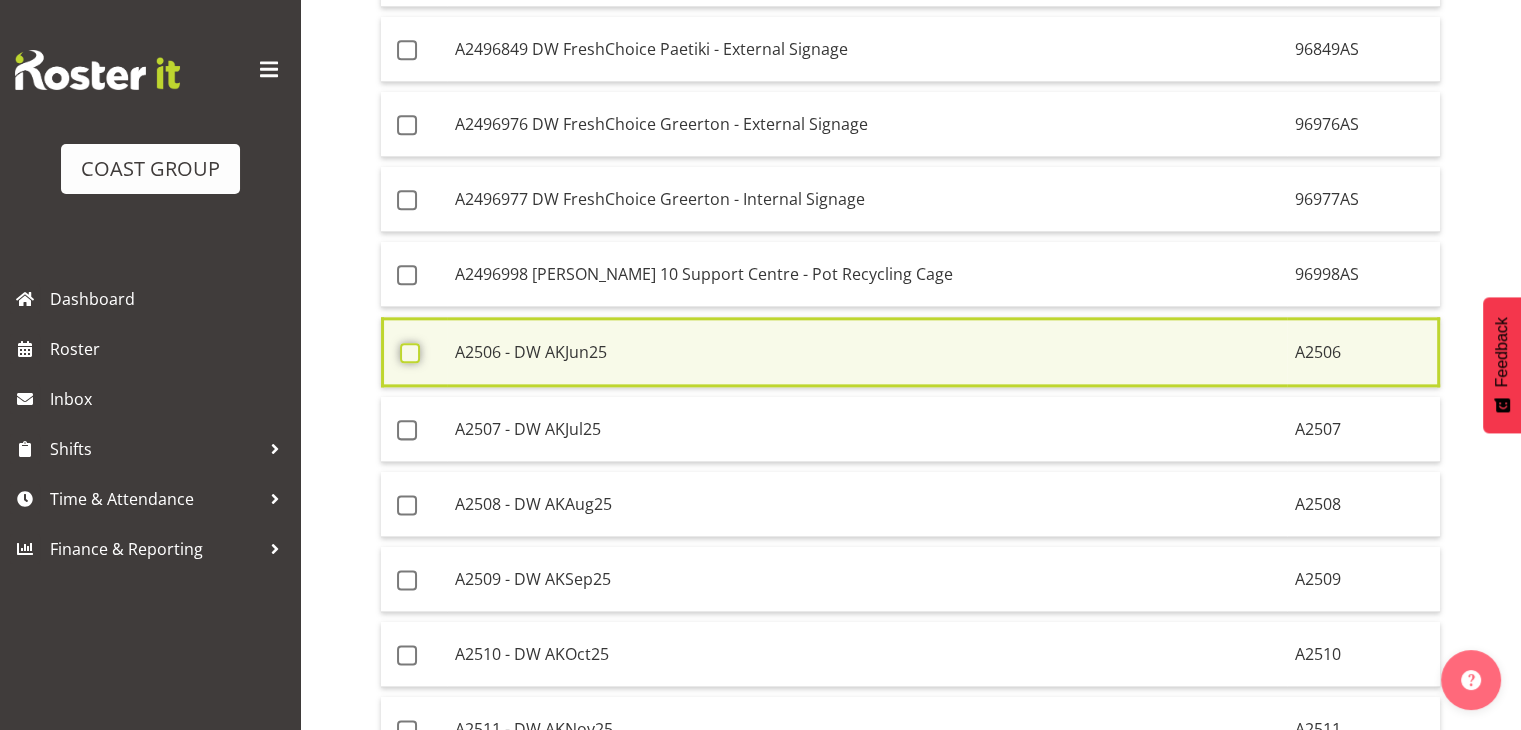 checkbox on "false" 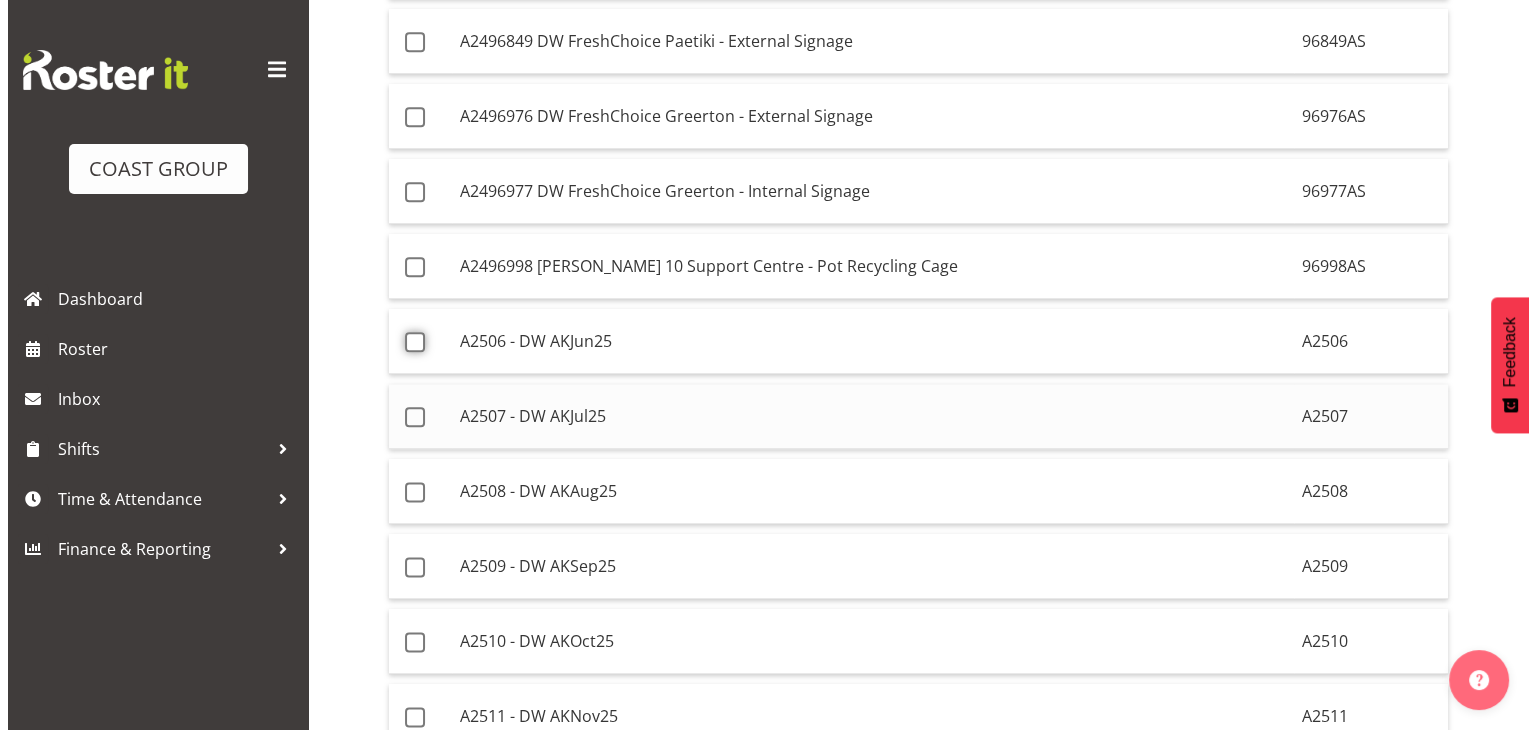 scroll, scrollTop: 2405, scrollLeft: 0, axis: vertical 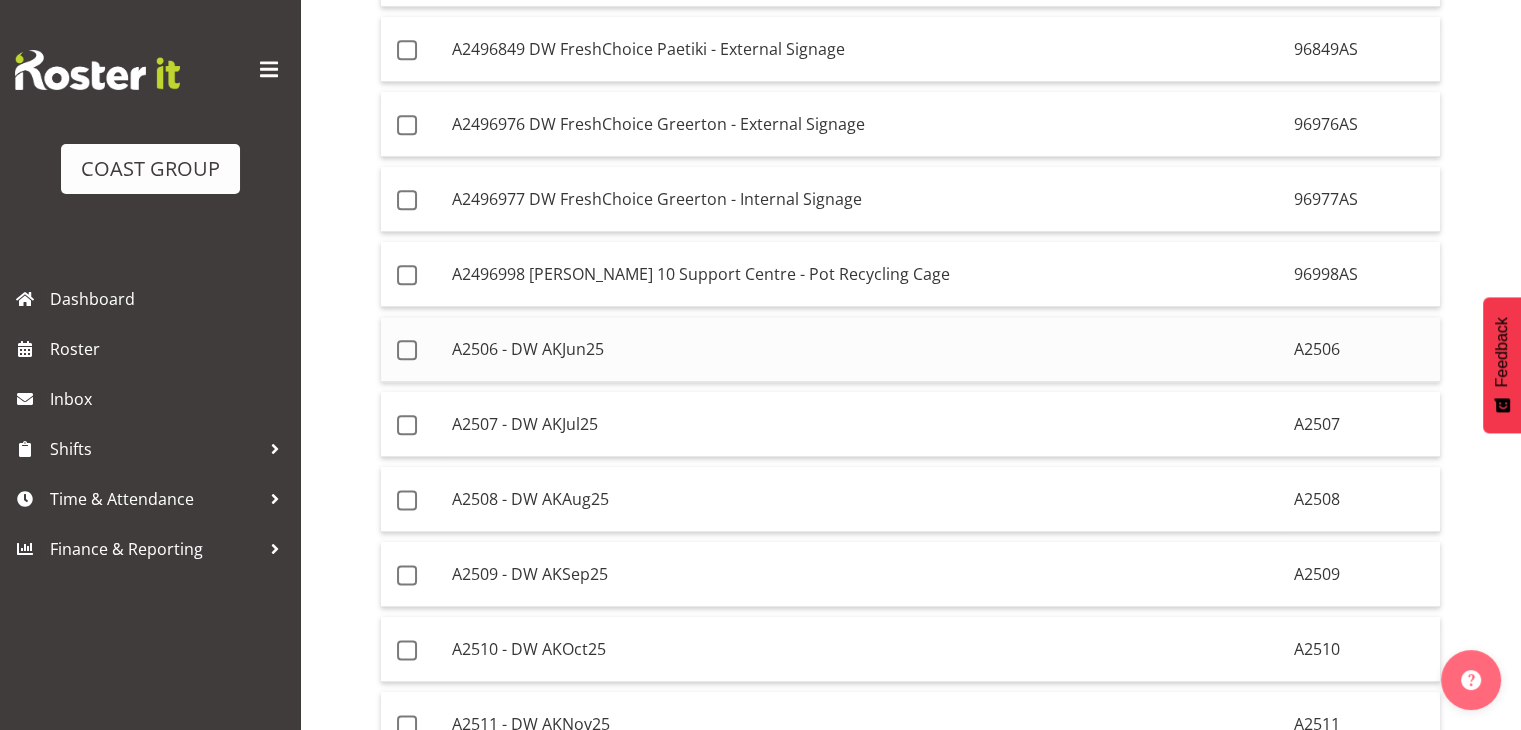 click on "A2506 - DW AKJun25" at bounding box center [865, 349] 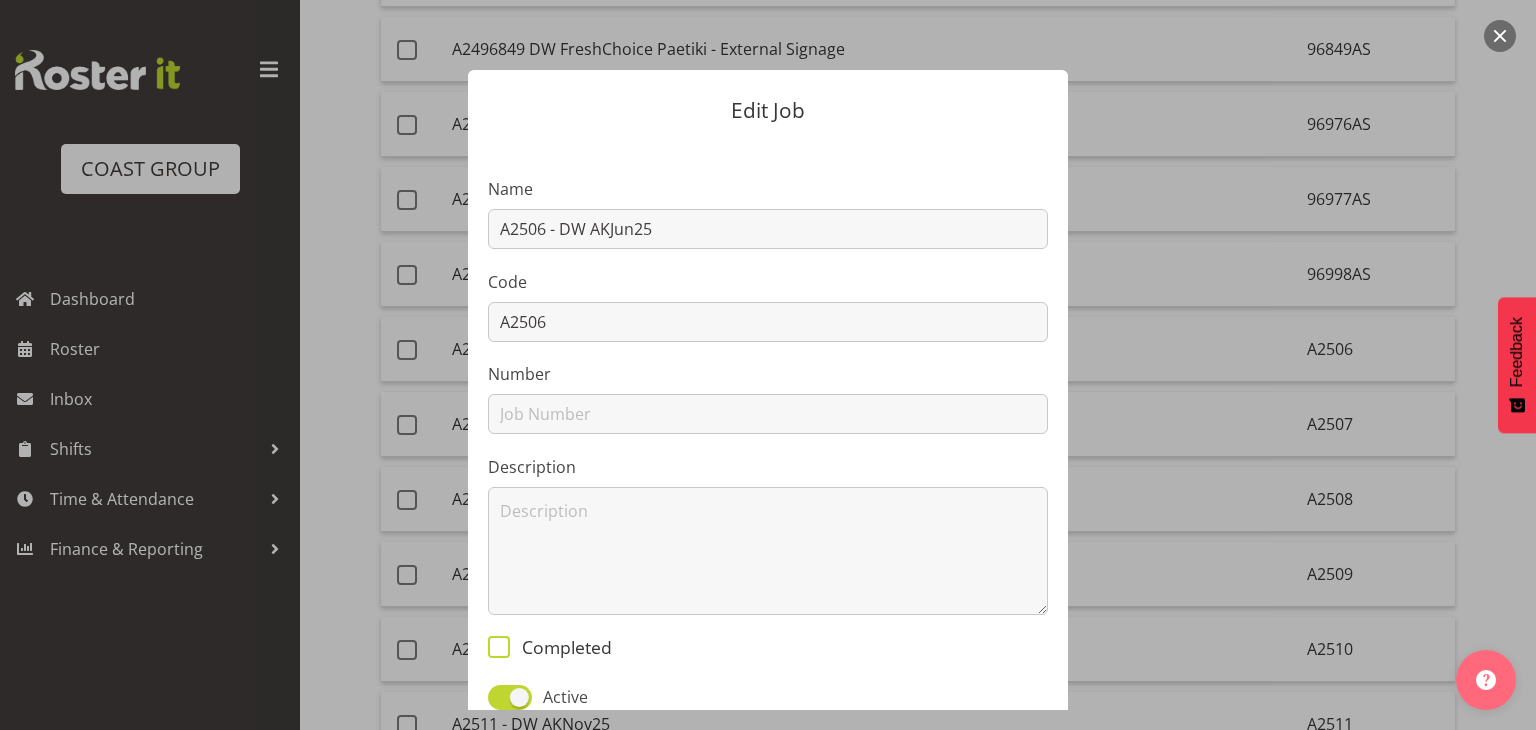 drag, startPoint x: 500, startPoint y: 647, endPoint x: 555, endPoint y: 657, distance: 55.9017 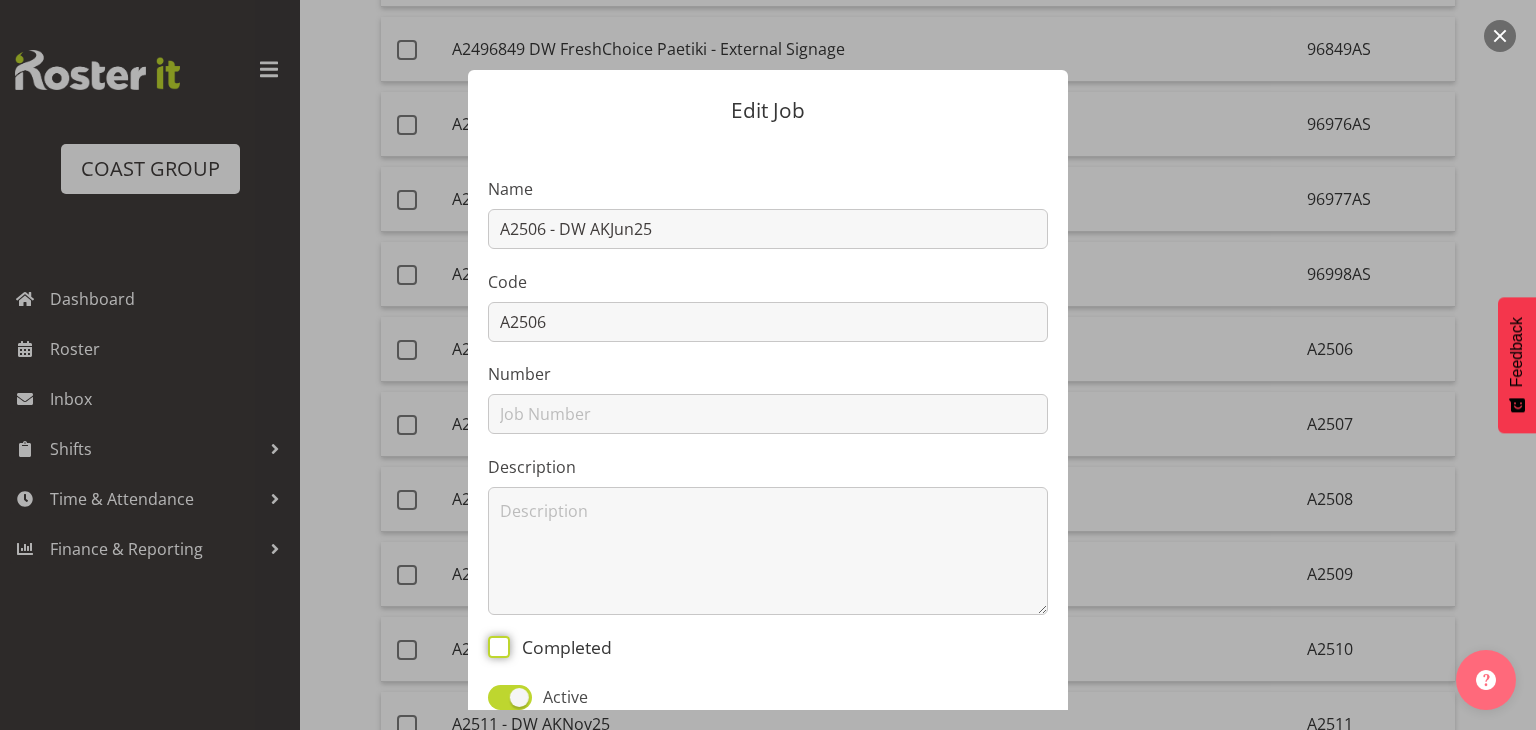 click on "Completed" at bounding box center (494, 646) 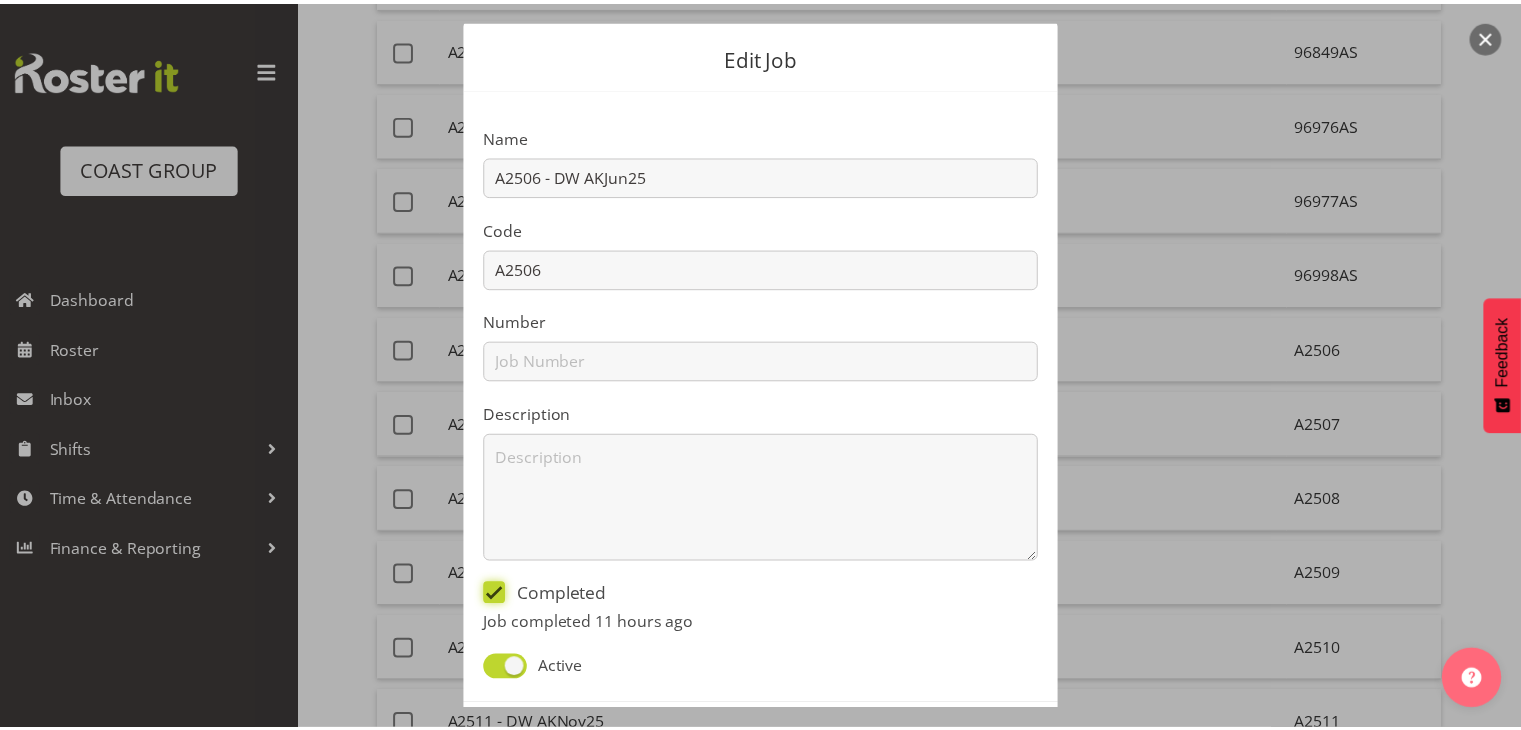 scroll, scrollTop: 142, scrollLeft: 0, axis: vertical 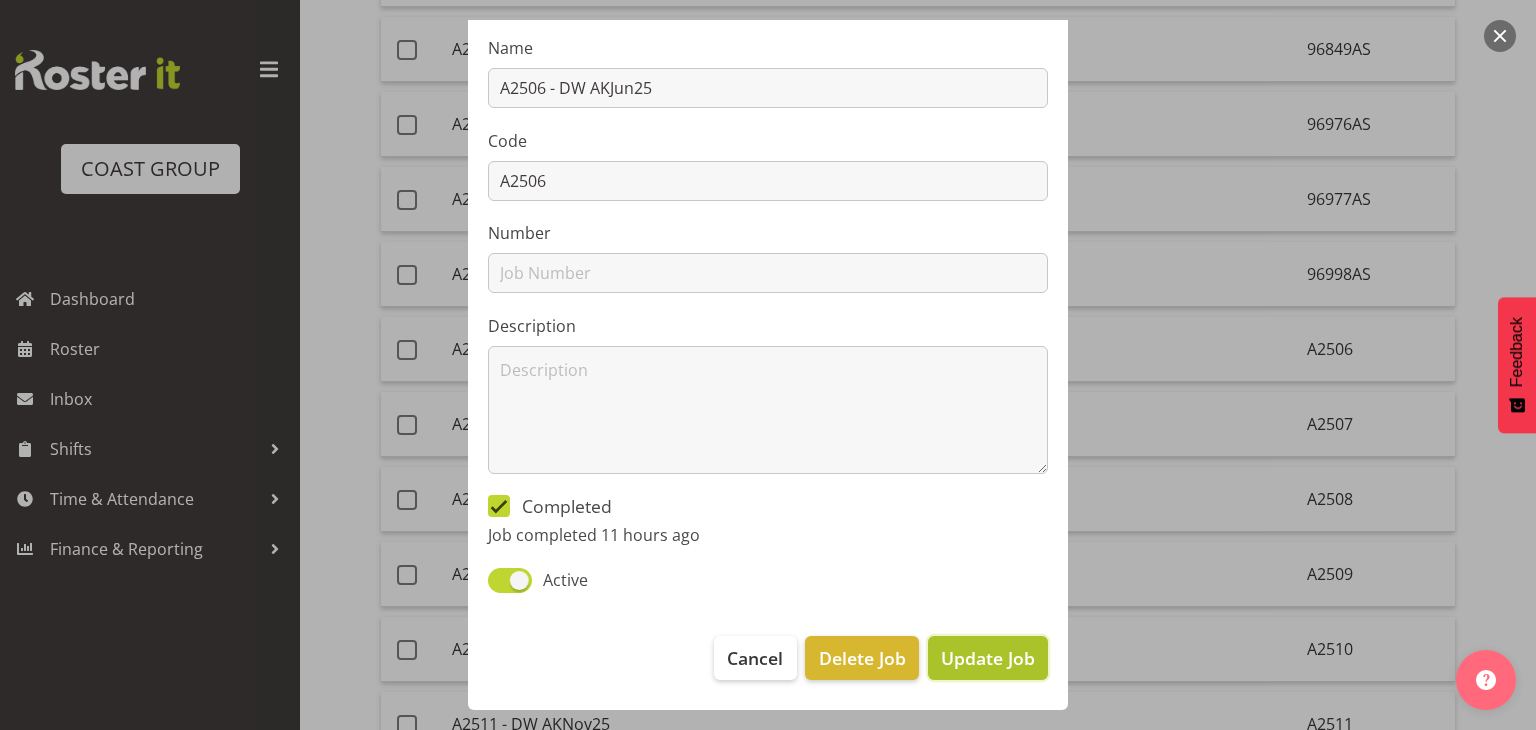 click on "Update Job" at bounding box center [988, 658] 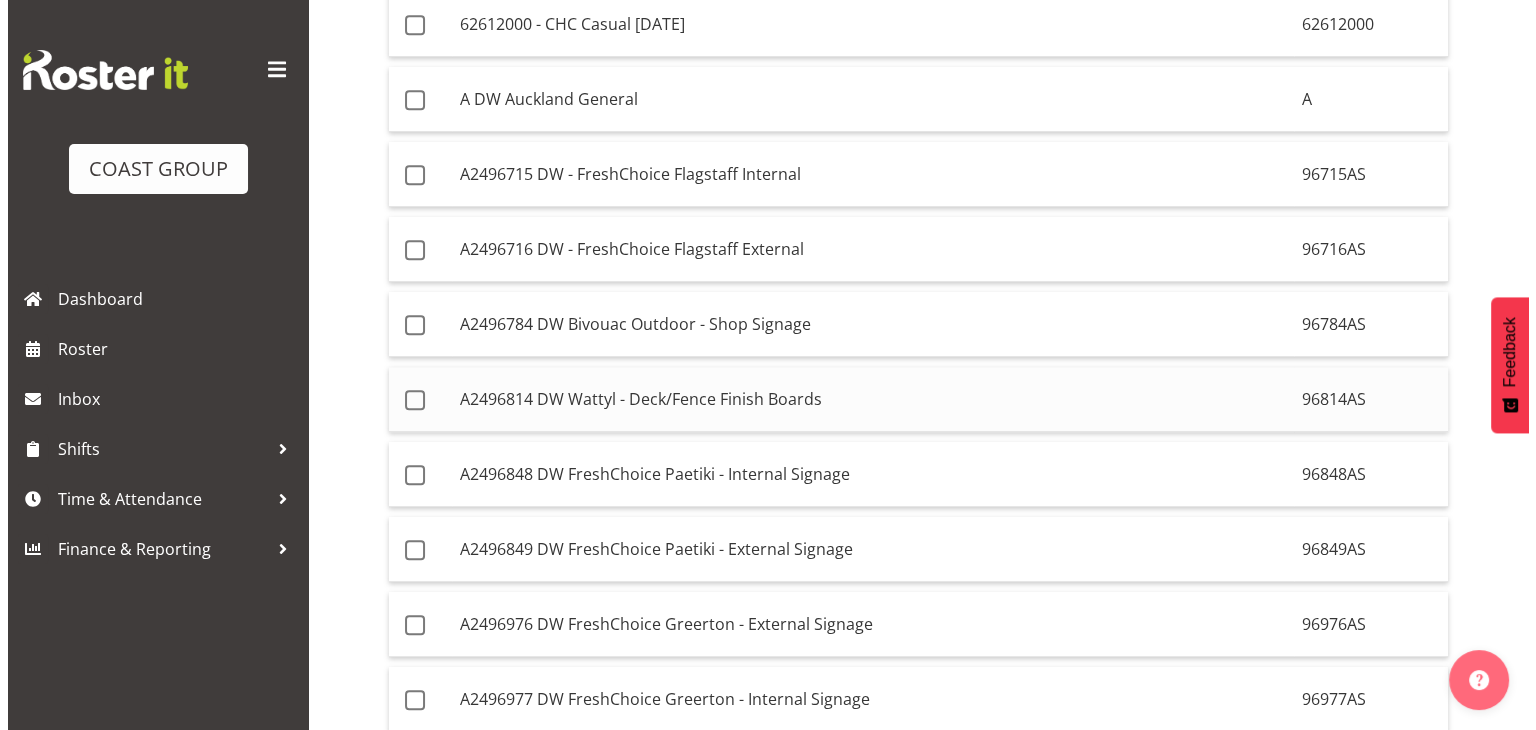 scroll, scrollTop: 2005, scrollLeft: 0, axis: vertical 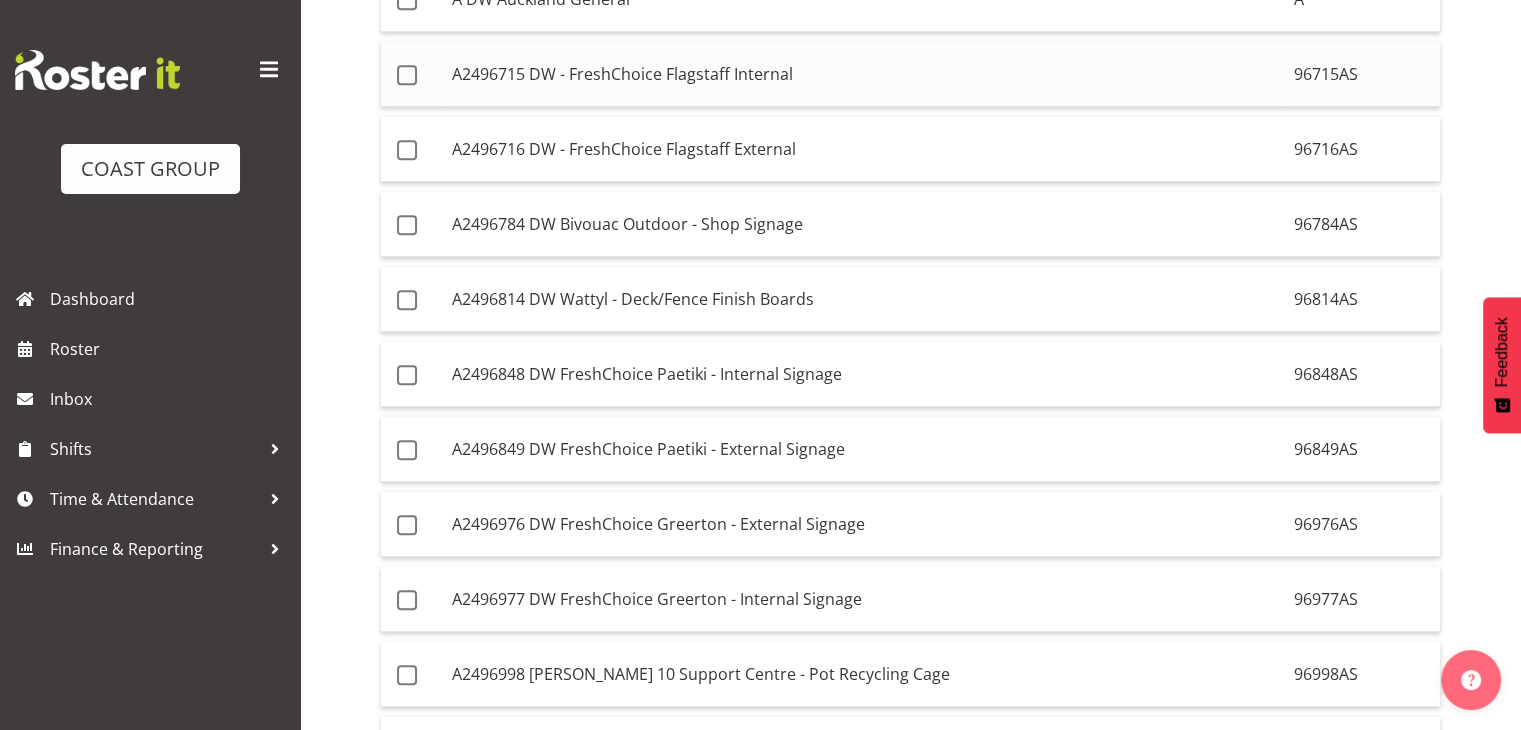 click on "A2496715 DW - FreshChoice Flagstaff Internal" at bounding box center [865, 74] 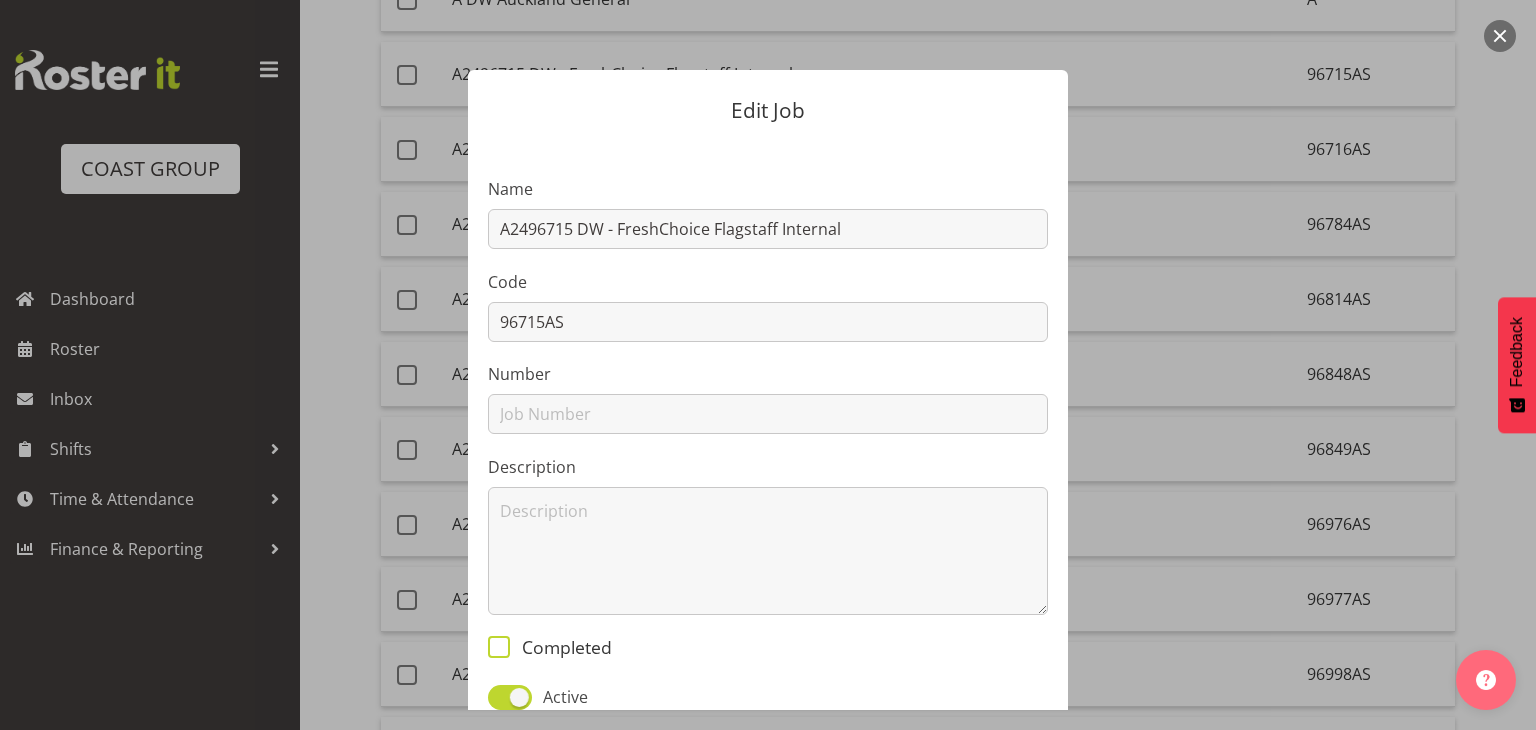 click at bounding box center [499, 647] 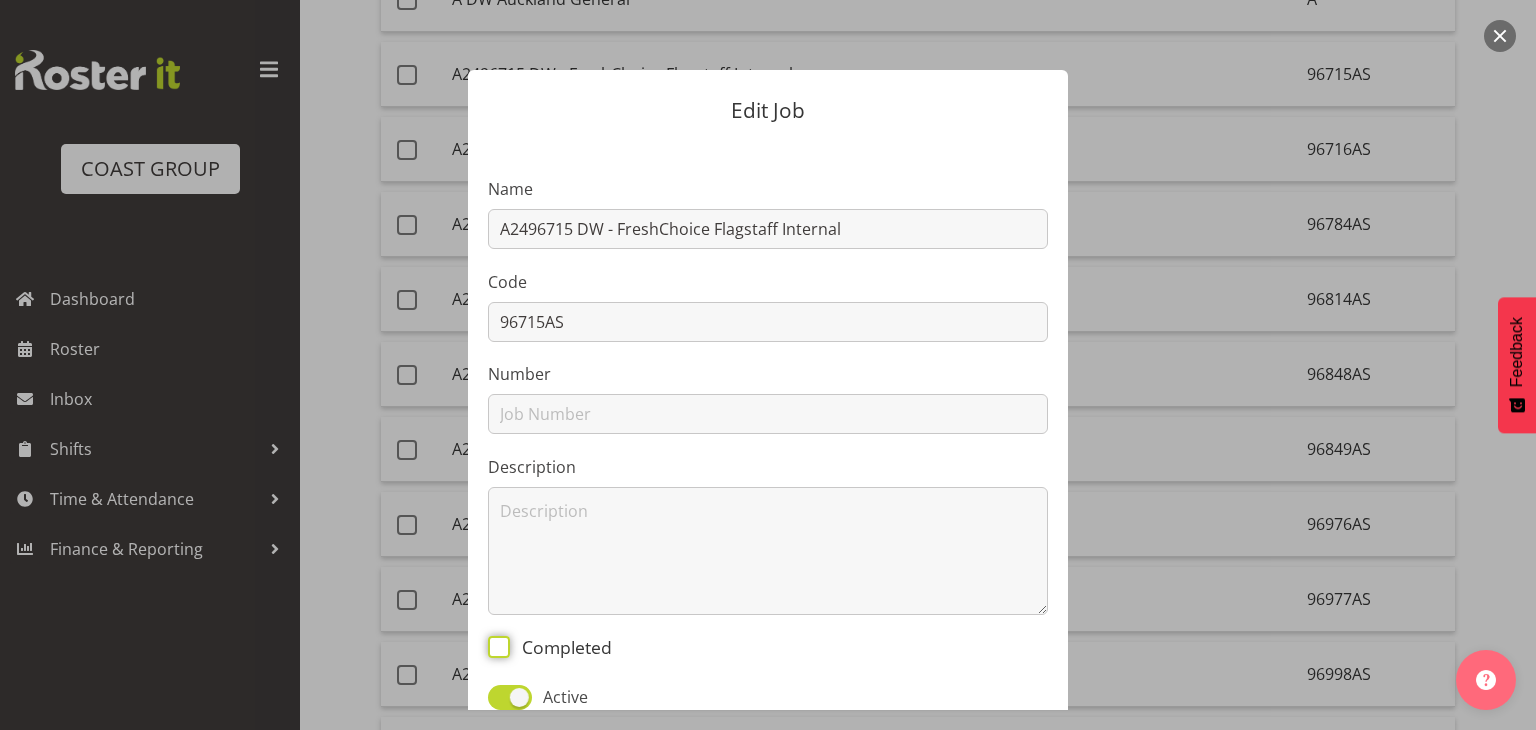 click on "Completed" at bounding box center [494, 646] 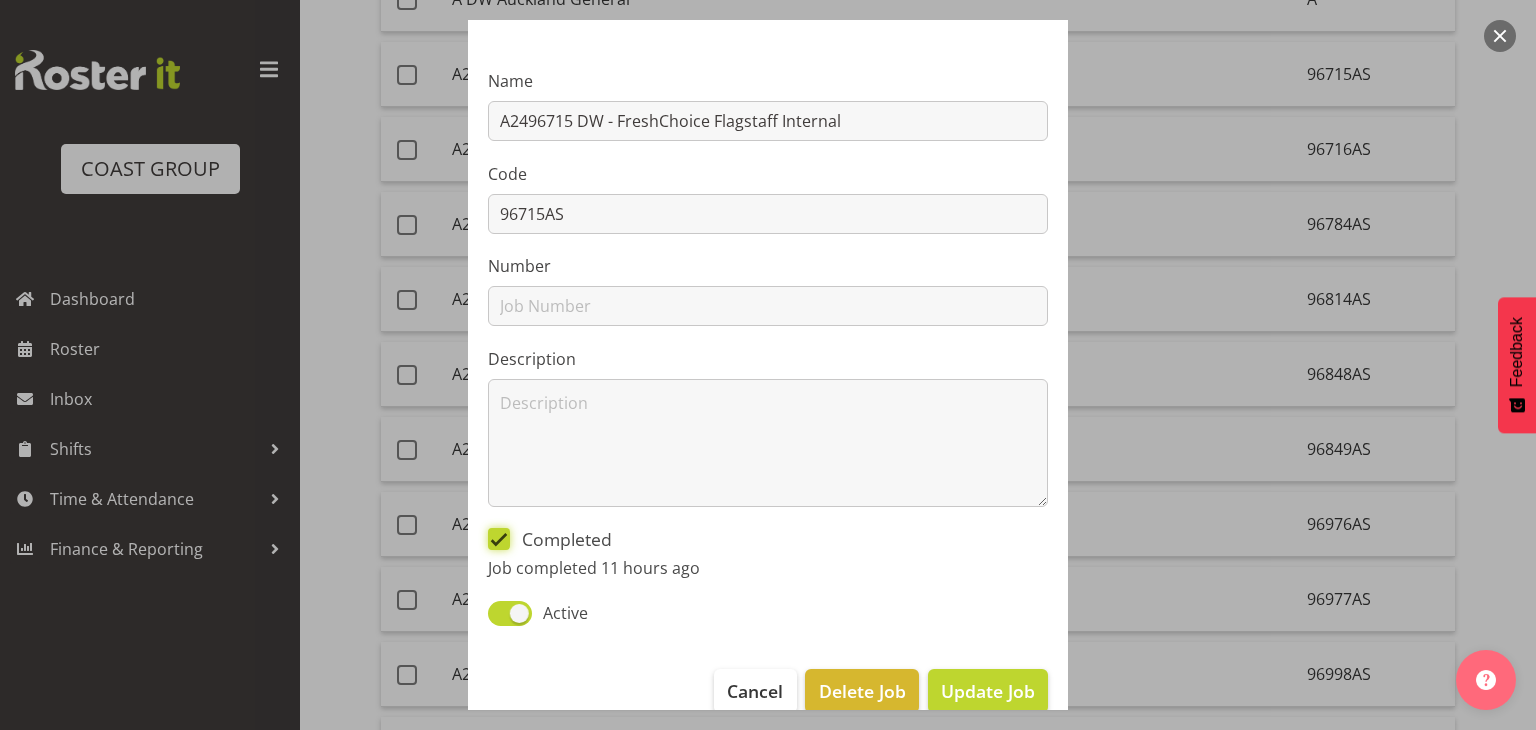 scroll, scrollTop: 142, scrollLeft: 0, axis: vertical 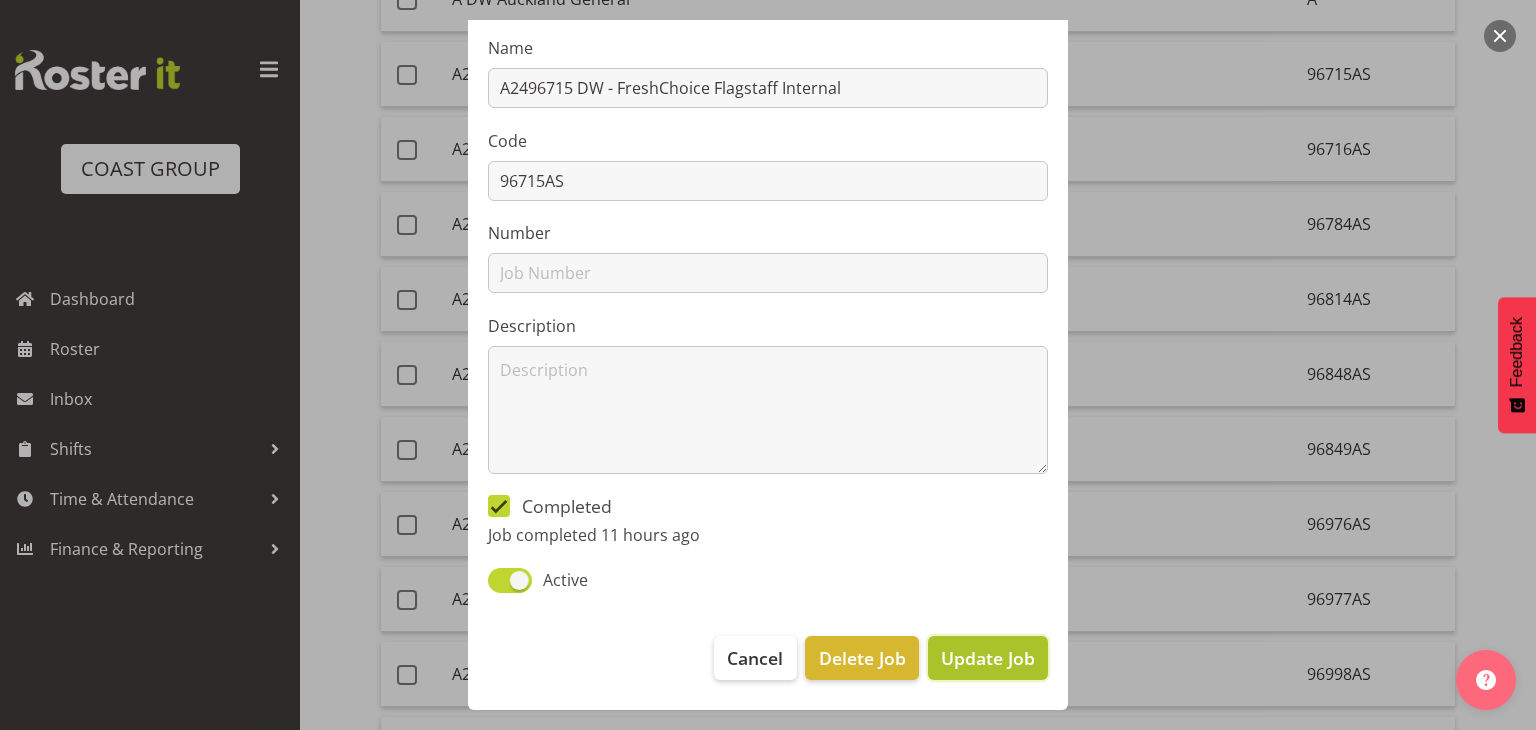 click on "Update Job" at bounding box center (988, 658) 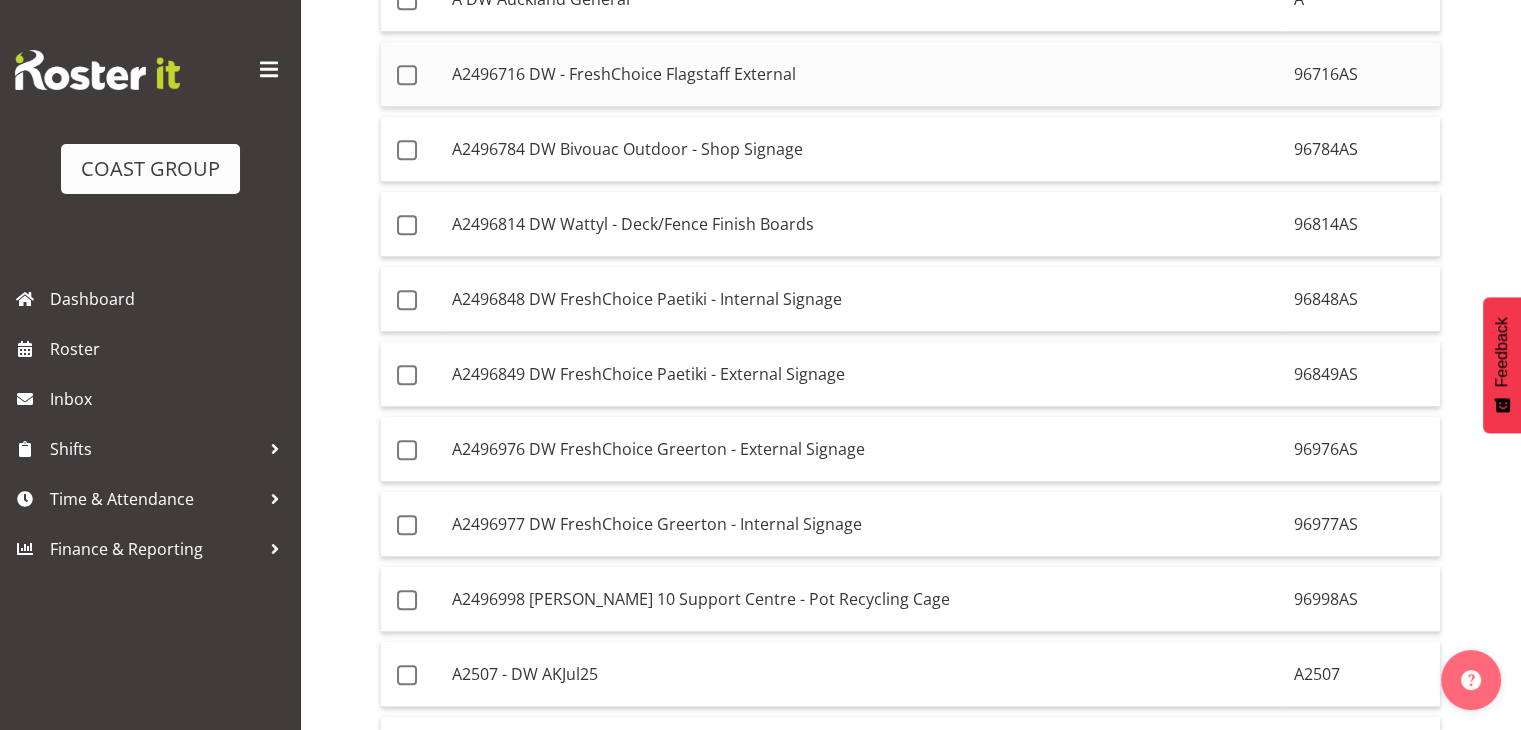 click on "A2496716 DW - FreshChoice Flagstaff External" at bounding box center (865, 74) 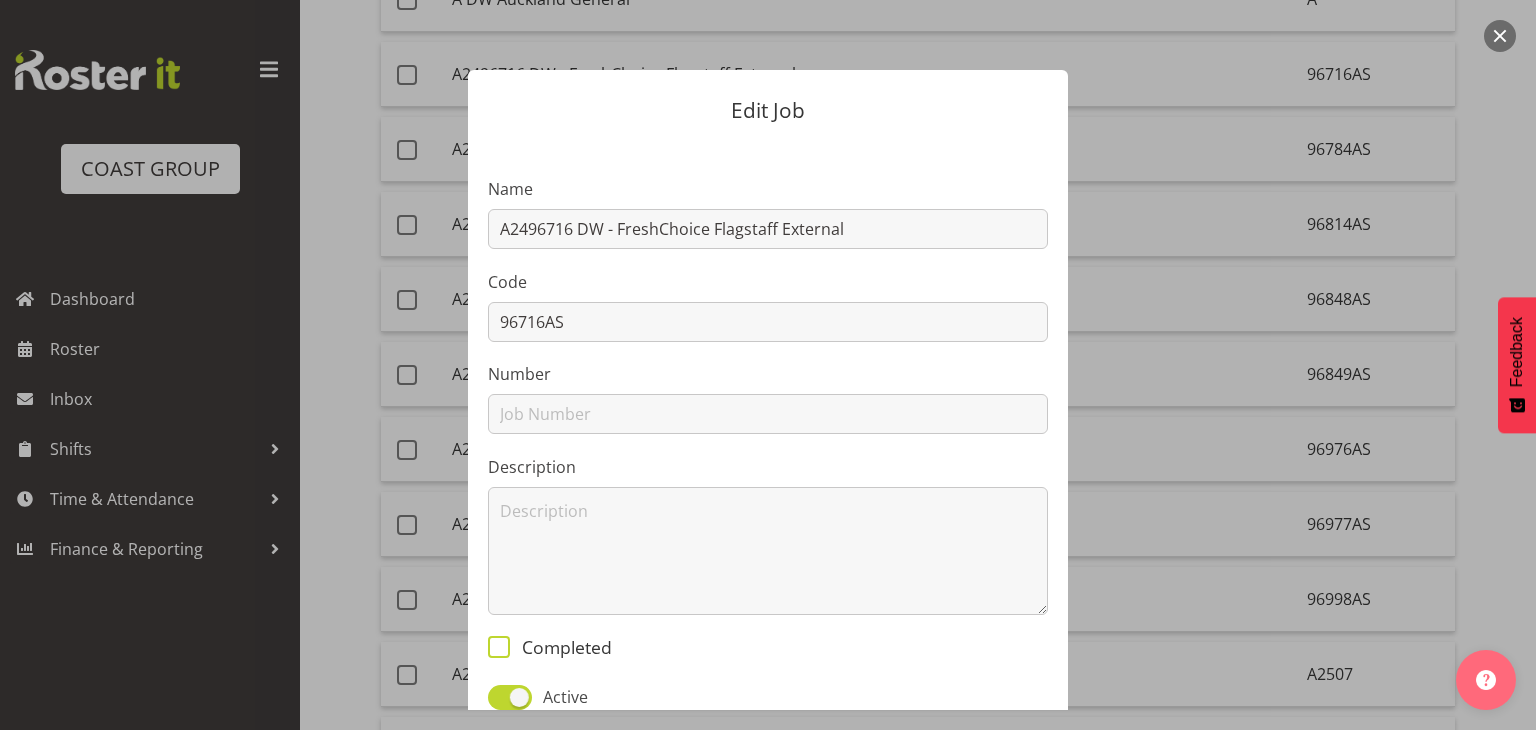 drag, startPoint x: 496, startPoint y: 646, endPoint x: 591, endPoint y: 621, distance: 98.23441 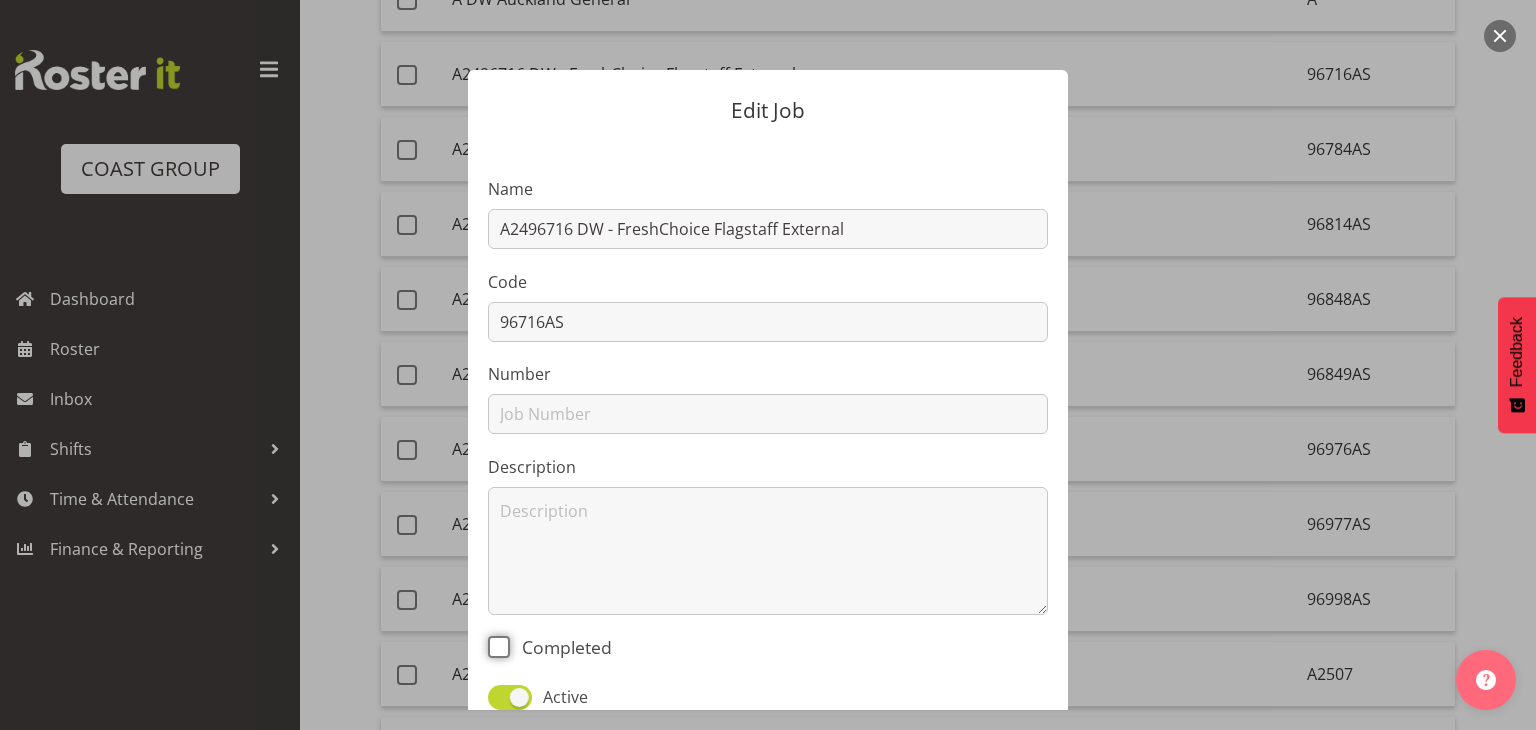 click on "Completed" at bounding box center [494, 646] 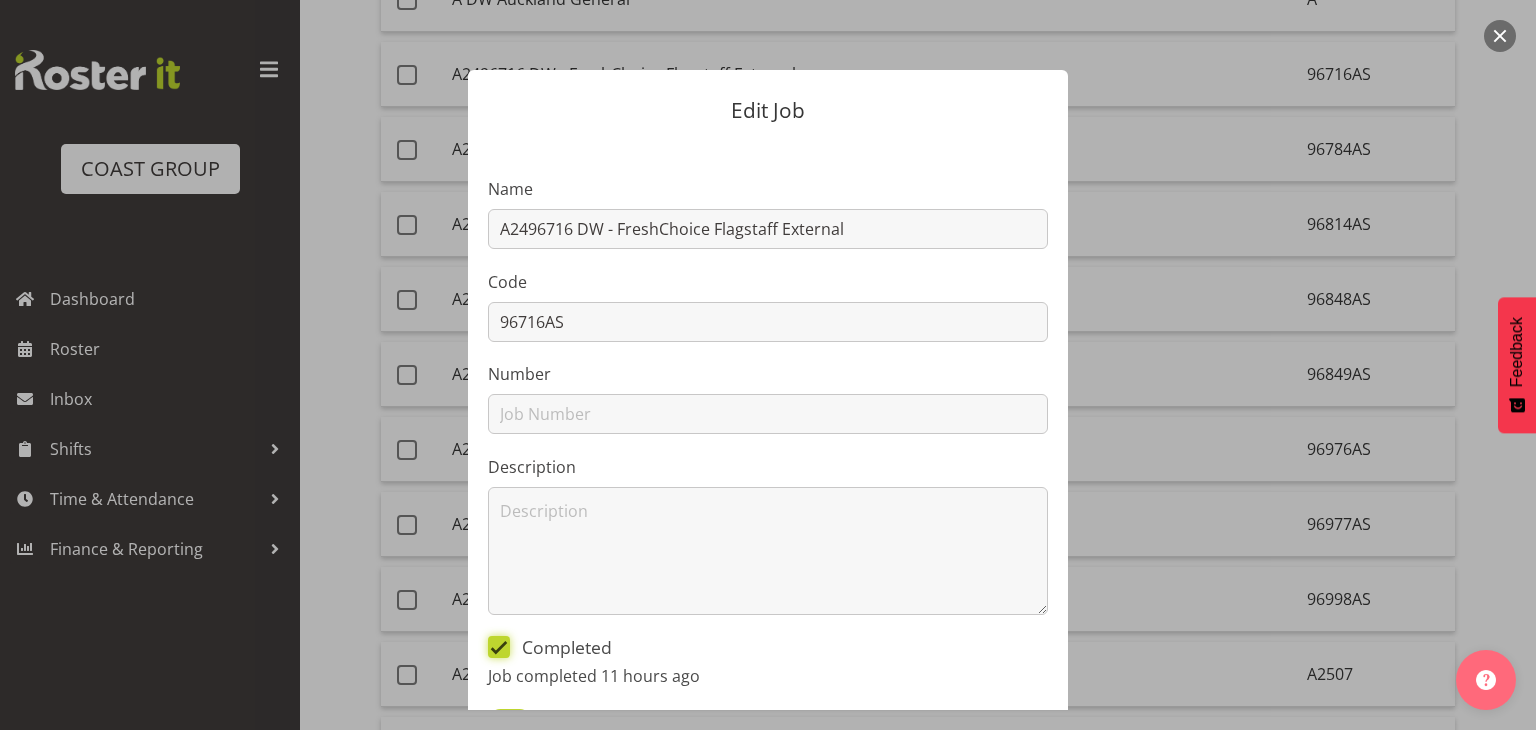 scroll, scrollTop: 142, scrollLeft: 0, axis: vertical 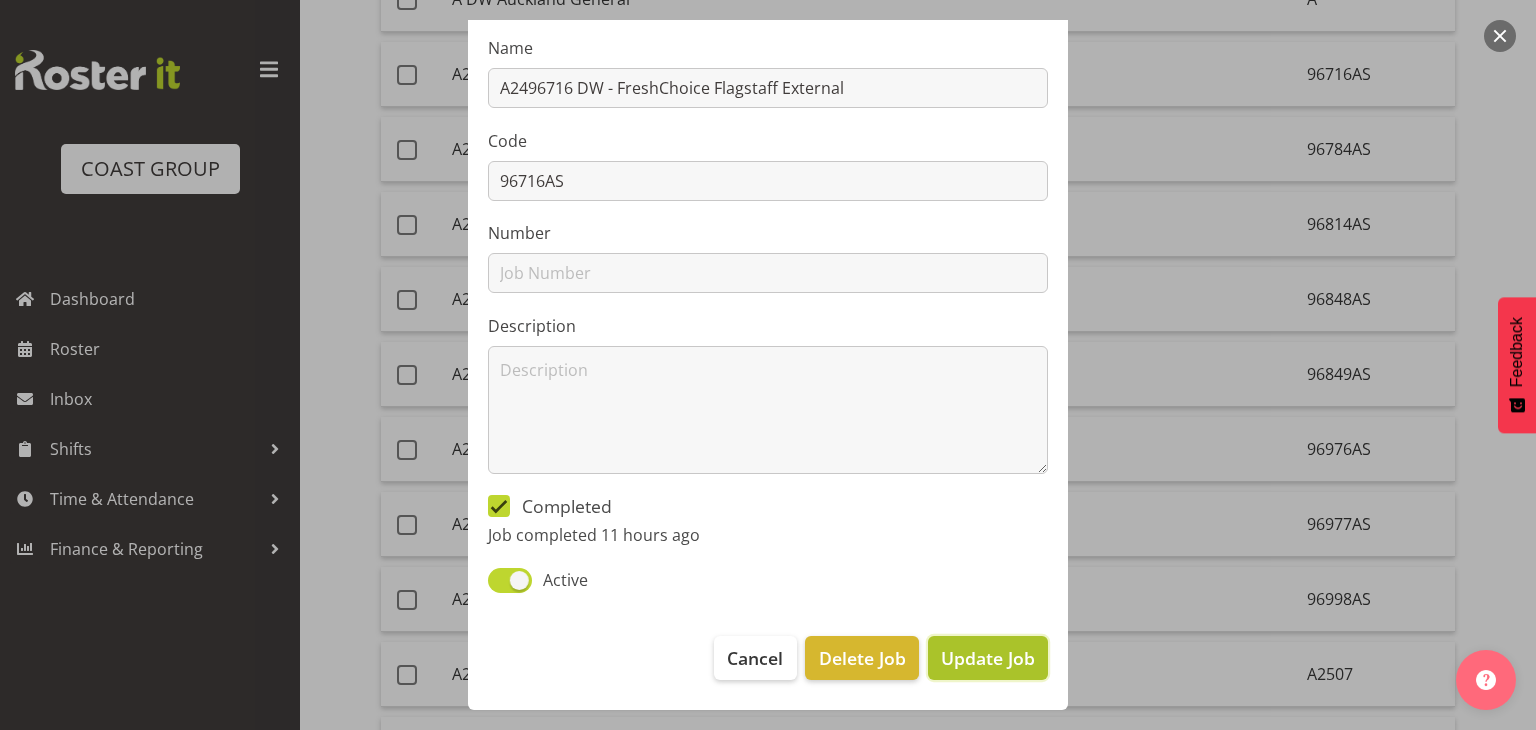 click on "Update Job" at bounding box center [988, 658] 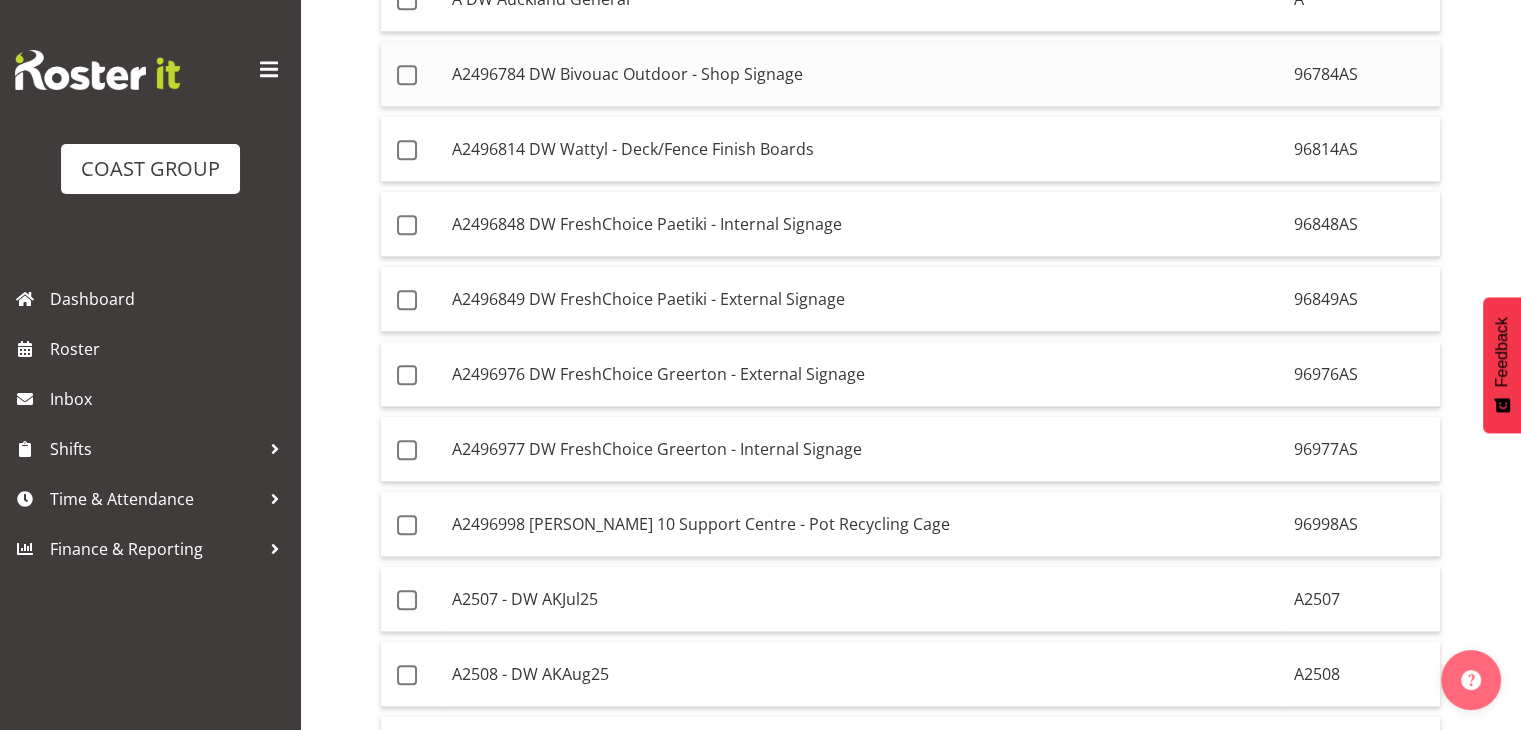 click on "A2496784 DW Bivouac Outdoor - Shop Signage" at bounding box center (865, 74) 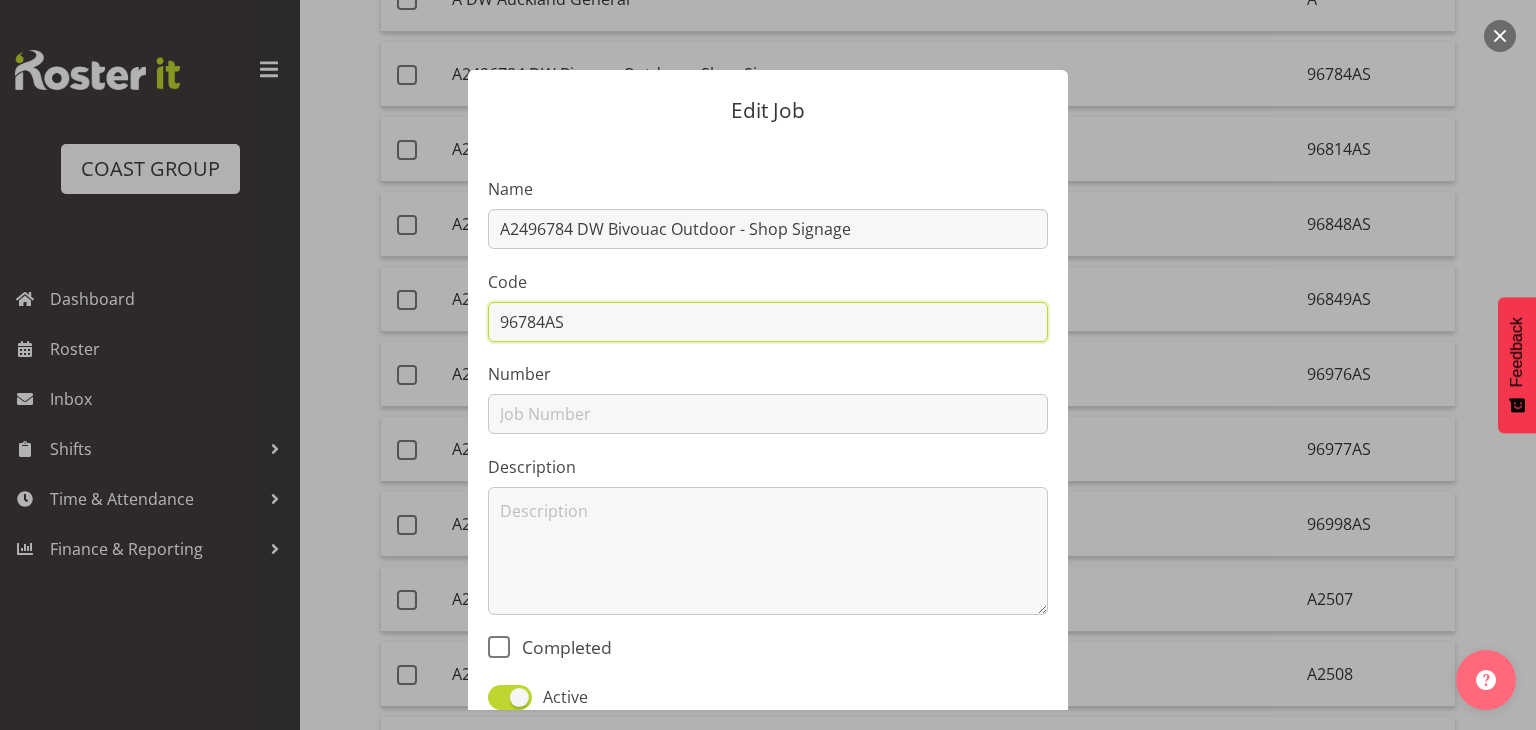 drag, startPoint x: 576, startPoint y: 325, endPoint x: 489, endPoint y: 317, distance: 87.36704 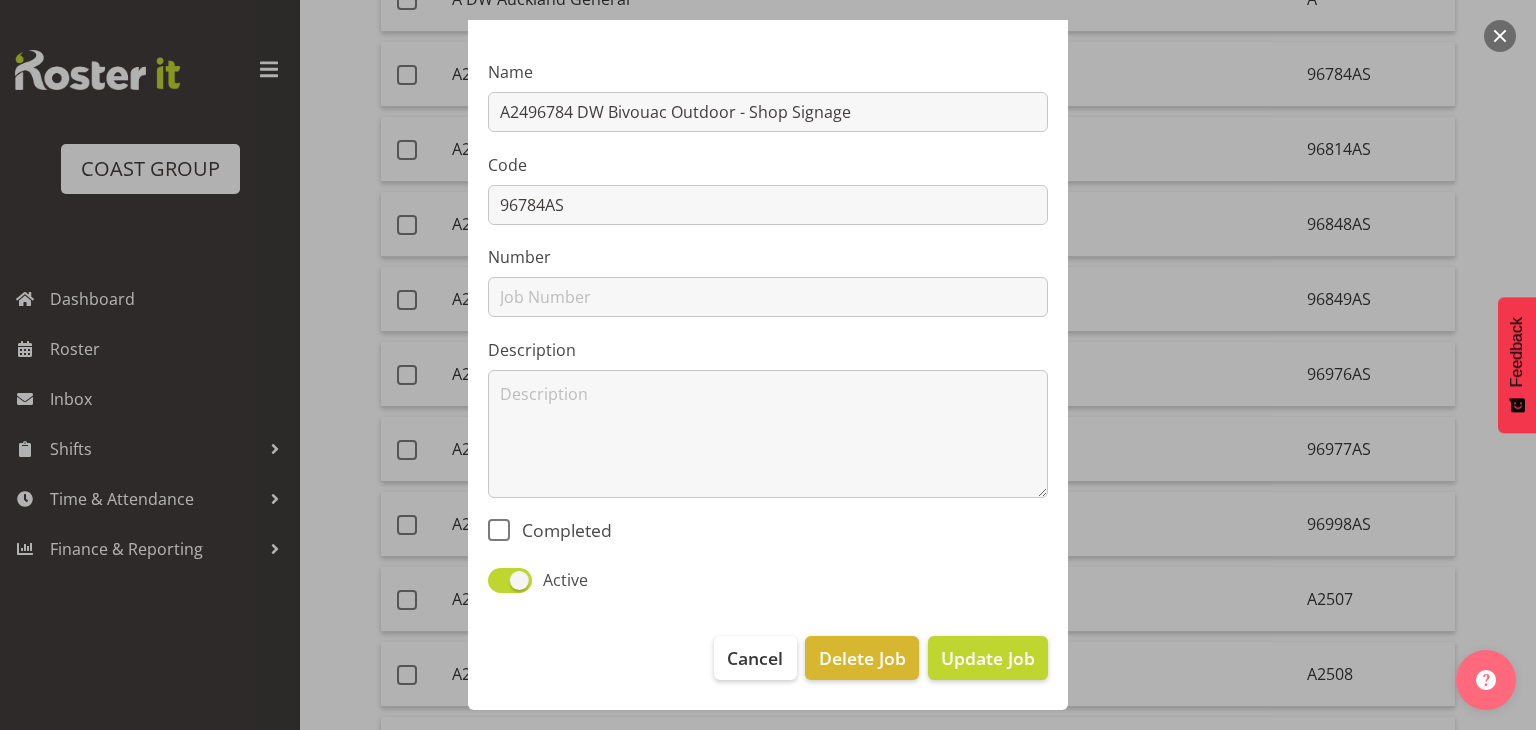 scroll, scrollTop: 118, scrollLeft: 0, axis: vertical 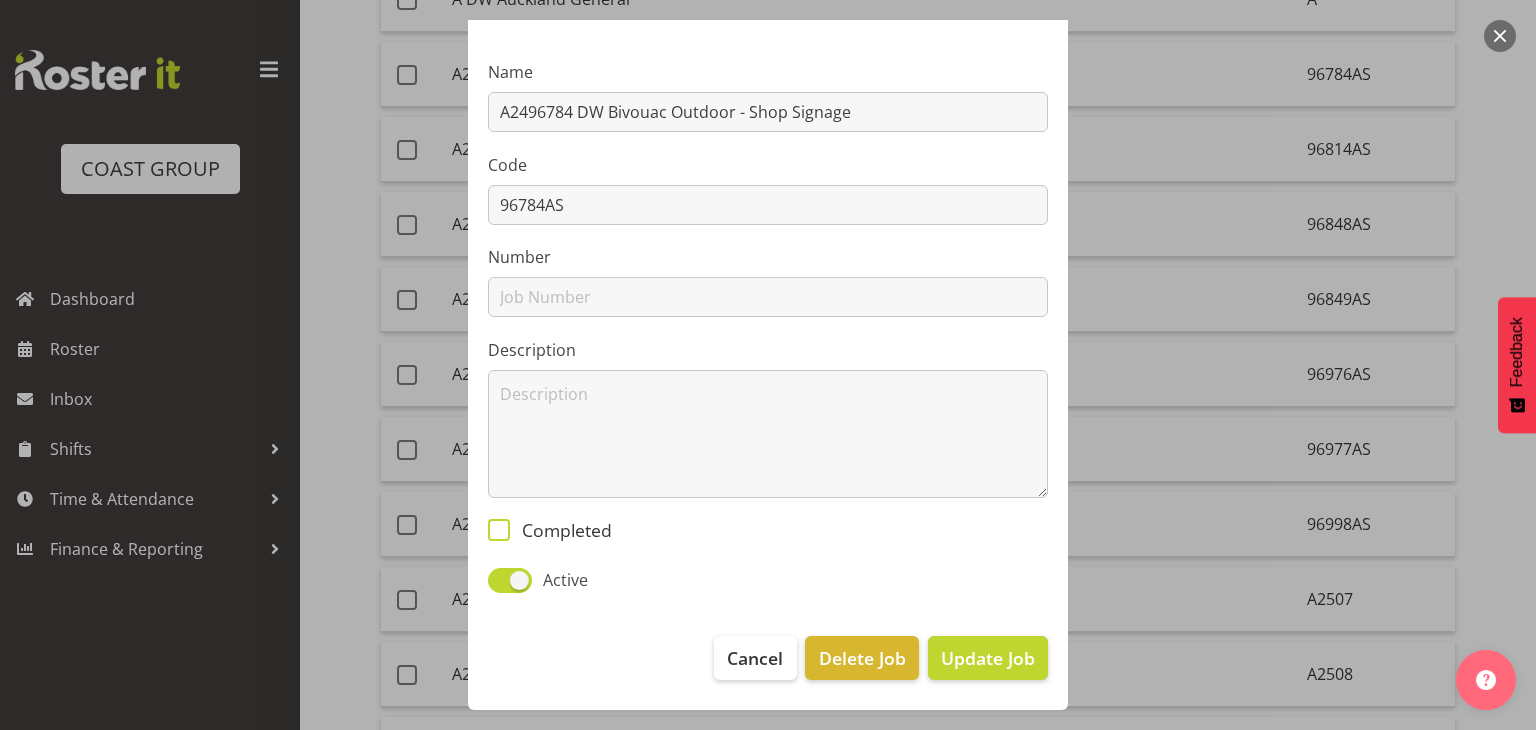 click on "Completed" at bounding box center (561, 530) 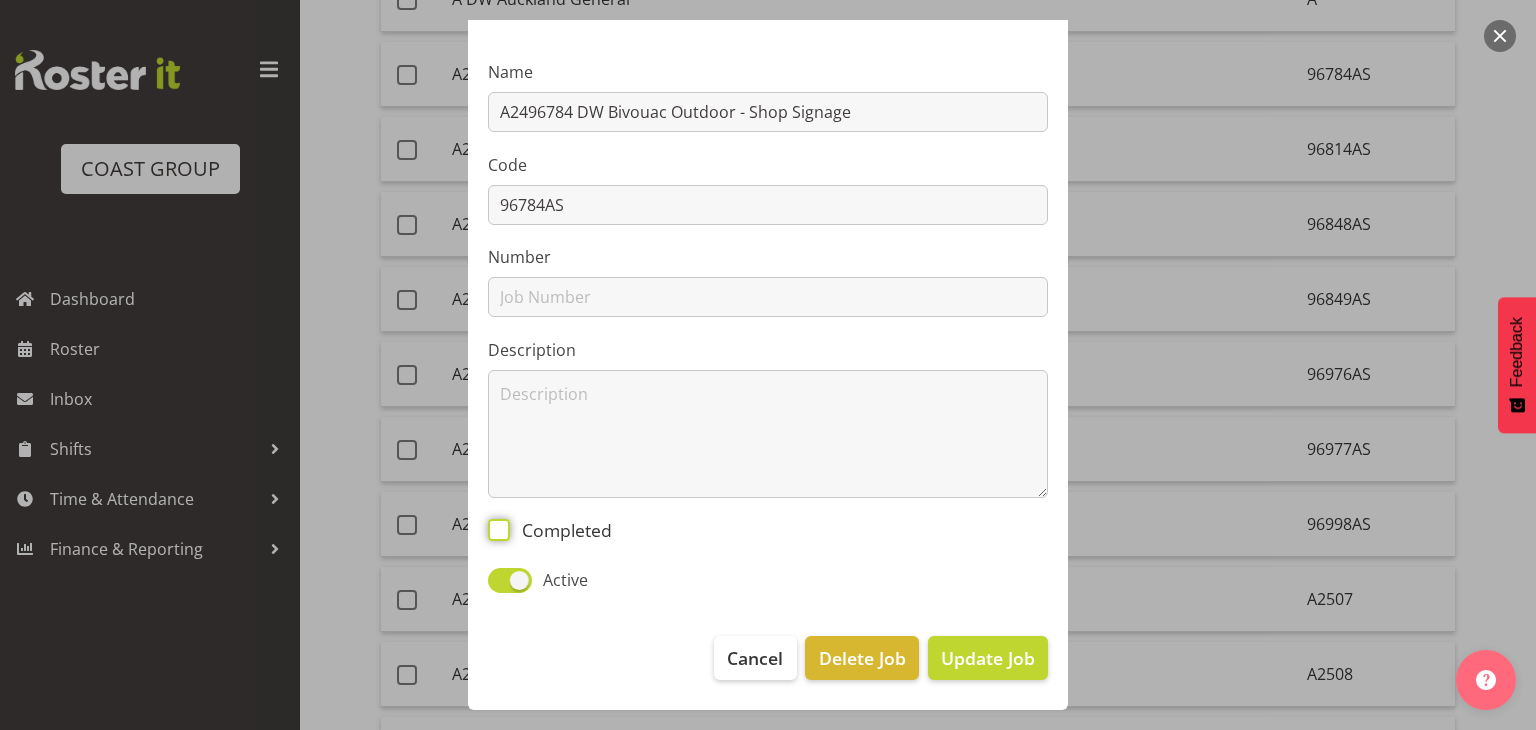 click on "Completed" at bounding box center [494, 529] 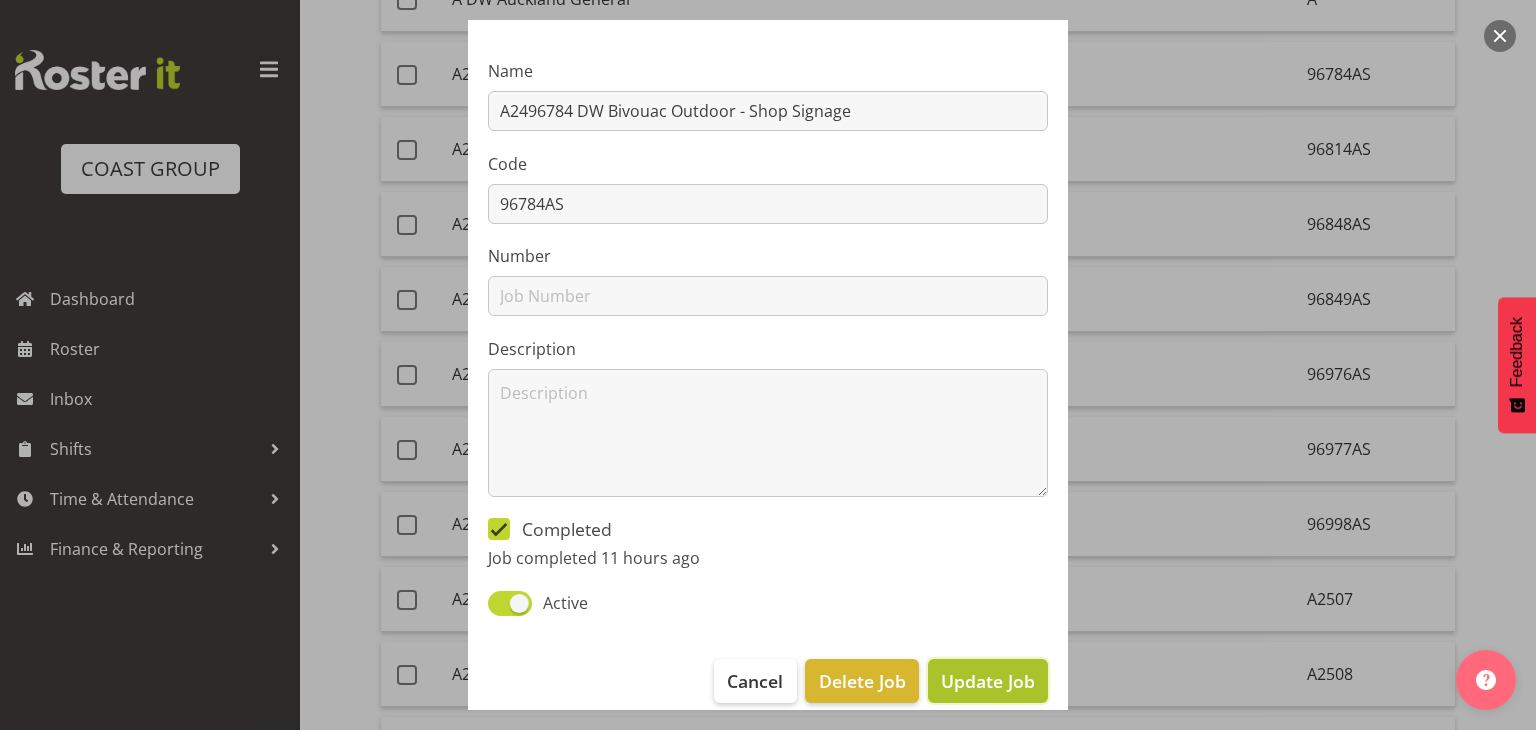 click on "Update Job" at bounding box center (988, 681) 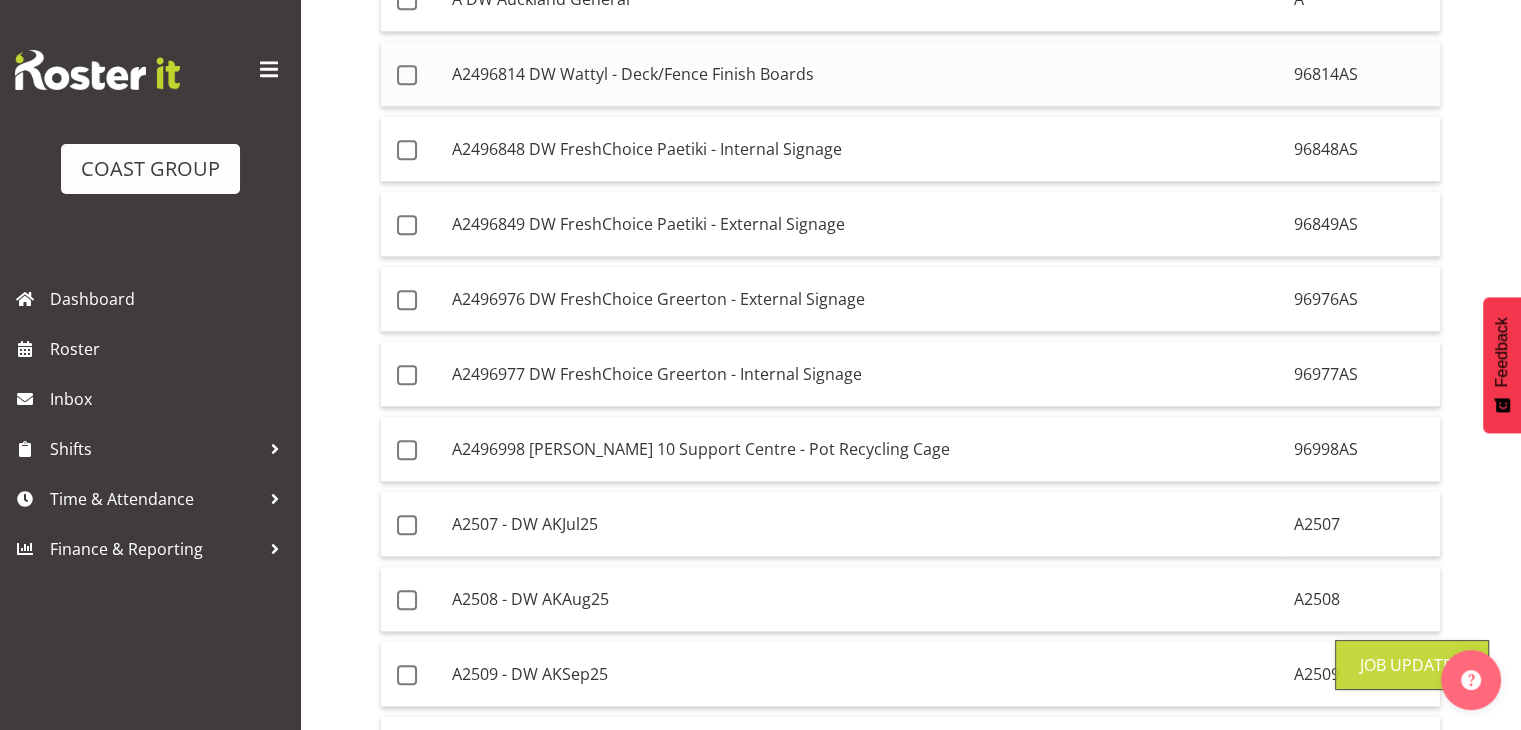 click on "A2496814 DW Wattyl - Deck/Fence Finish Boards" at bounding box center (865, 74) 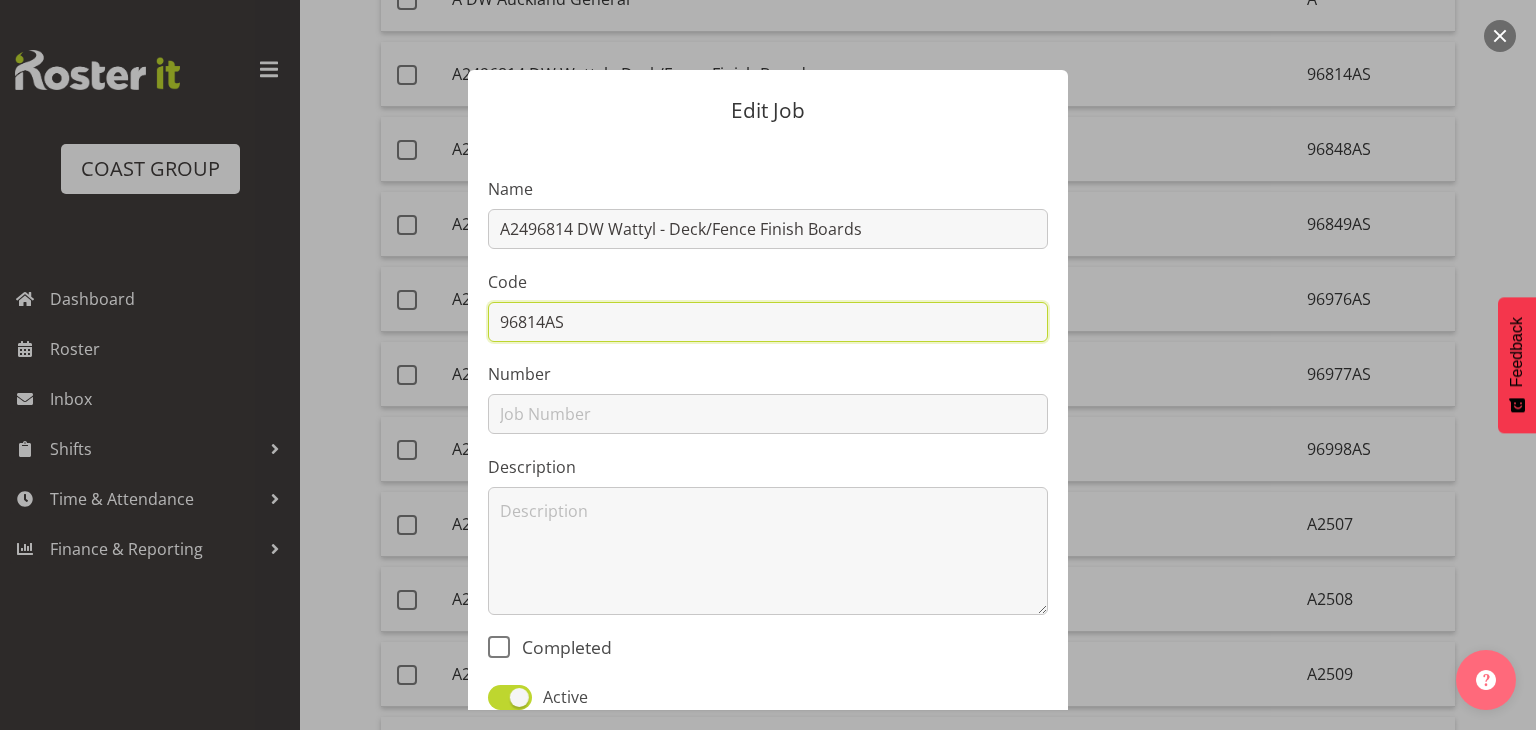 drag, startPoint x: 568, startPoint y: 326, endPoint x: 480, endPoint y: 337, distance: 88.68484 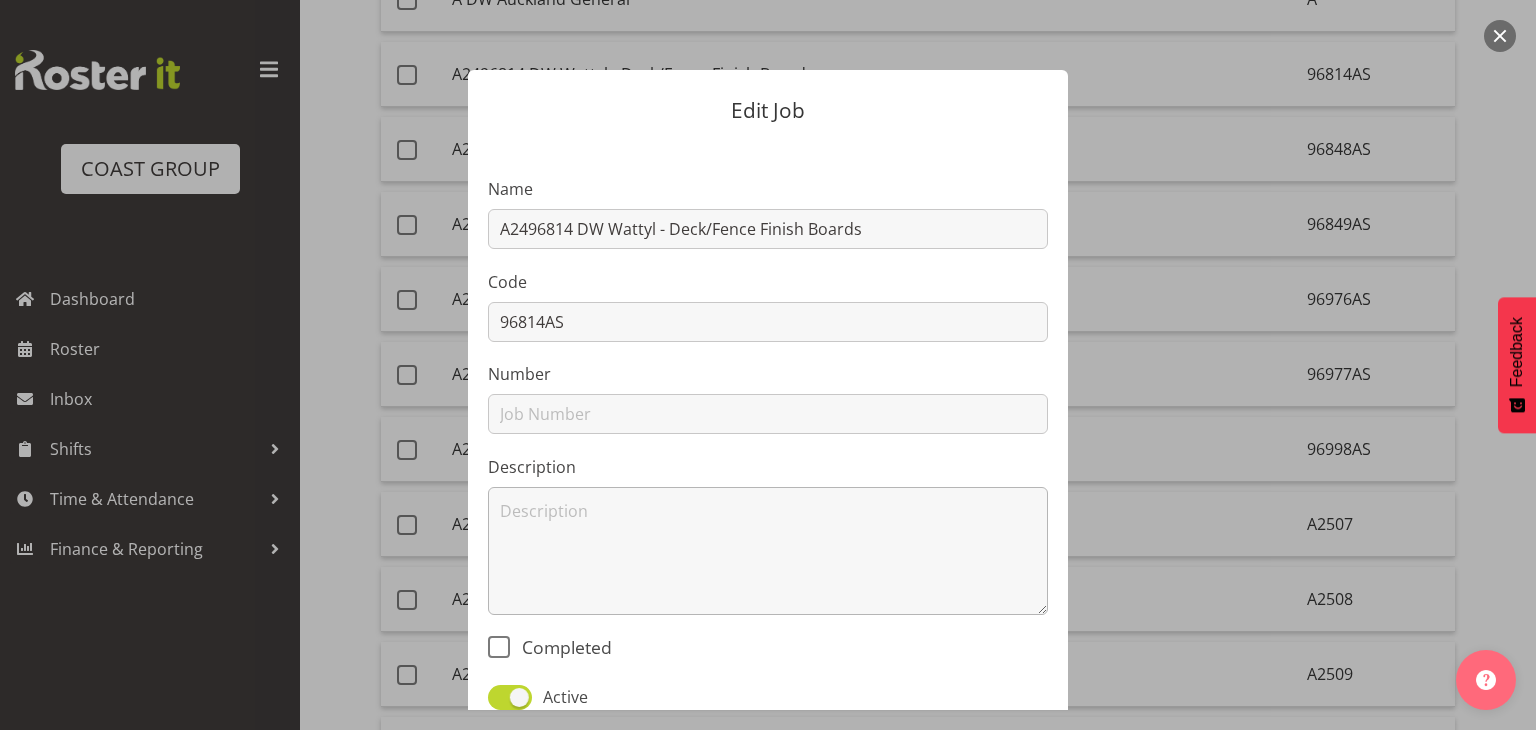 scroll, scrollTop: 118, scrollLeft: 0, axis: vertical 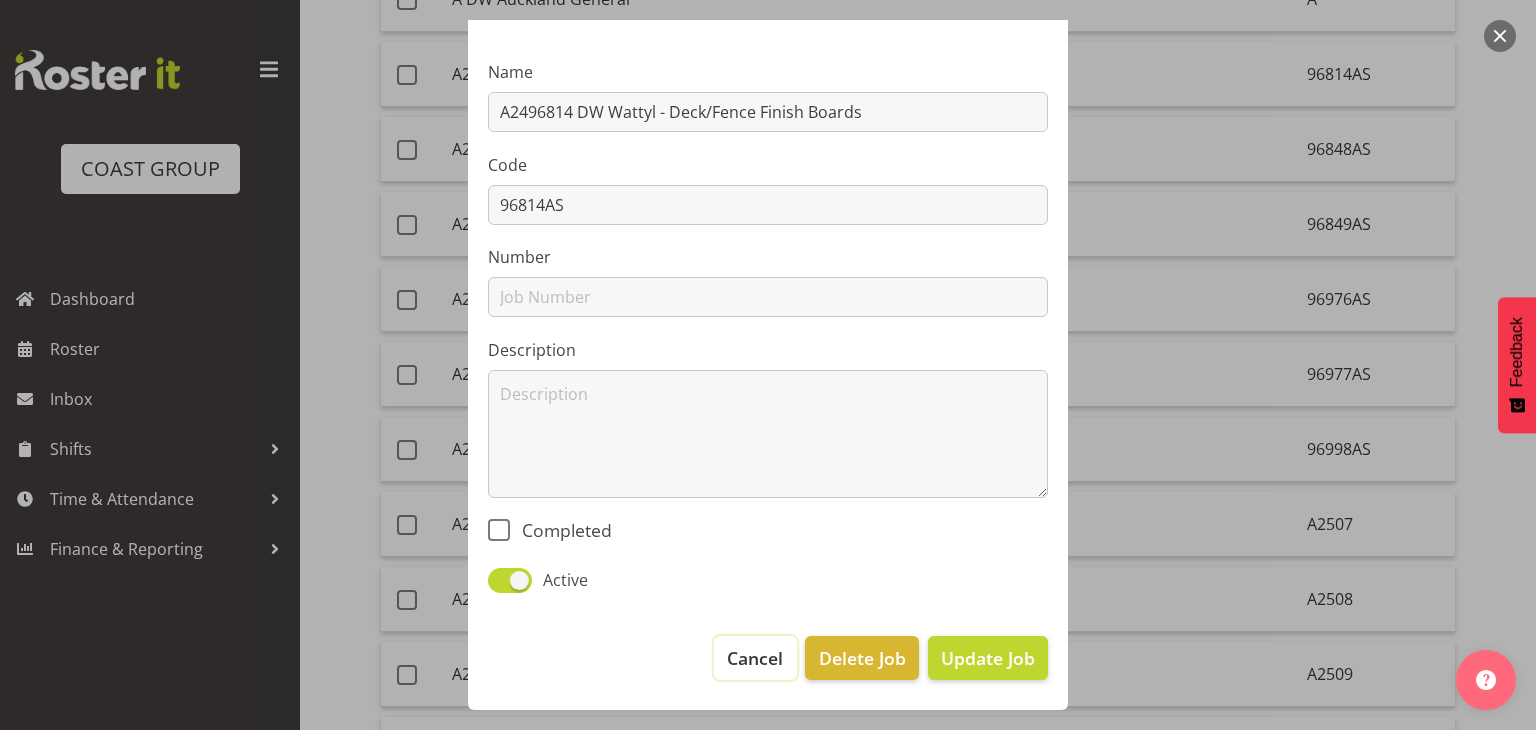 click on "Cancel" at bounding box center [755, 658] 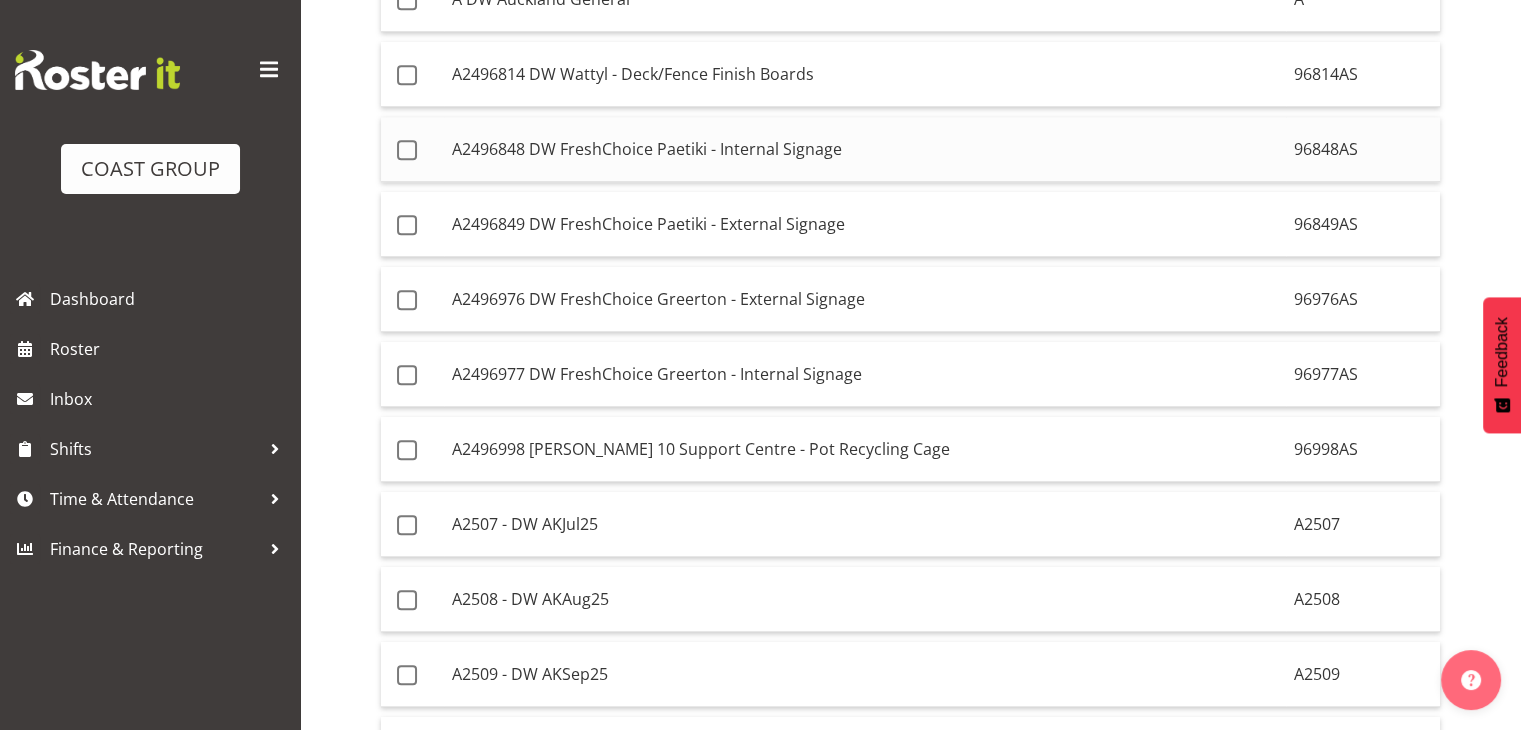 click on "A2496848 DW FreshChoice Paetiki - Internal Signage" at bounding box center (865, 149) 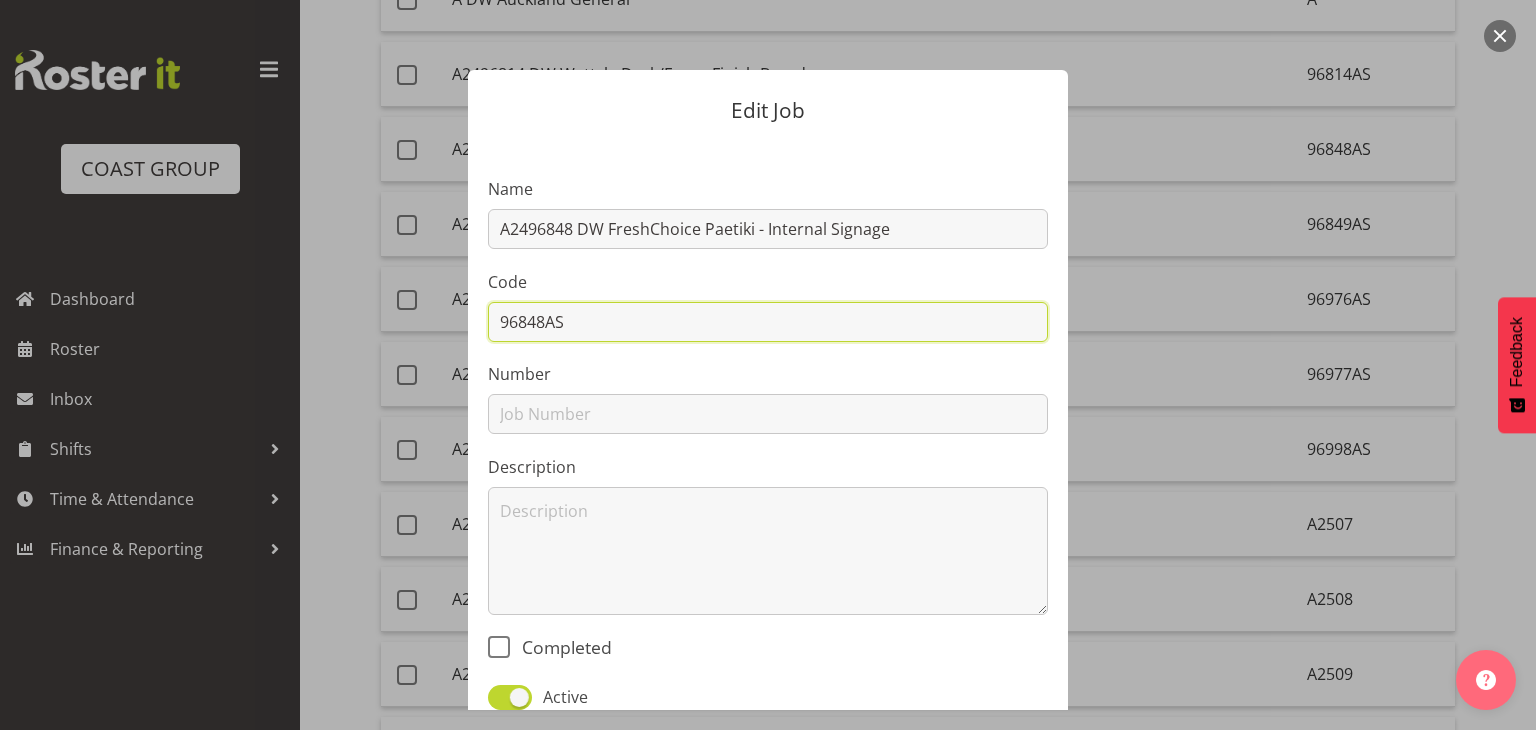 drag, startPoint x: 580, startPoint y: 325, endPoint x: 490, endPoint y: 324, distance: 90.005554 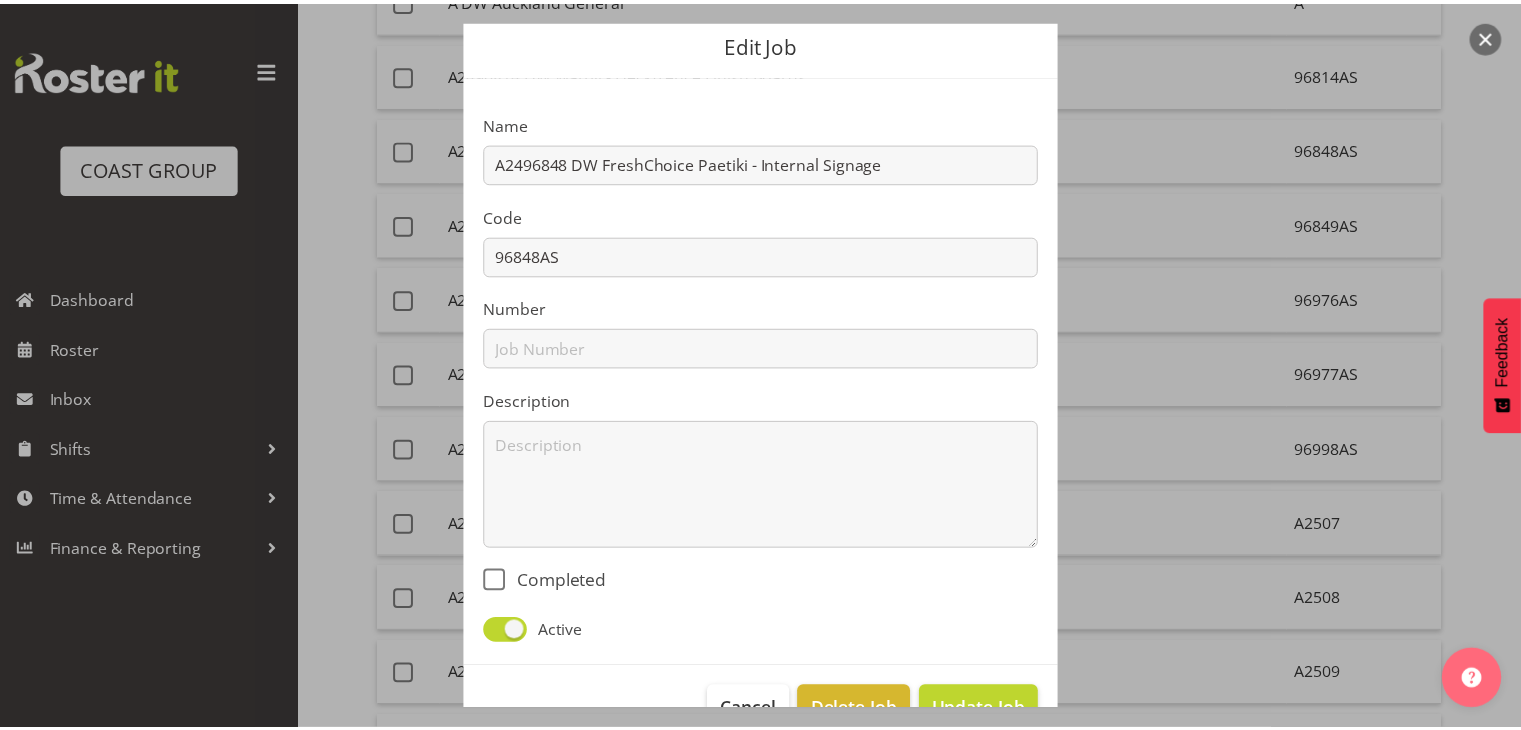 scroll, scrollTop: 100, scrollLeft: 0, axis: vertical 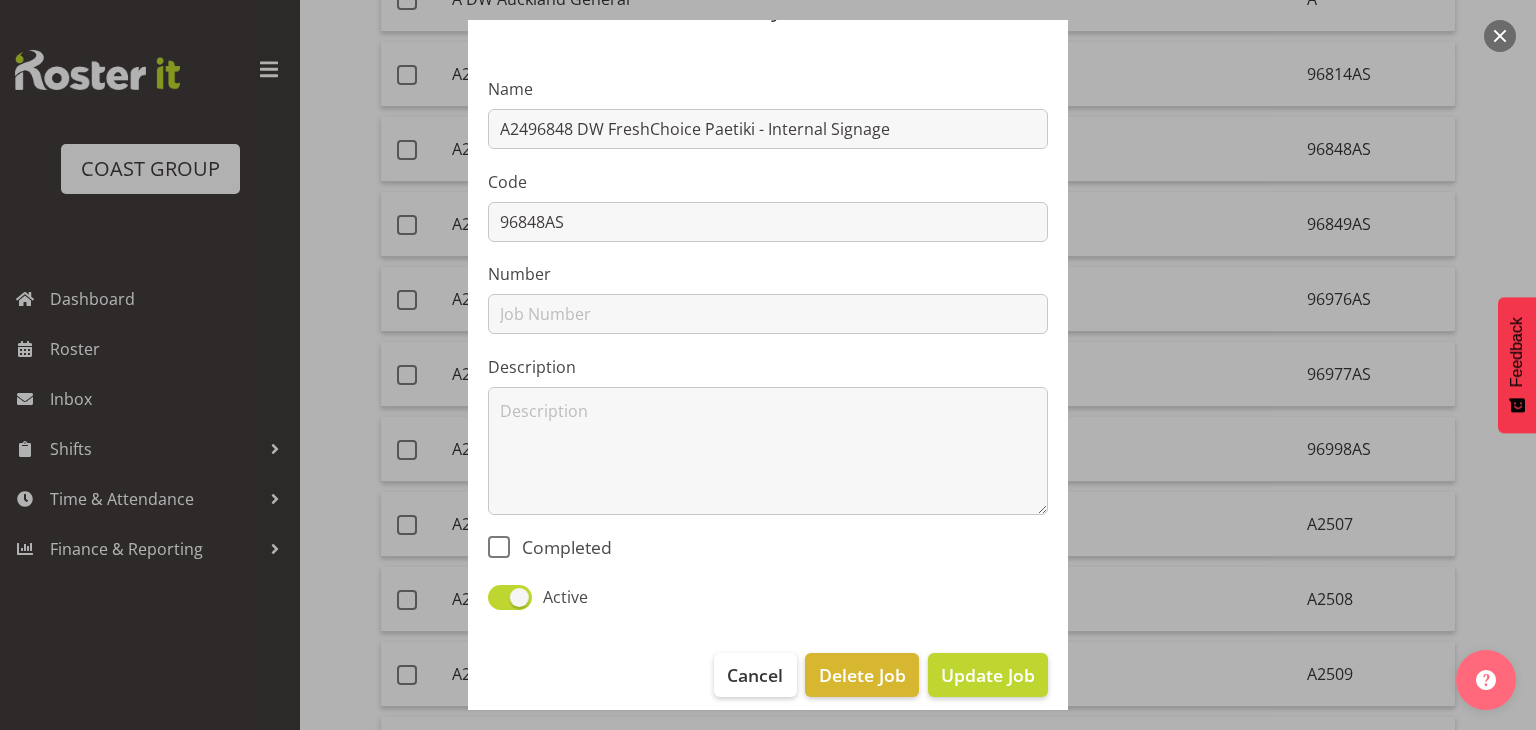 drag, startPoint x: 497, startPoint y: 546, endPoint x: 550, endPoint y: 562, distance: 55.362442 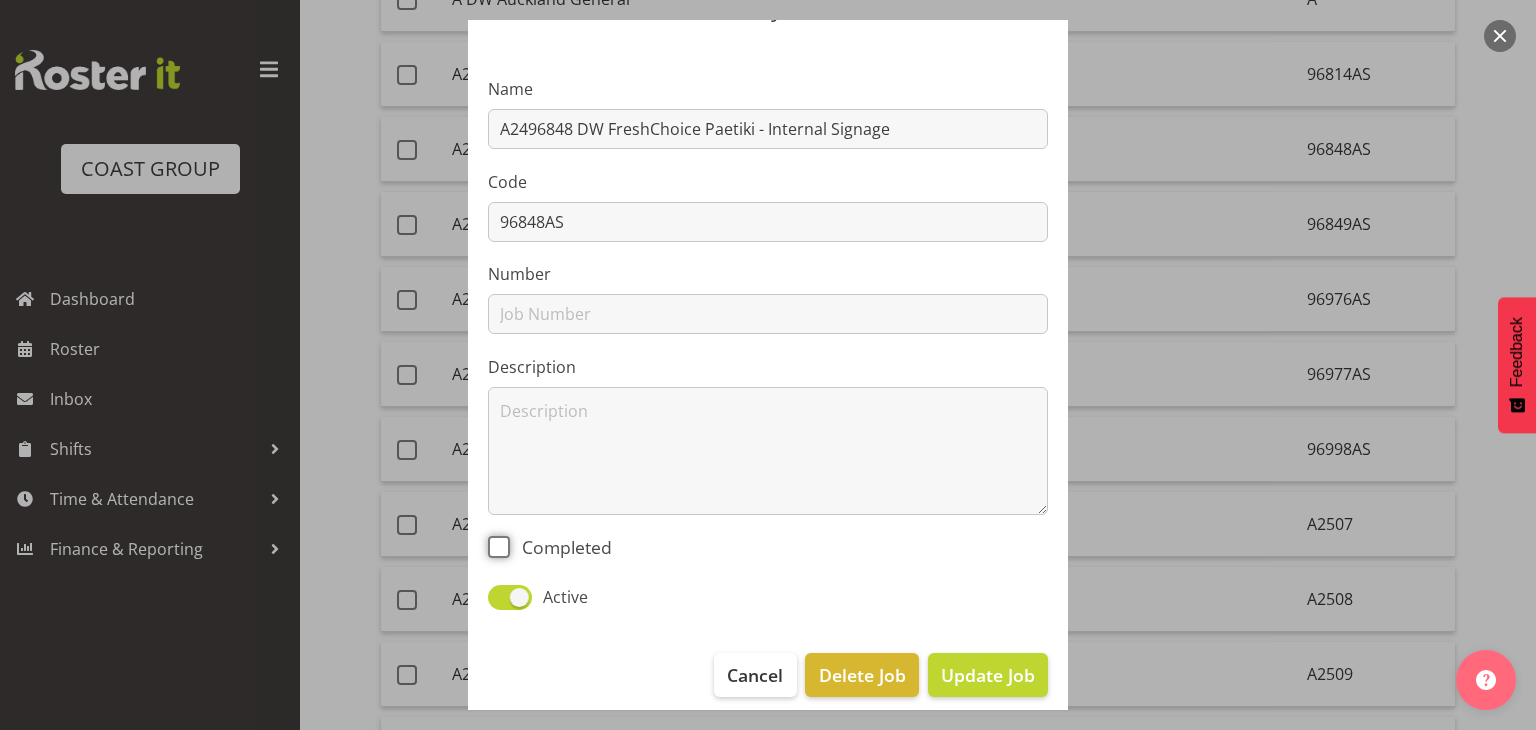 click on "Completed" at bounding box center (494, 546) 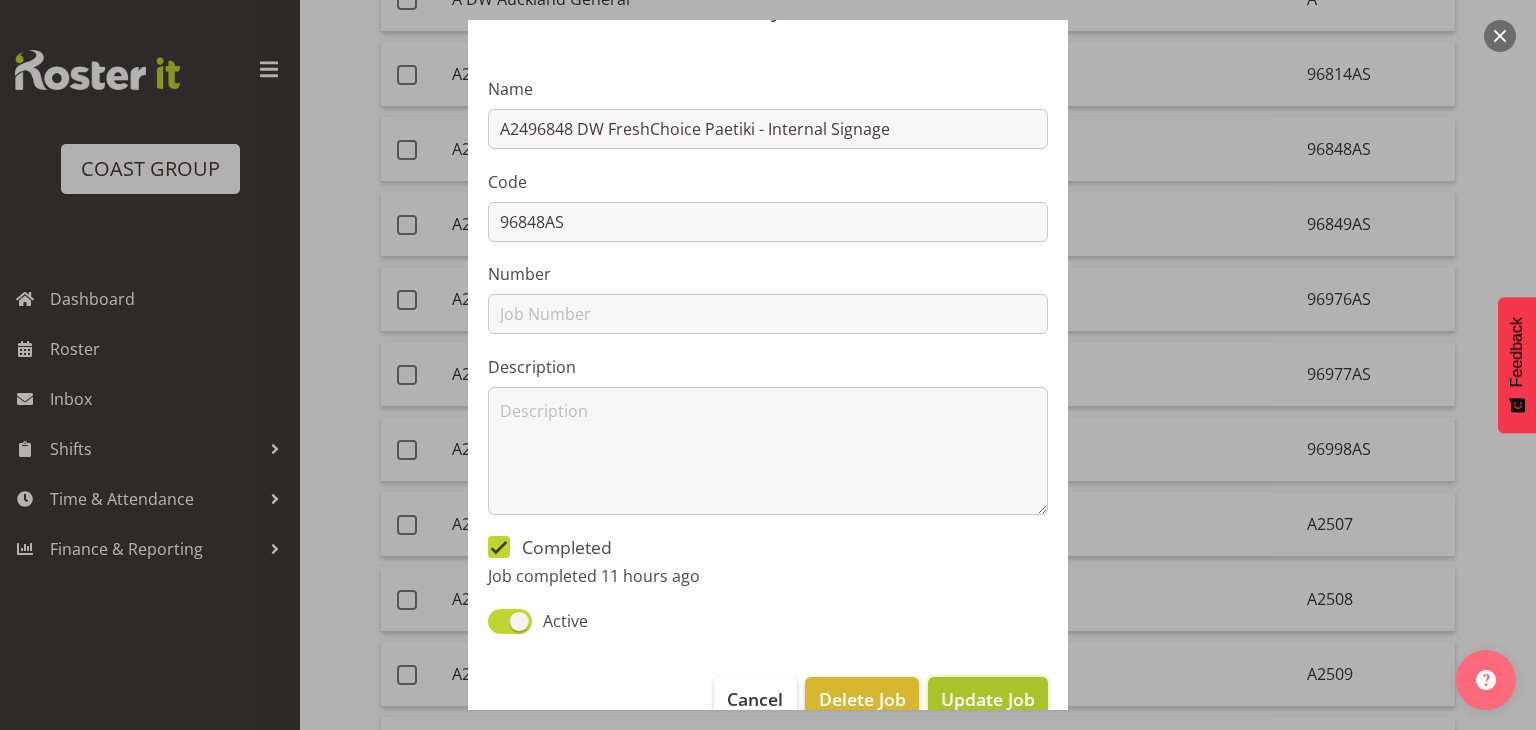 click on "Update Job" at bounding box center (988, 699) 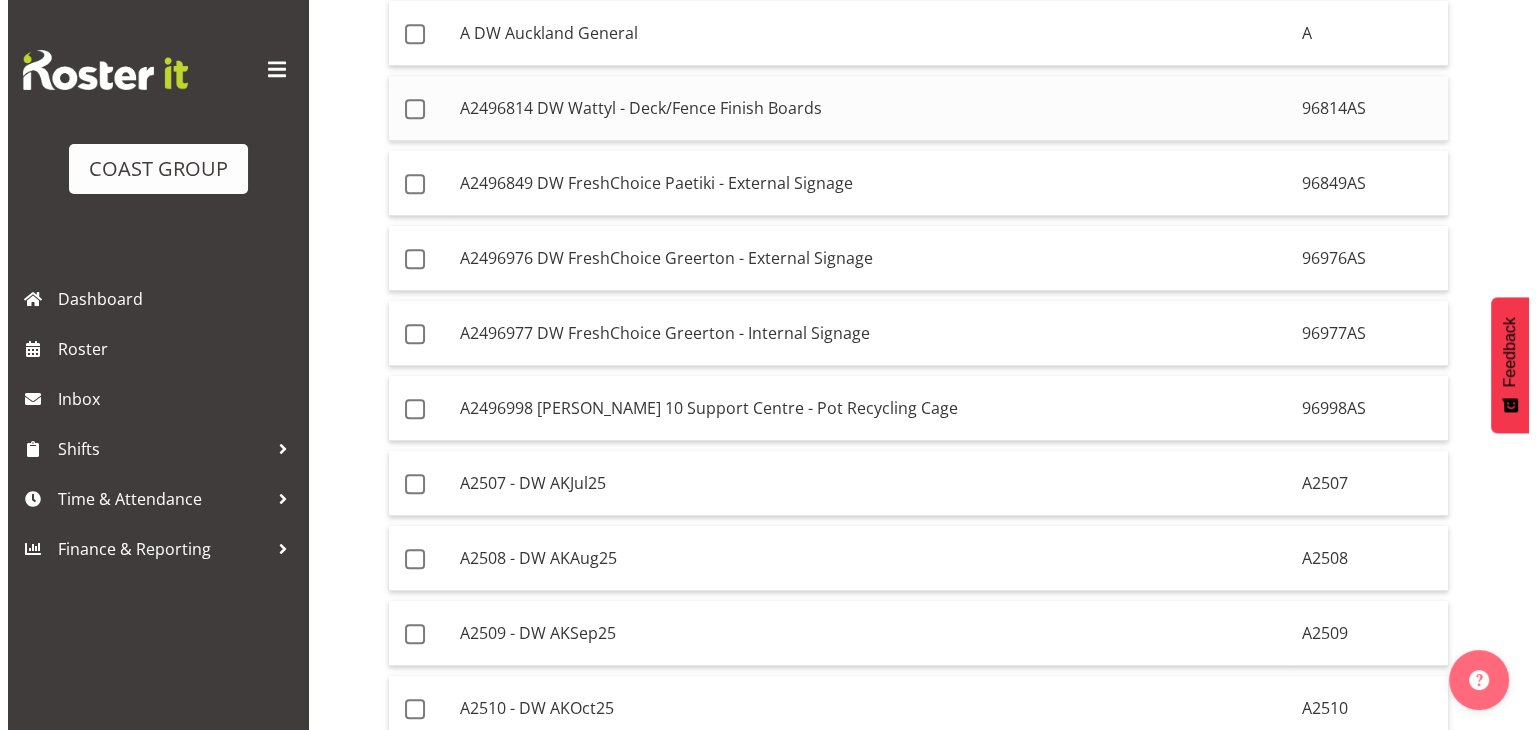 scroll, scrollTop: 2005, scrollLeft: 0, axis: vertical 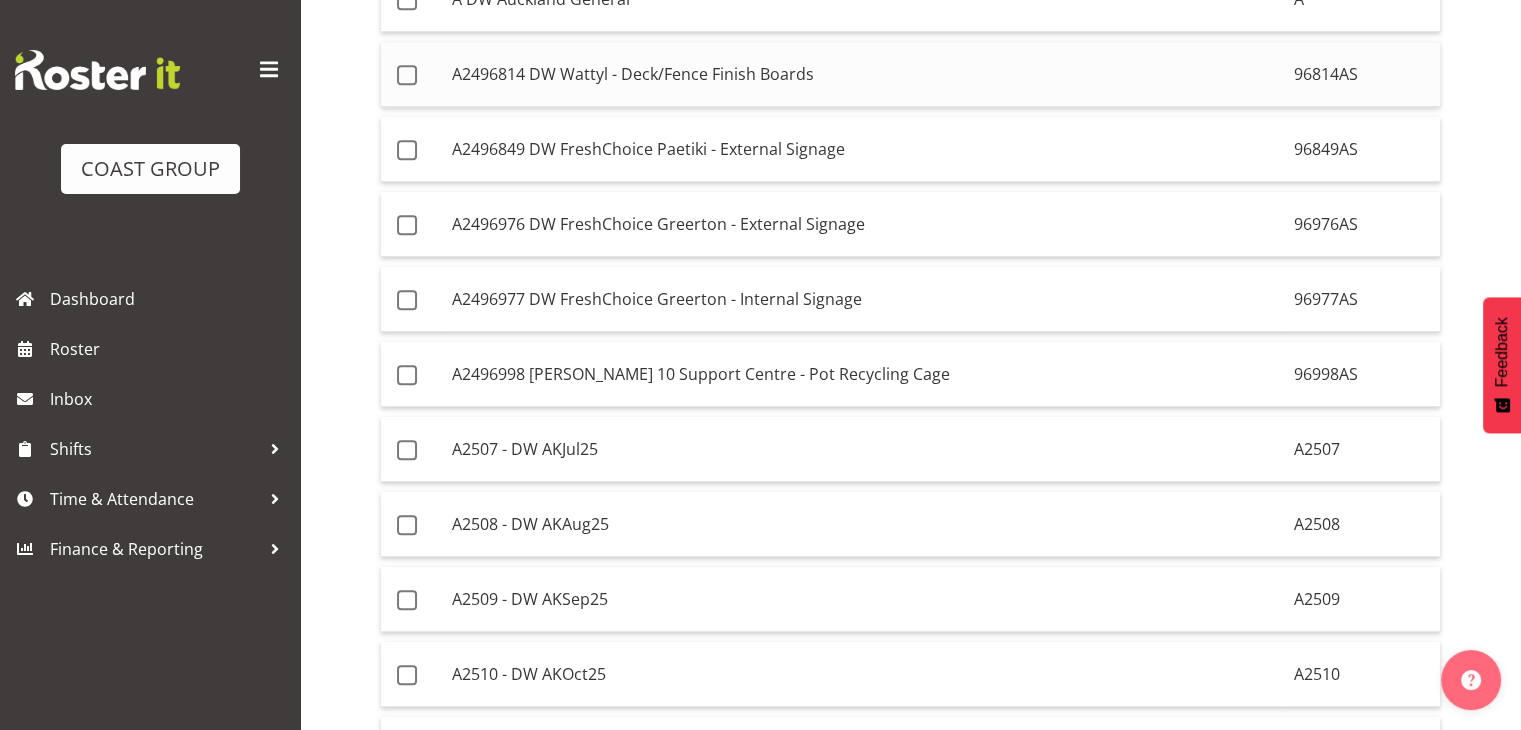 click on "A2496814 DW Wattyl - Deck/Fence Finish Boards" at bounding box center [865, 74] 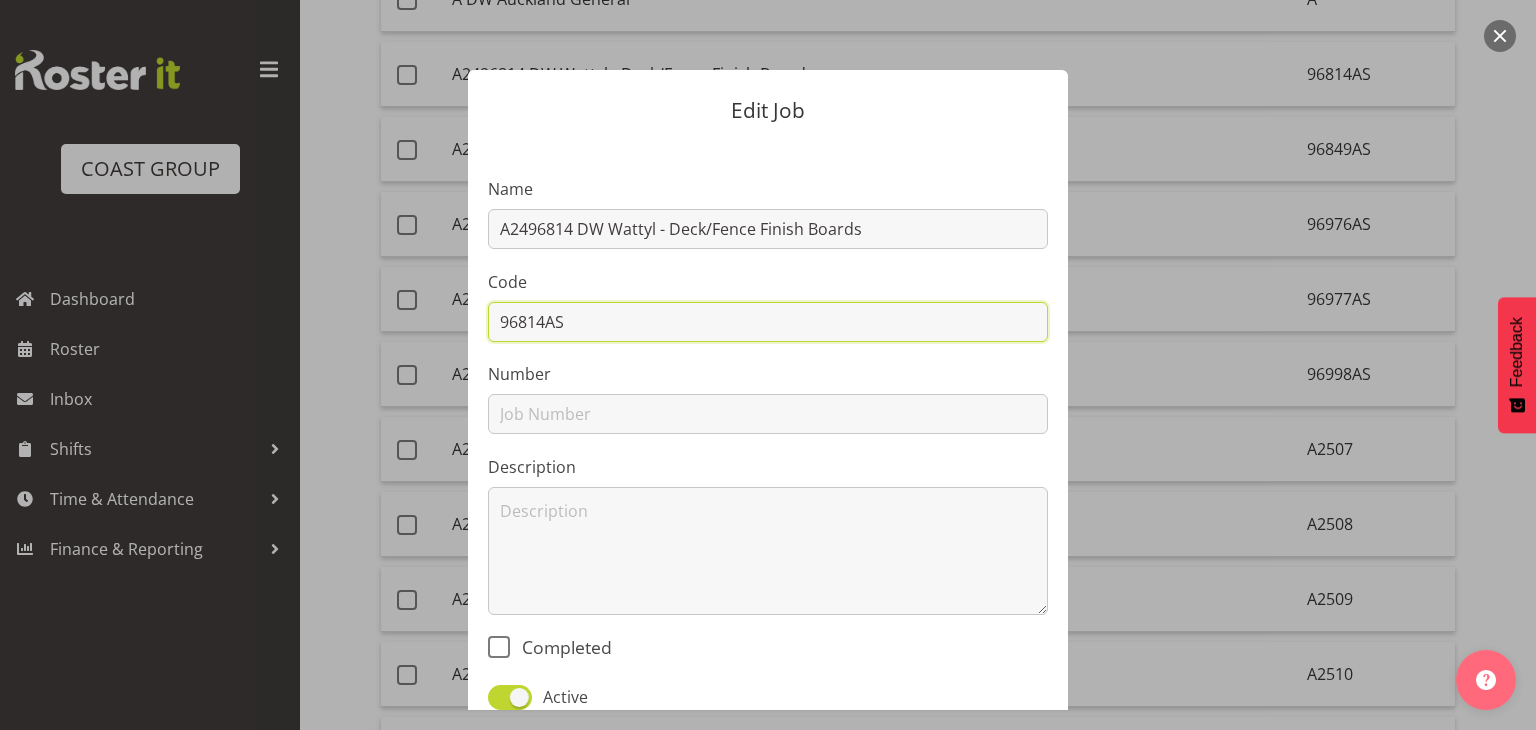 drag, startPoint x: 583, startPoint y: 320, endPoint x: 476, endPoint y: 334, distance: 107.912 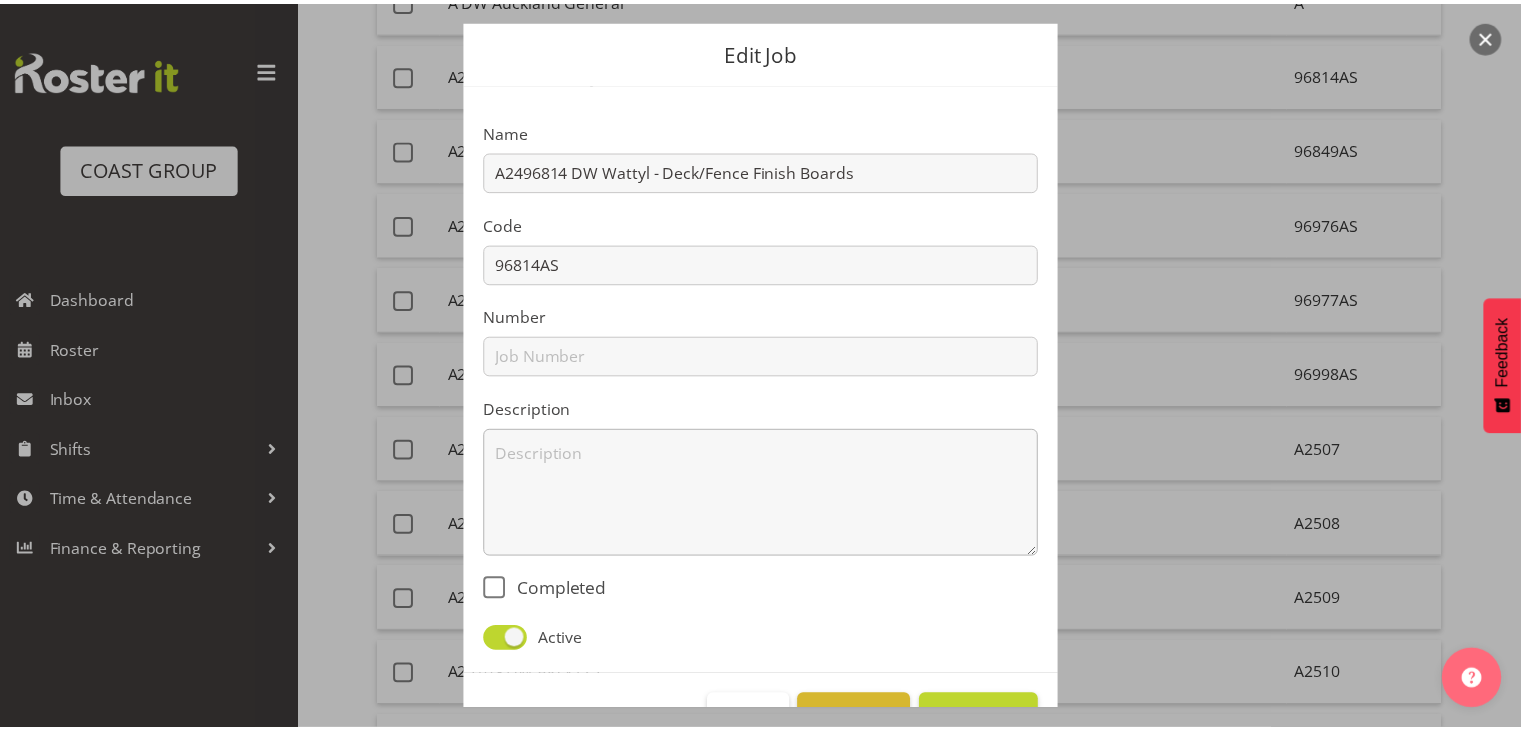 scroll, scrollTop: 118, scrollLeft: 0, axis: vertical 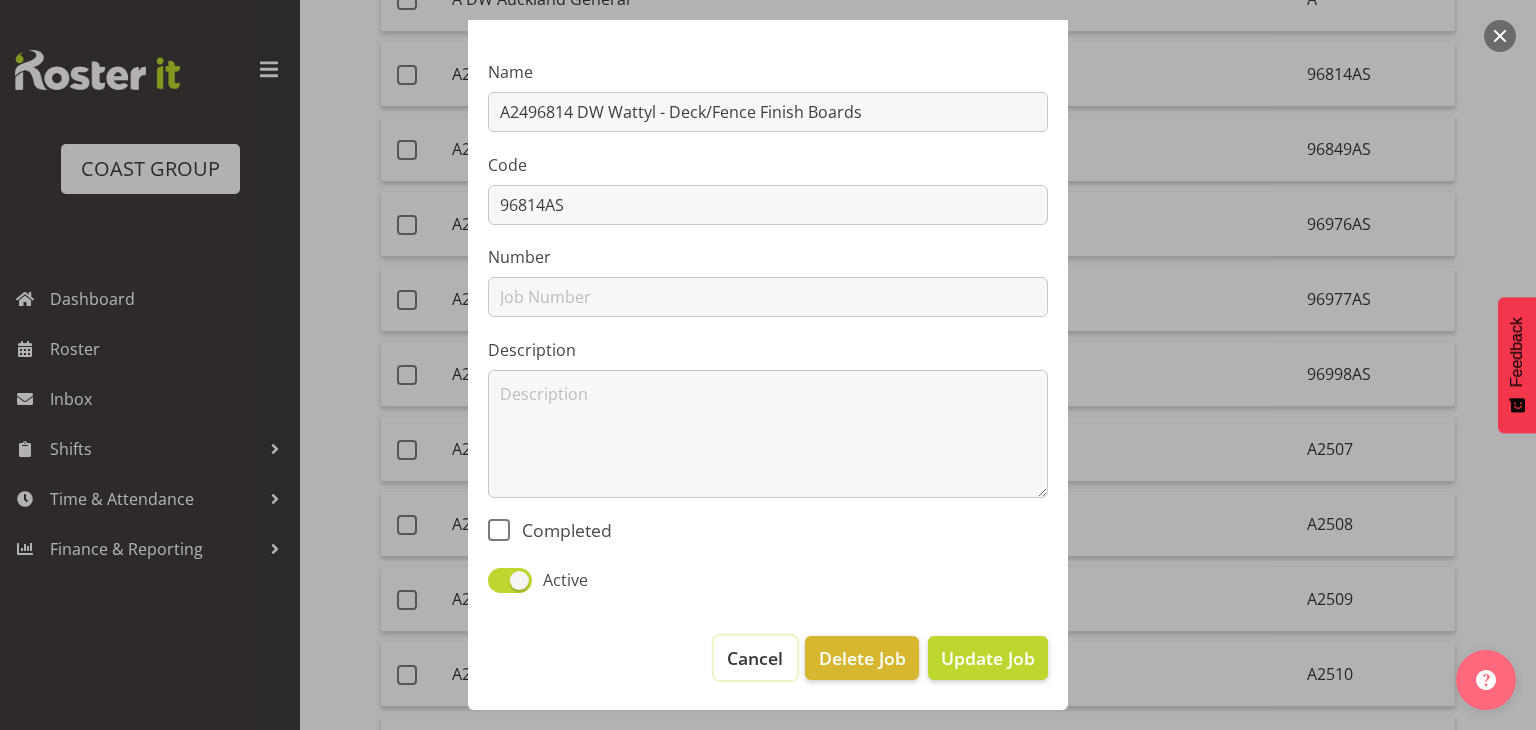 click on "Cancel" at bounding box center (755, 658) 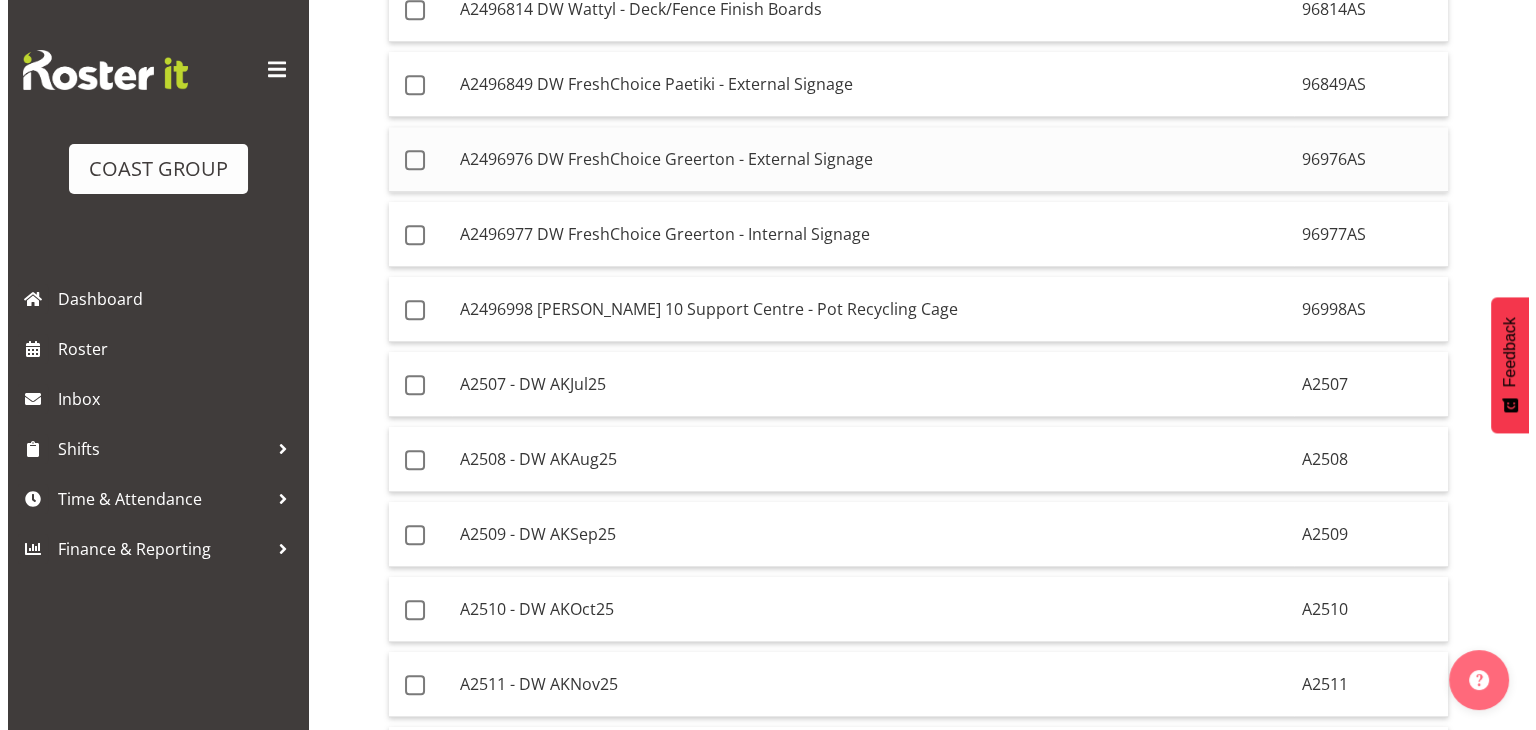 scroll, scrollTop: 2105, scrollLeft: 0, axis: vertical 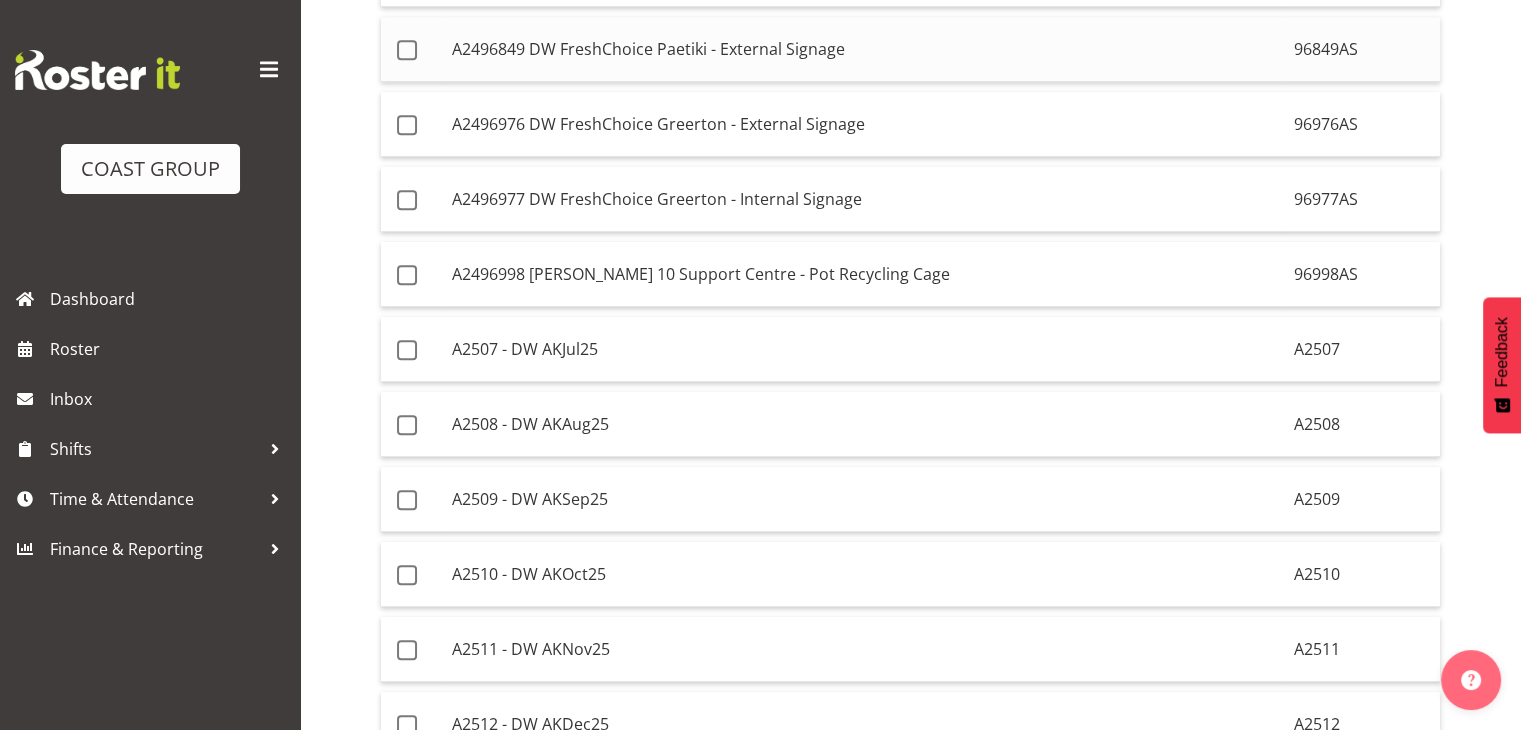 click on "A2496849 DW FreshChoice Paetiki - External Signage" at bounding box center [865, 49] 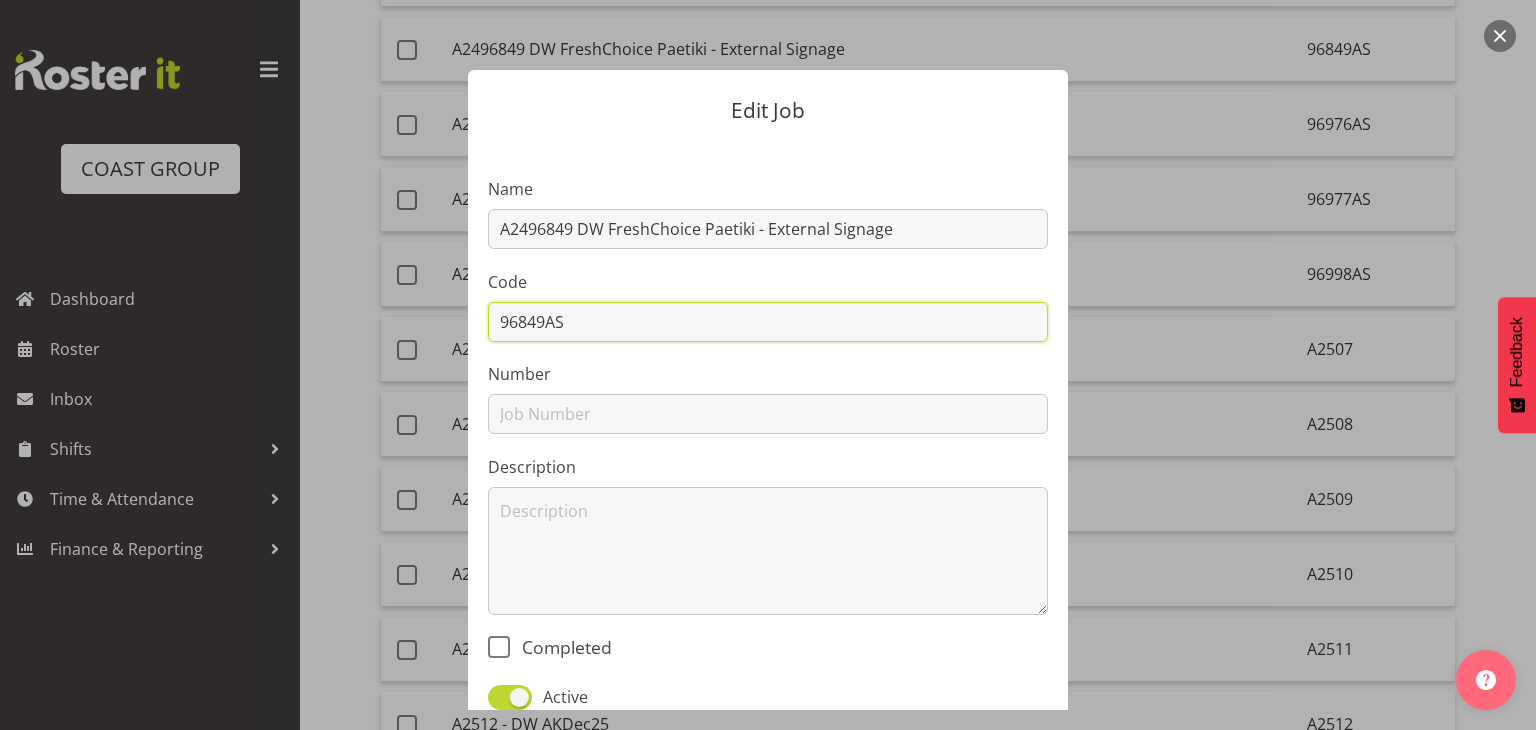 drag, startPoint x: 572, startPoint y: 321, endPoint x: 488, endPoint y: 342, distance: 86.58522 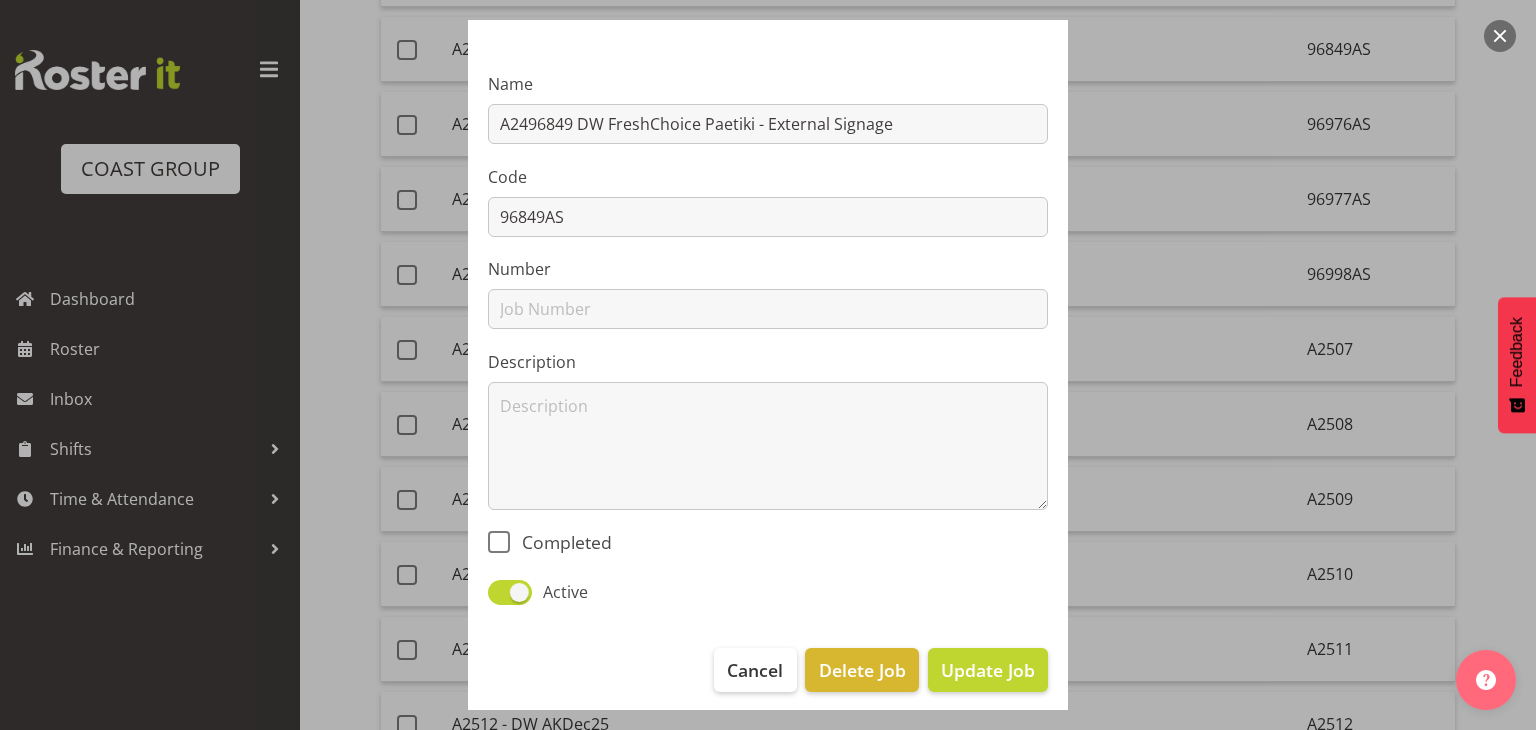 scroll, scrollTop: 118, scrollLeft: 0, axis: vertical 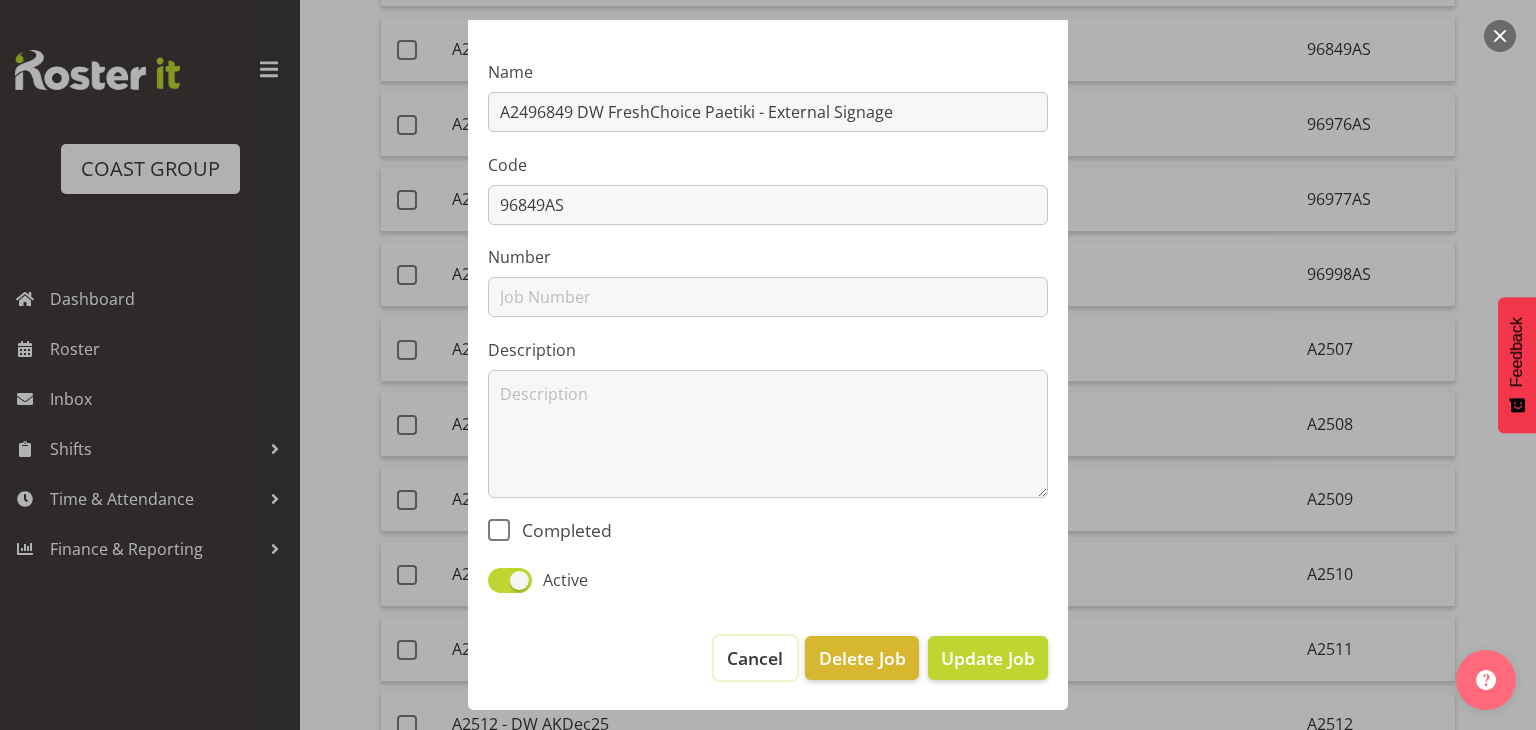 click on "Cancel" at bounding box center [755, 658] 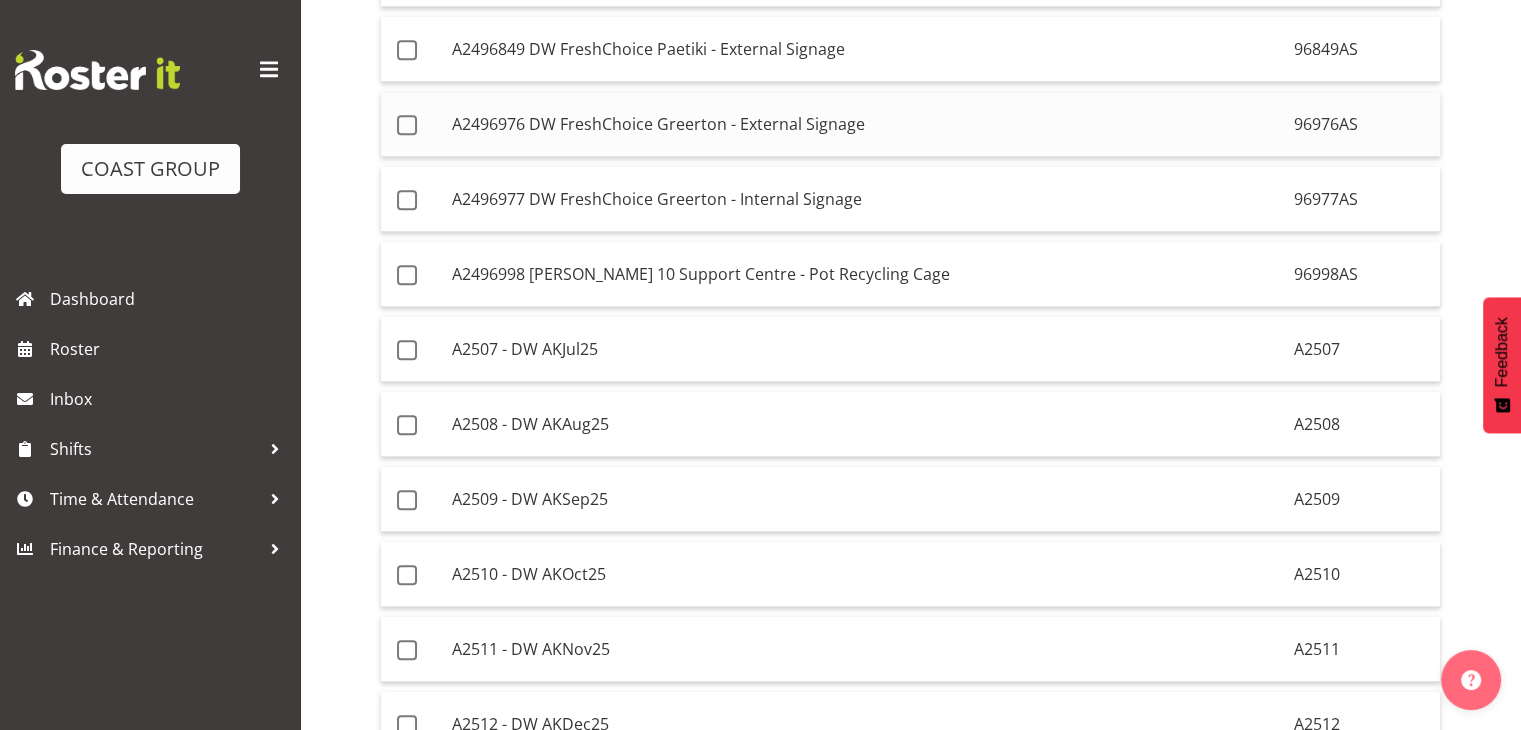 click on "A2496976 DW FreshChoice Greerton - External Signage" at bounding box center (865, 124) 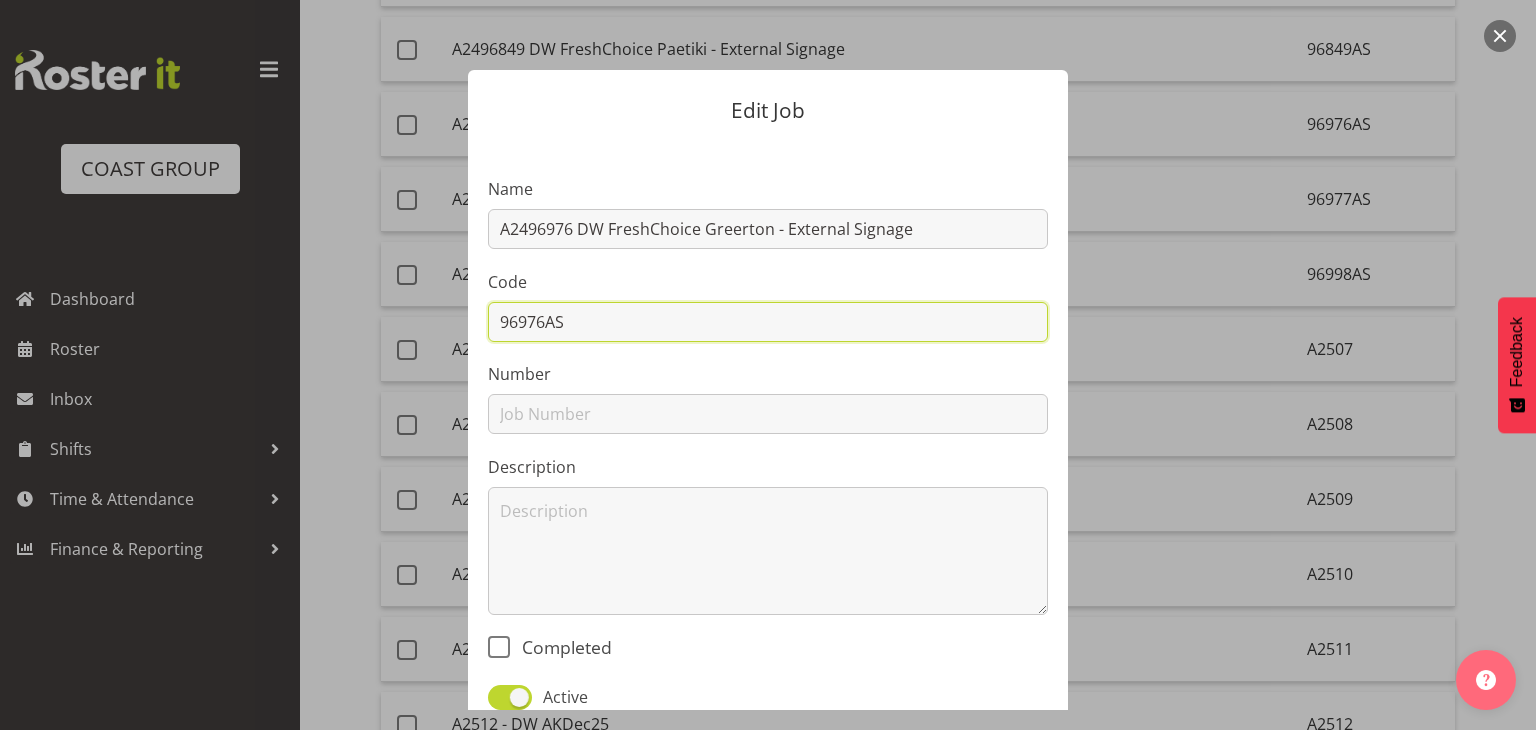 drag, startPoint x: 556, startPoint y: 324, endPoint x: 487, endPoint y: 325, distance: 69.00725 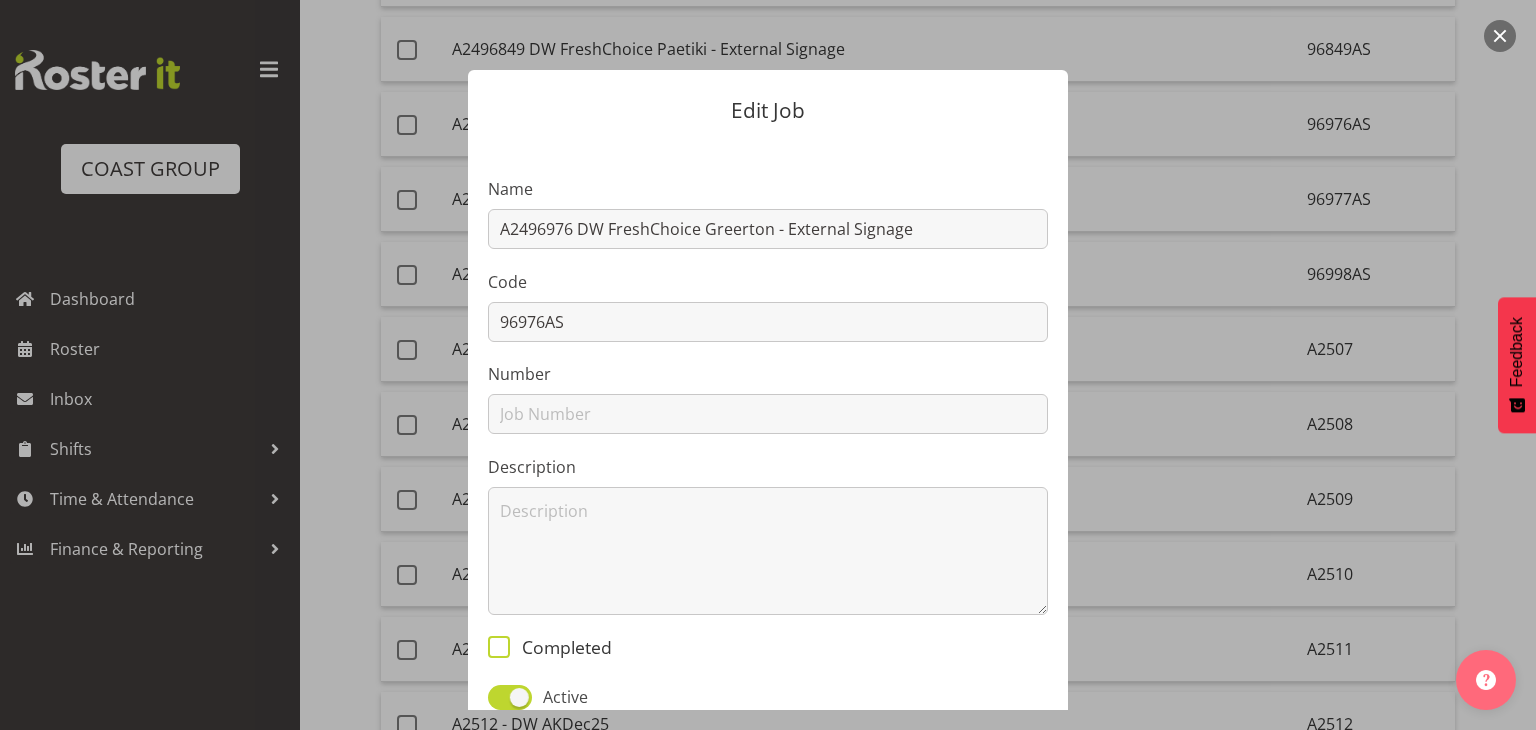 click at bounding box center [499, 647] 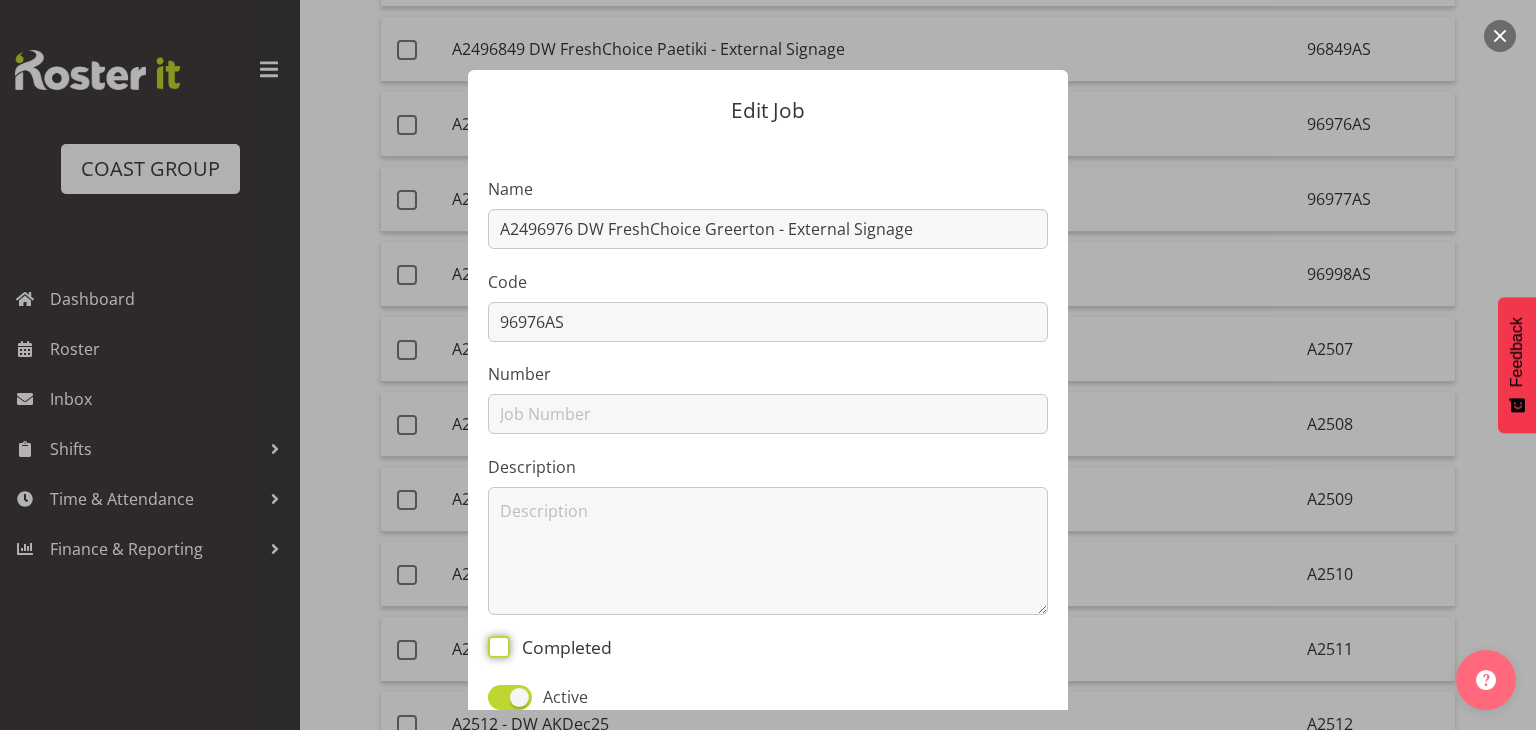 click on "Completed" at bounding box center [494, 646] 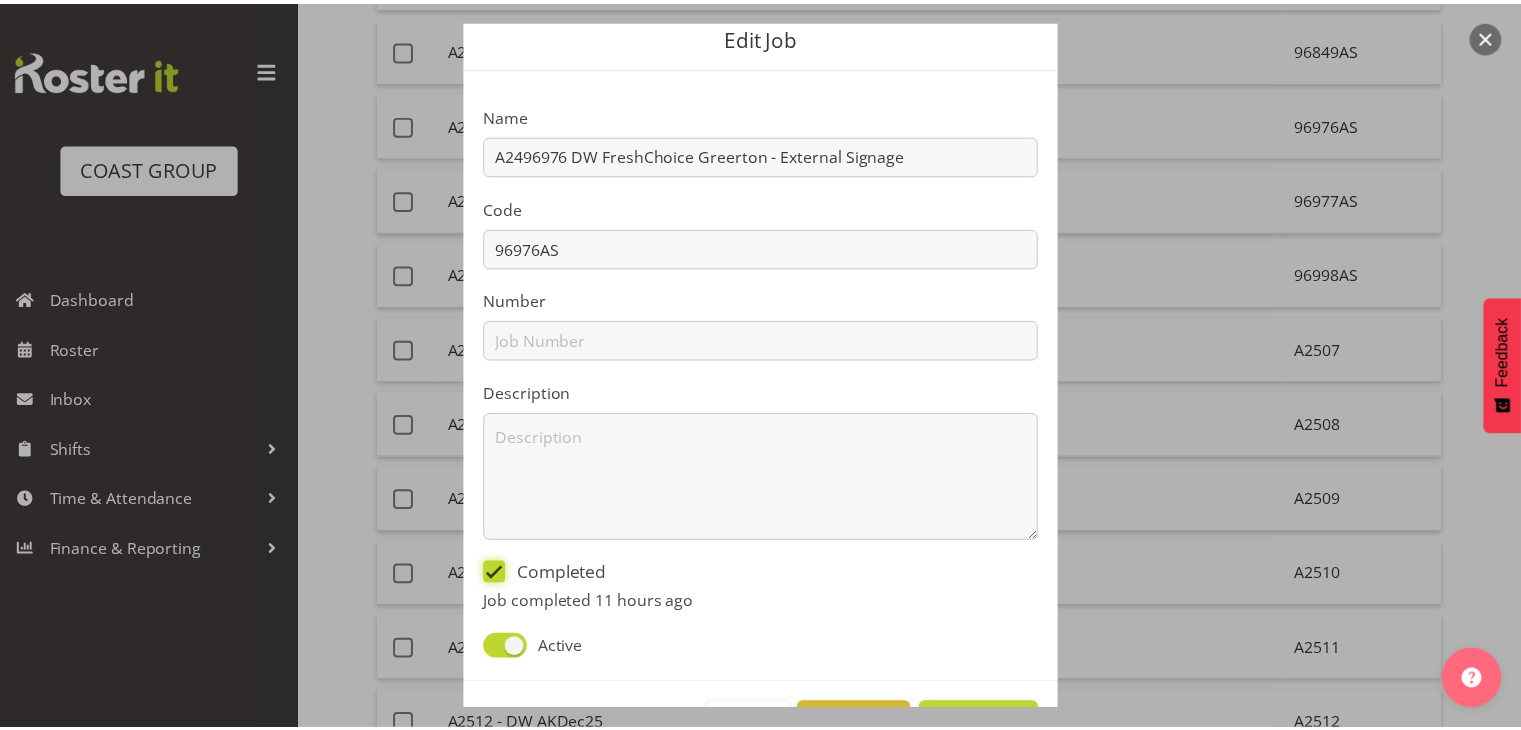 scroll, scrollTop: 142, scrollLeft: 0, axis: vertical 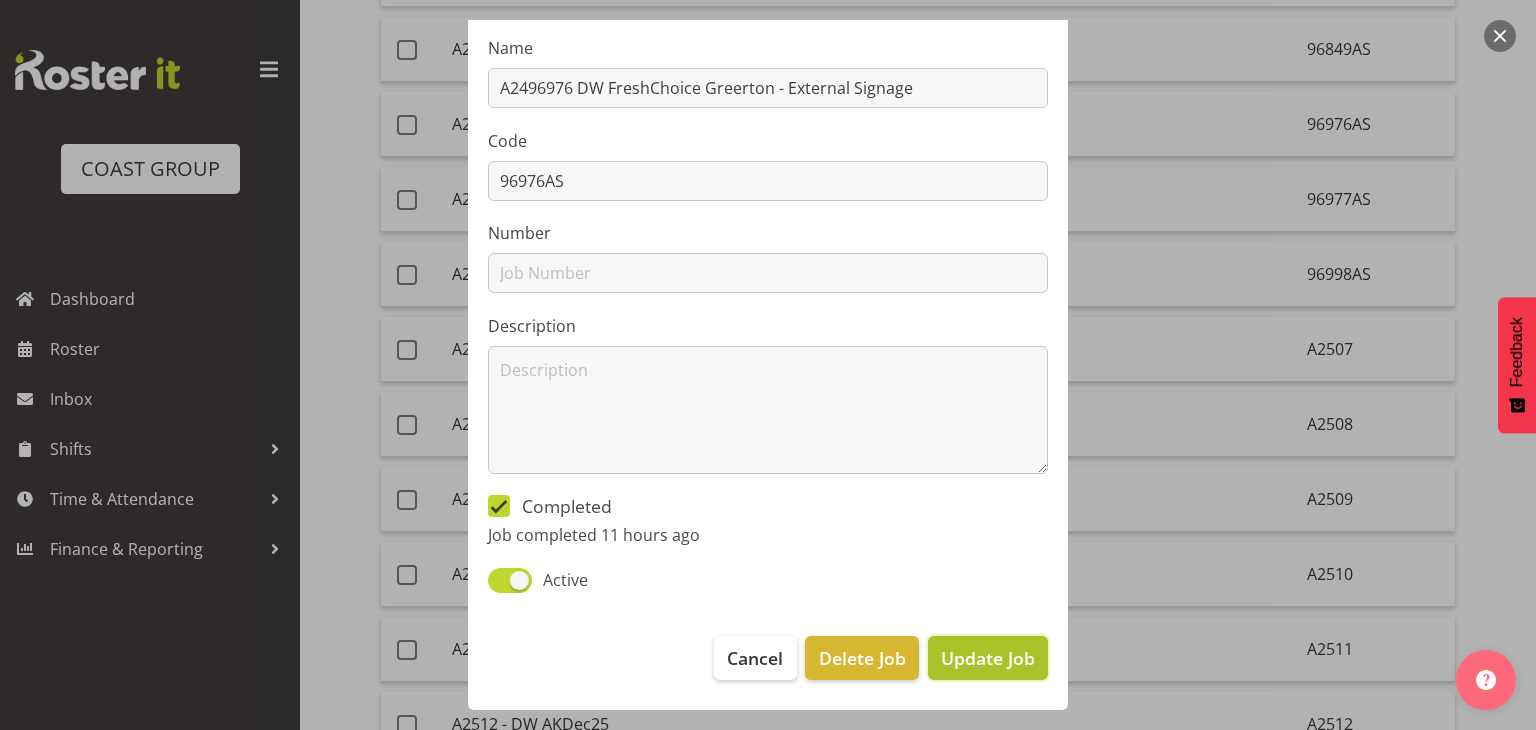 click on "Update Job" at bounding box center [988, 658] 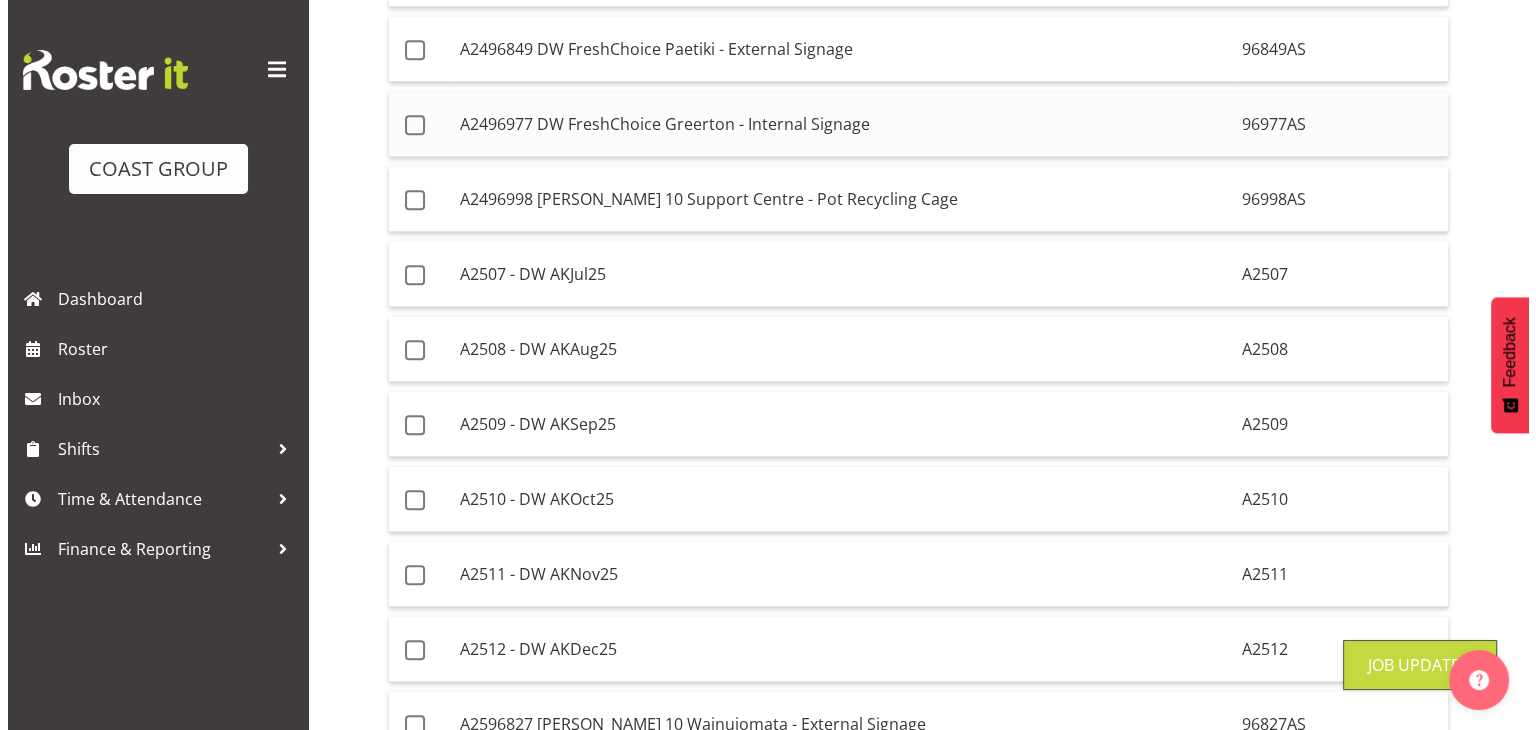 scroll, scrollTop: 2205, scrollLeft: 0, axis: vertical 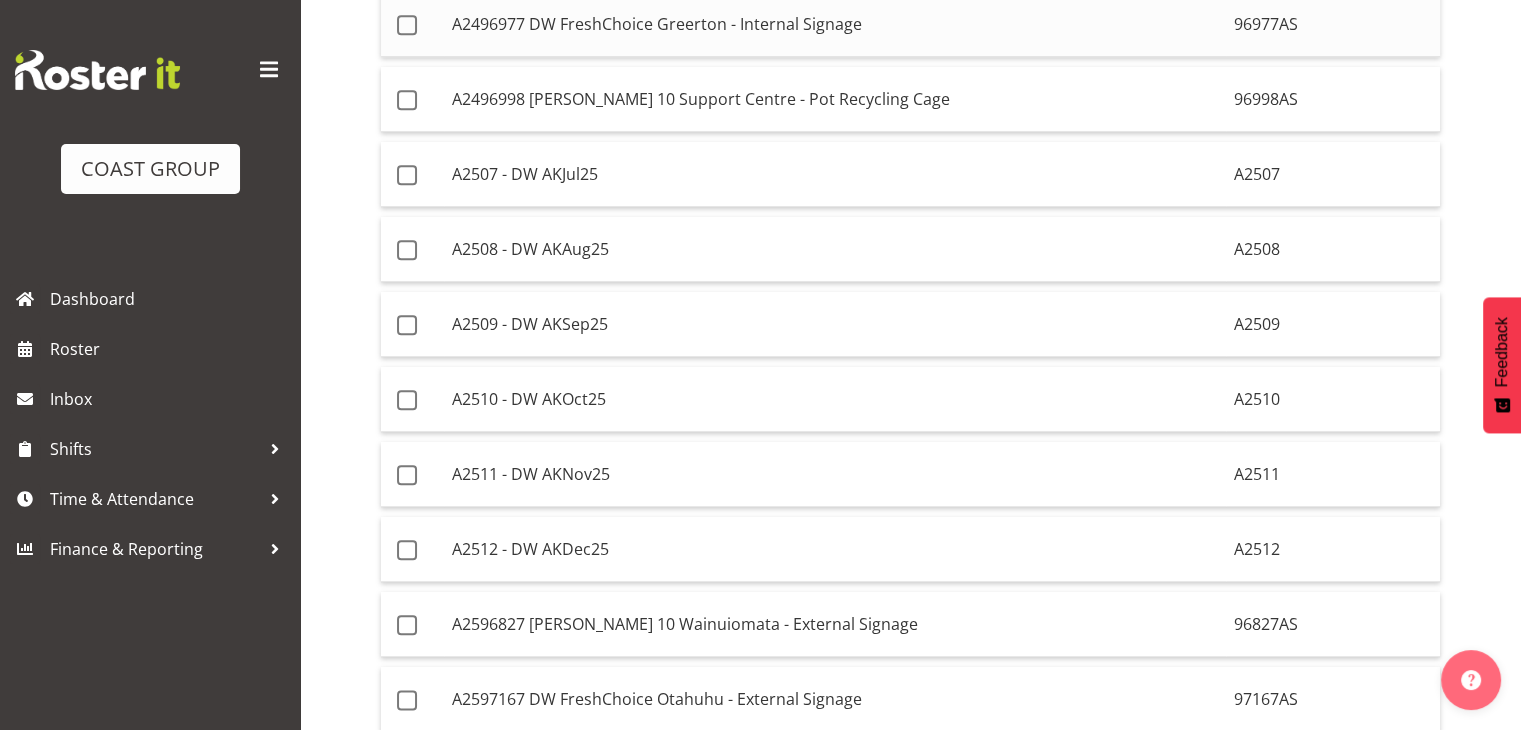 click on "A2496977 DW FreshChoice Greerton - Internal Signage" at bounding box center [835, 24] 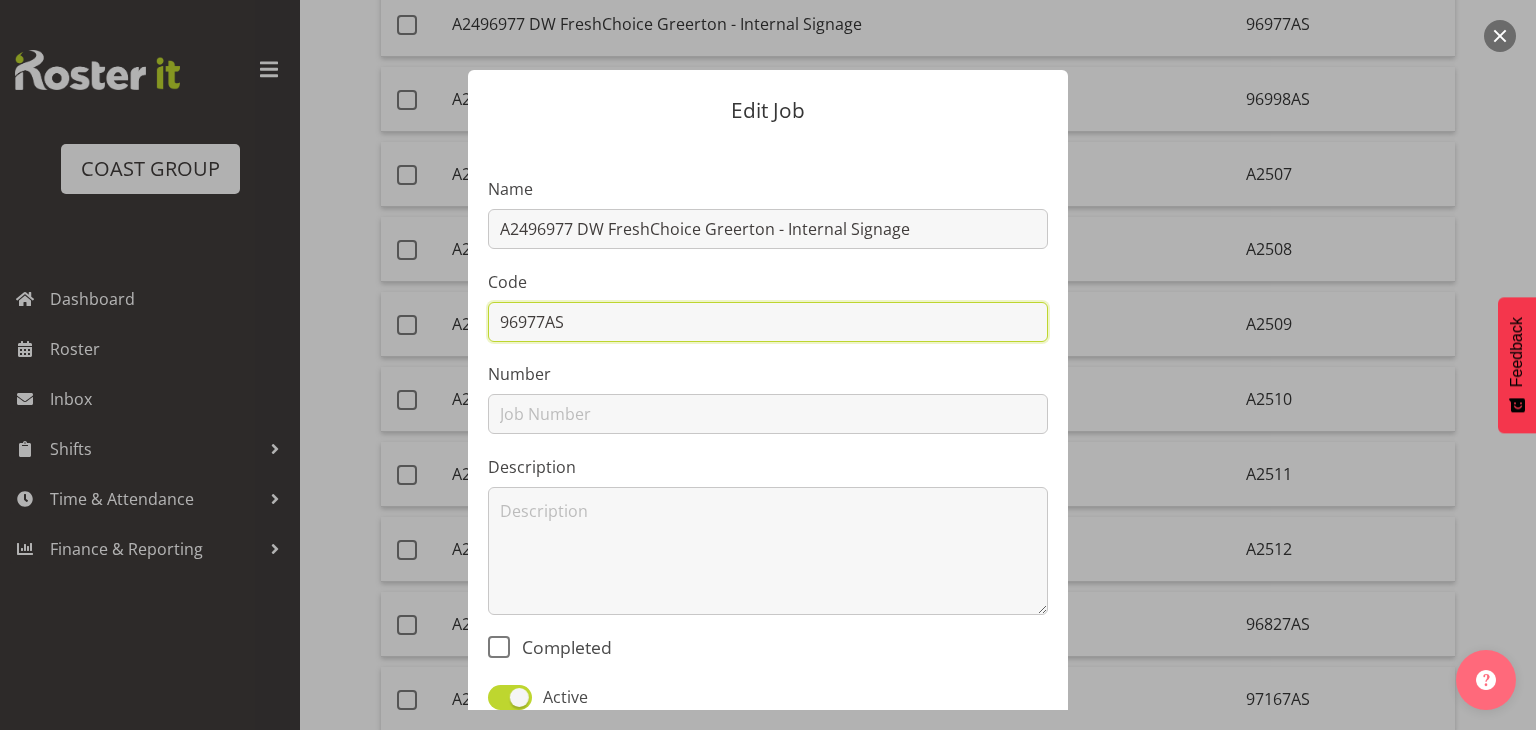 drag, startPoint x: 563, startPoint y: 329, endPoint x: 495, endPoint y: 325, distance: 68.117546 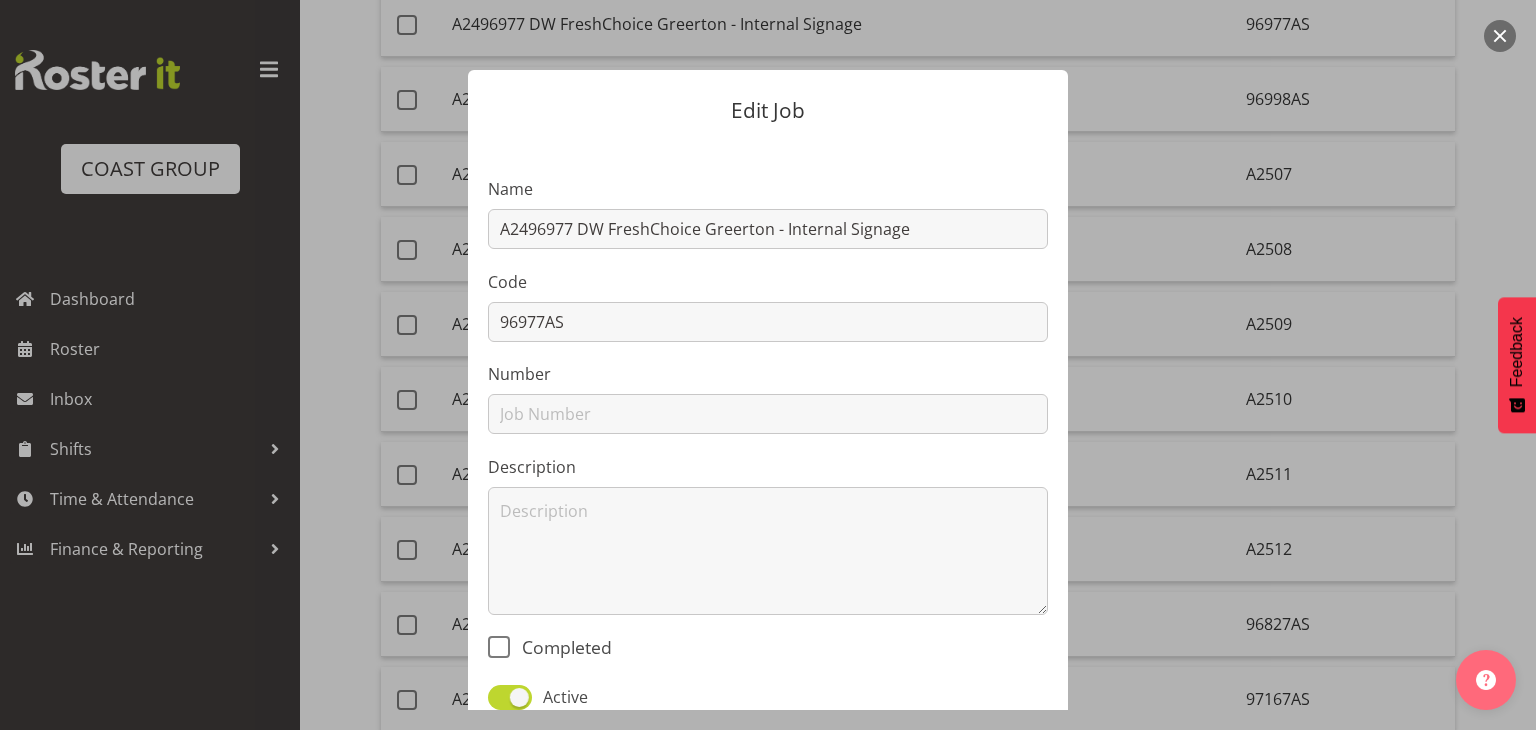drag, startPoint x: 492, startPoint y: 642, endPoint x: 784, endPoint y: 630, distance: 292.24646 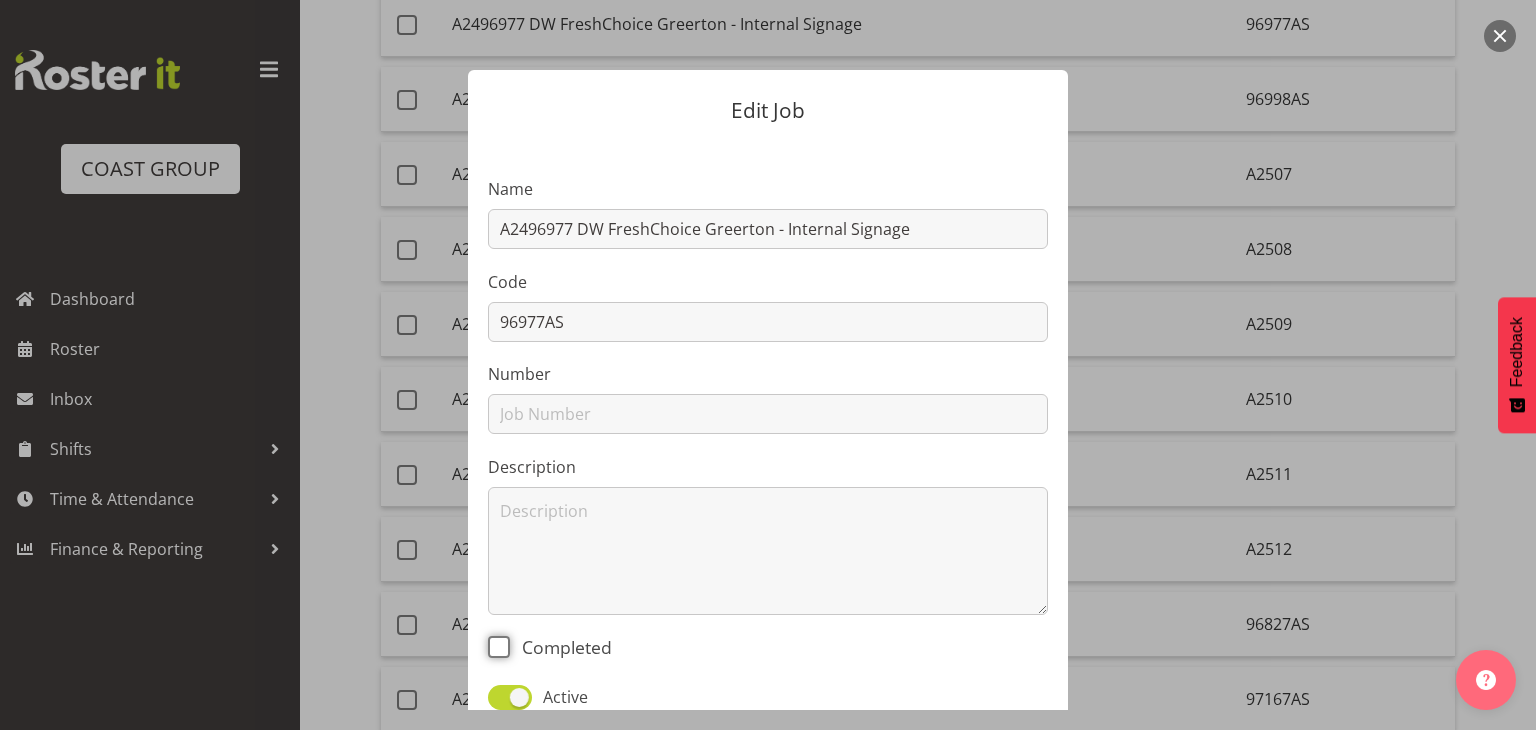 click on "Completed" at bounding box center [494, 646] 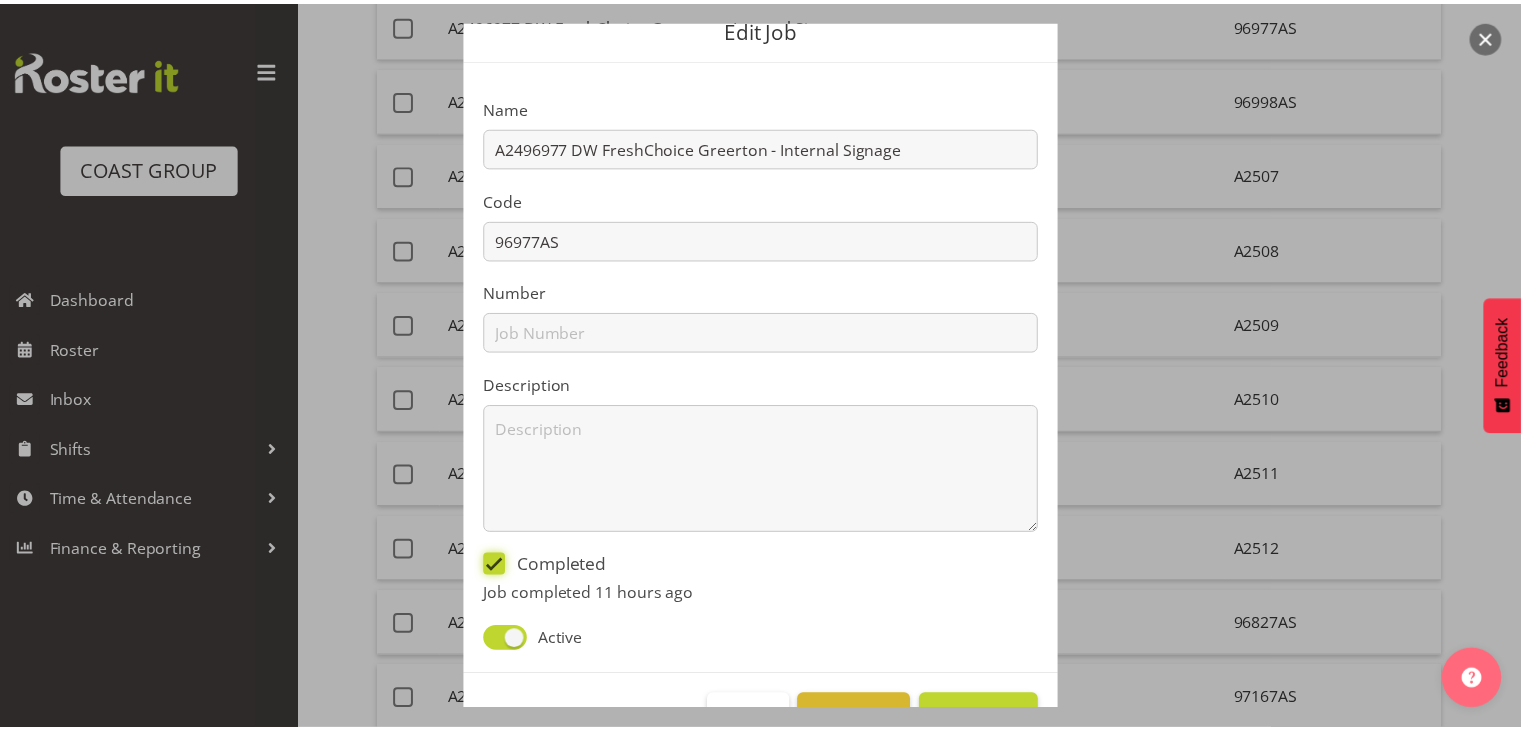 scroll, scrollTop: 142, scrollLeft: 0, axis: vertical 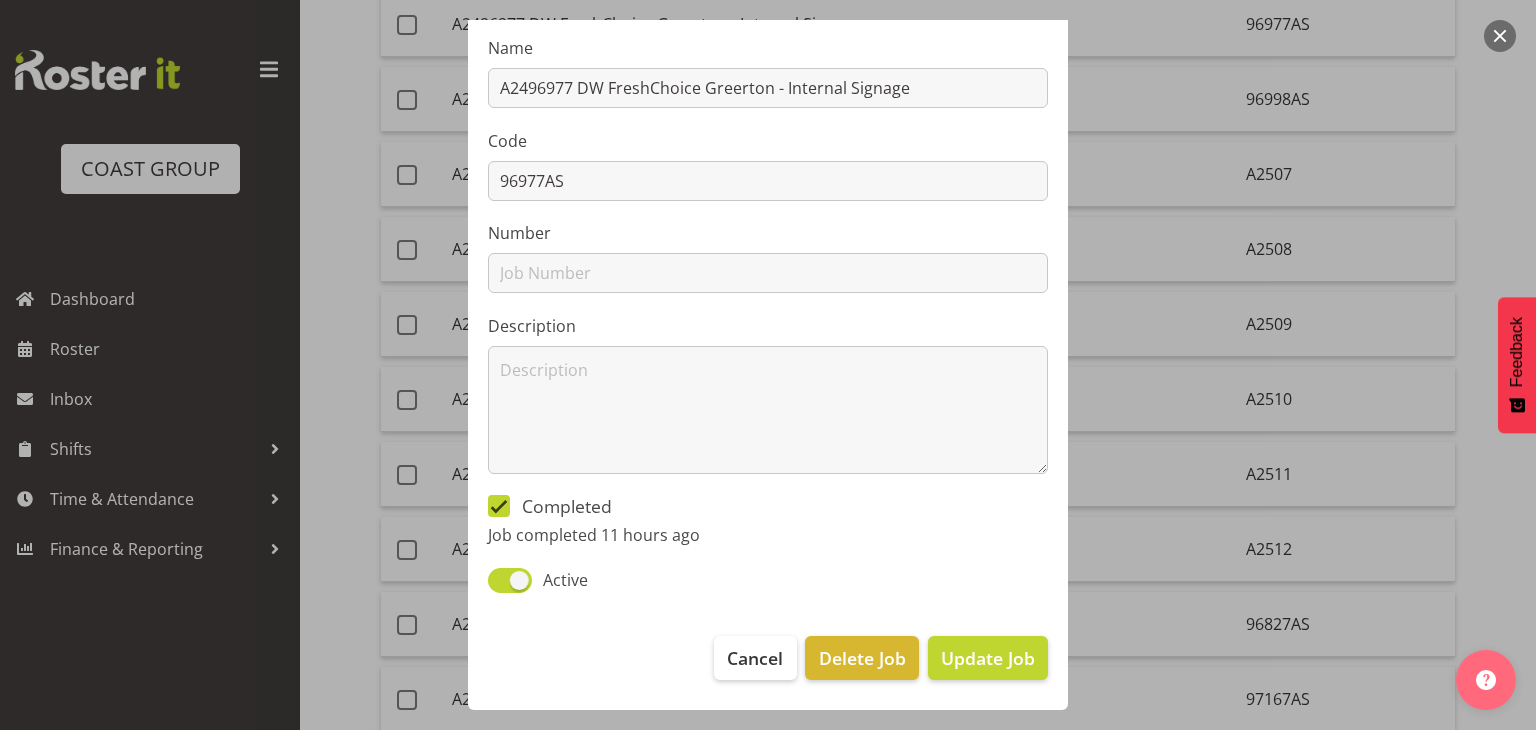 click on "Cancel   Delete Job
Update Job" at bounding box center (768, 663) 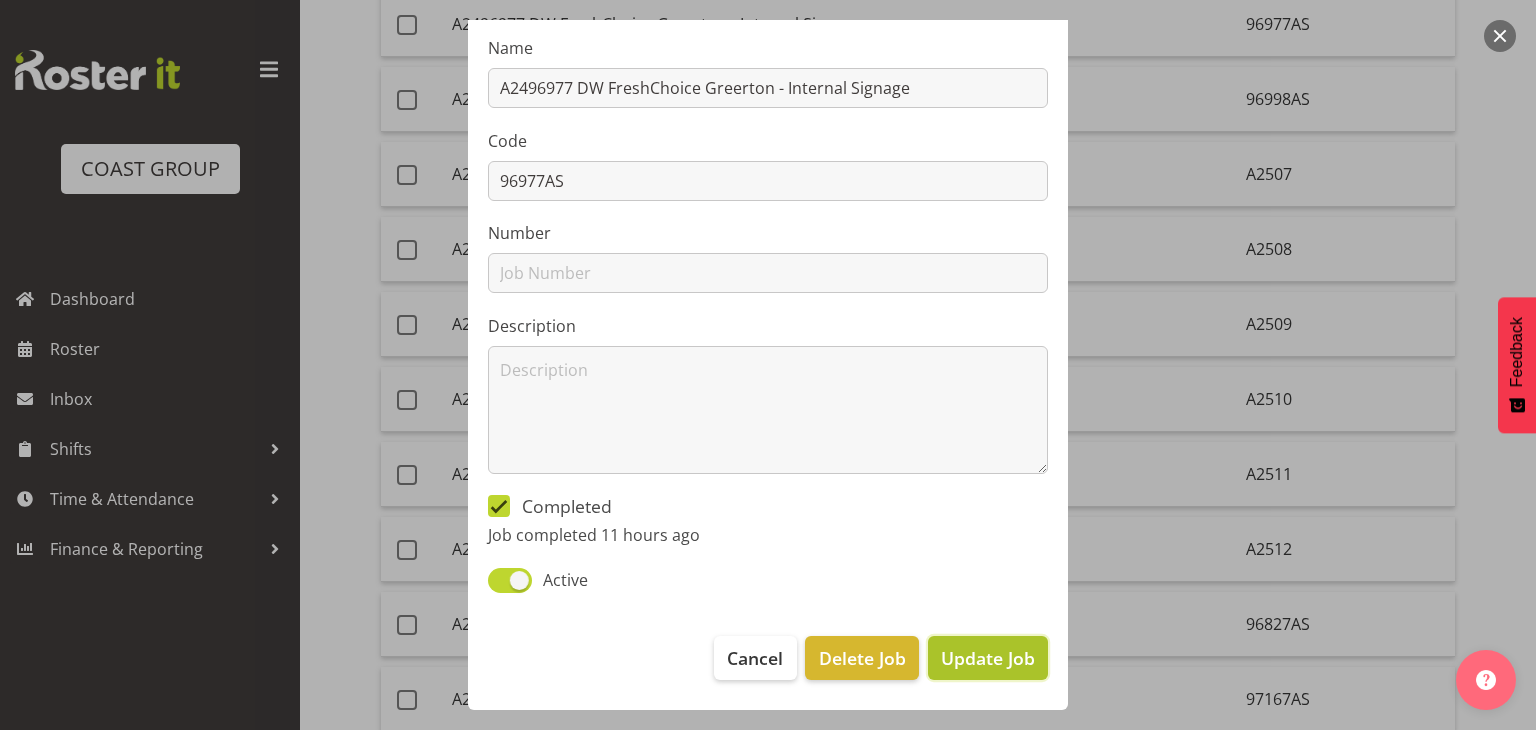 click on "Update Job" at bounding box center [988, 658] 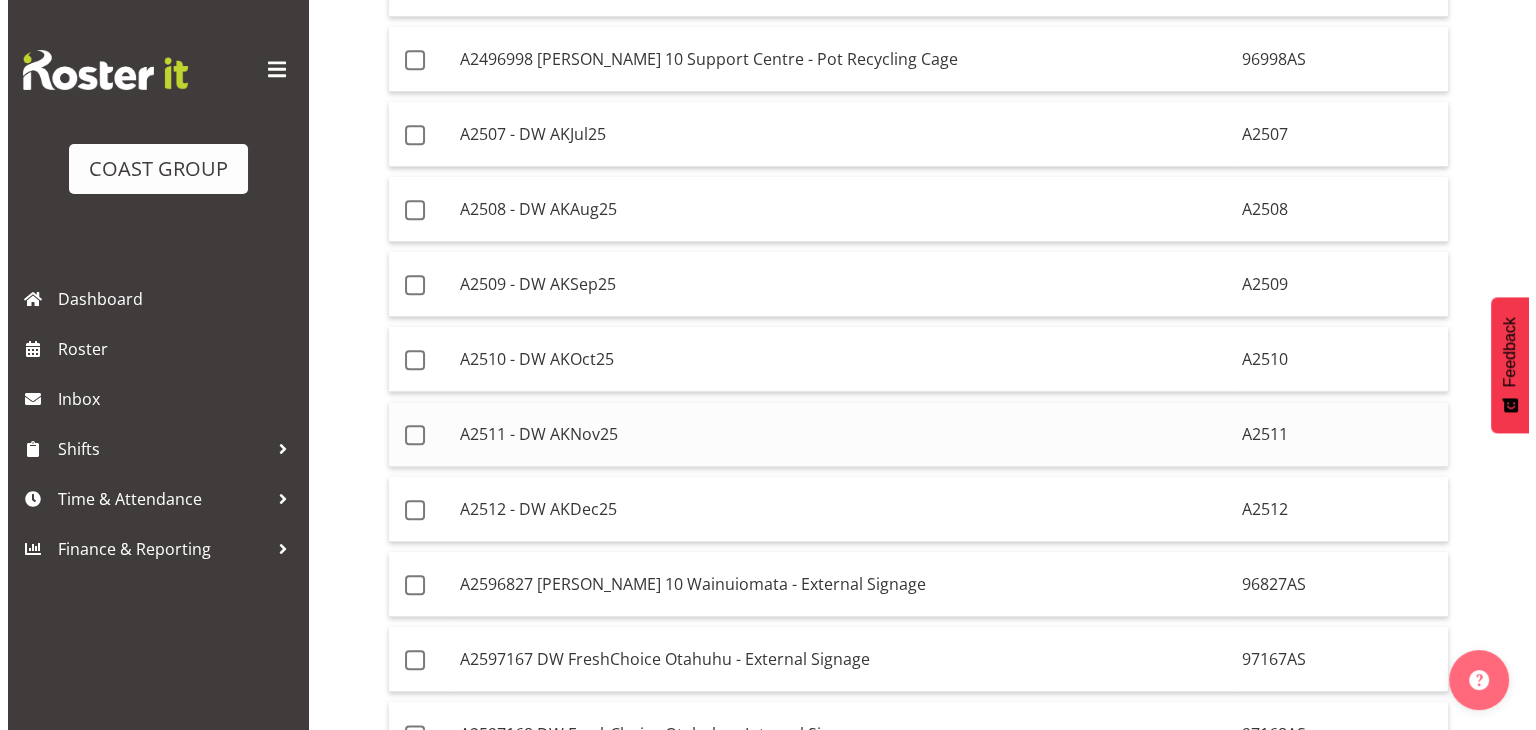 scroll, scrollTop: 2205, scrollLeft: 0, axis: vertical 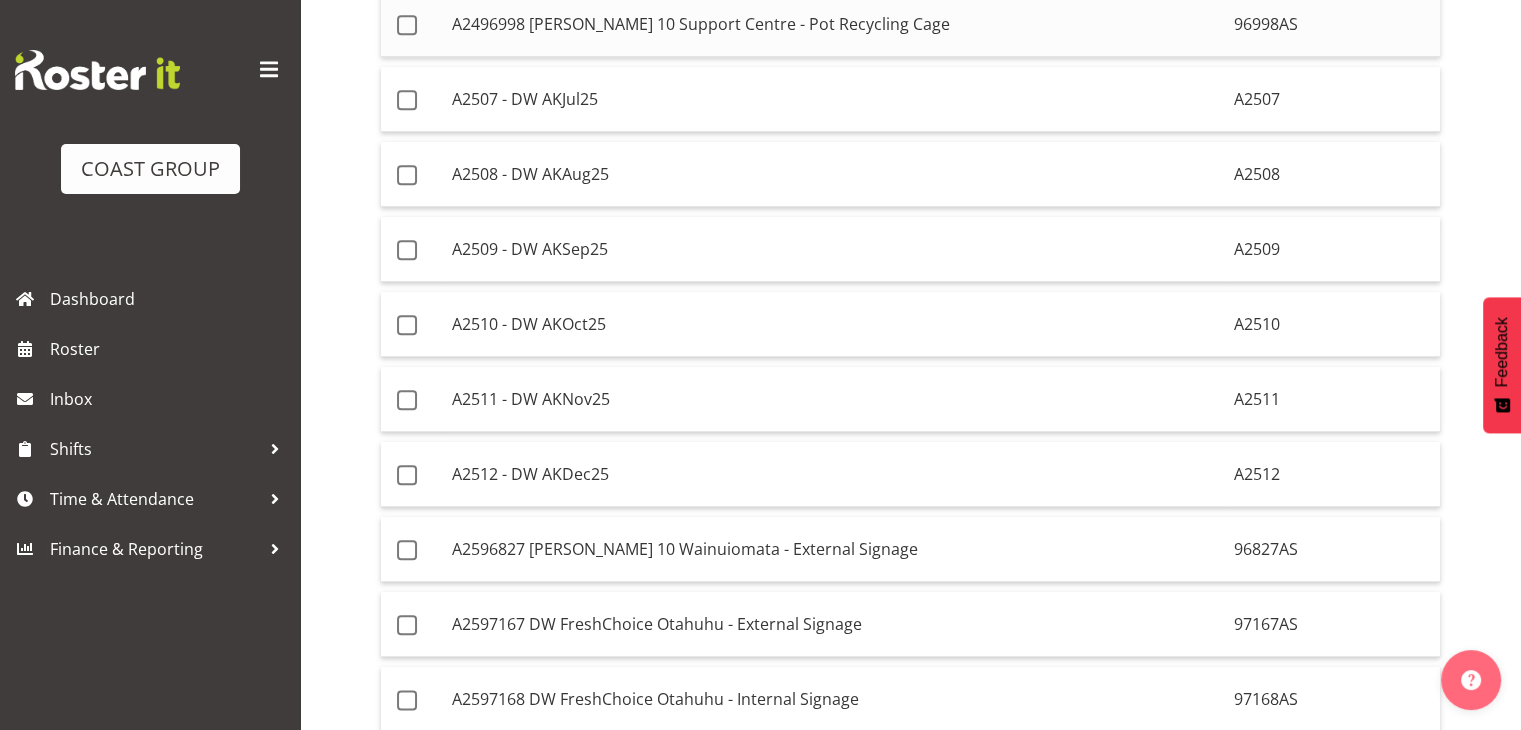click on "A2496998 [PERSON_NAME] 10 Support Centre - Pot Recycling Cage" at bounding box center [835, 24] 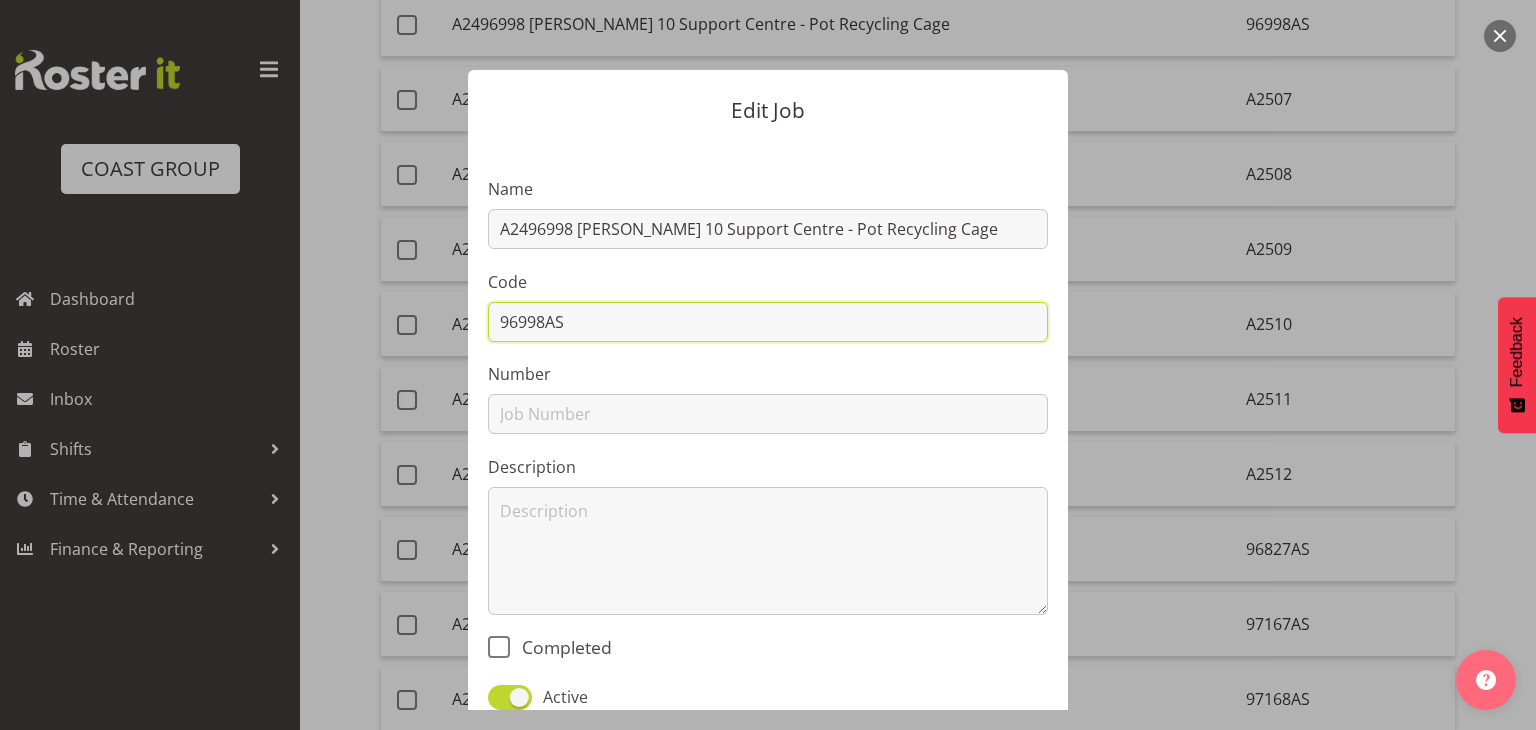 drag, startPoint x: 568, startPoint y: 321, endPoint x: 486, endPoint y: 322, distance: 82.006096 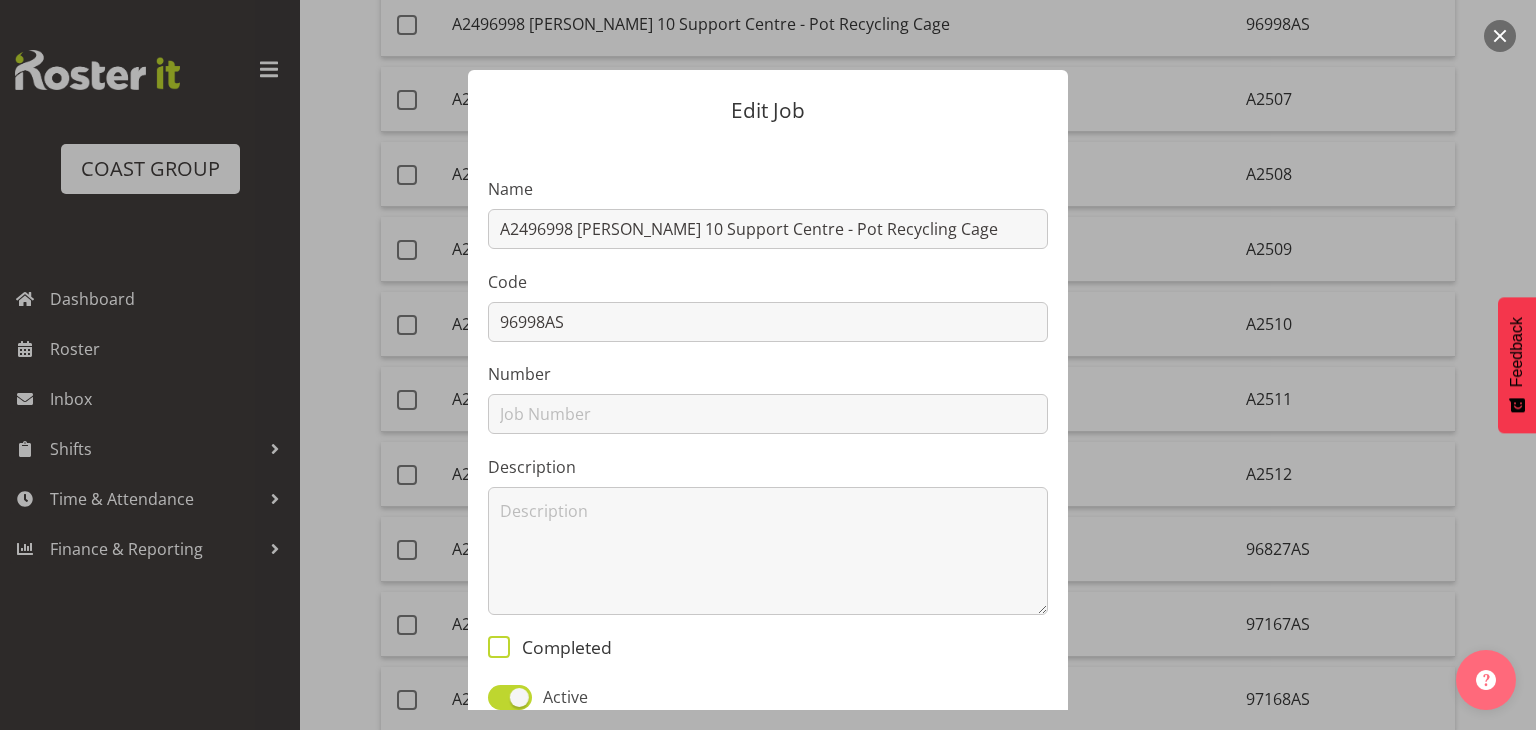 click at bounding box center [499, 647] 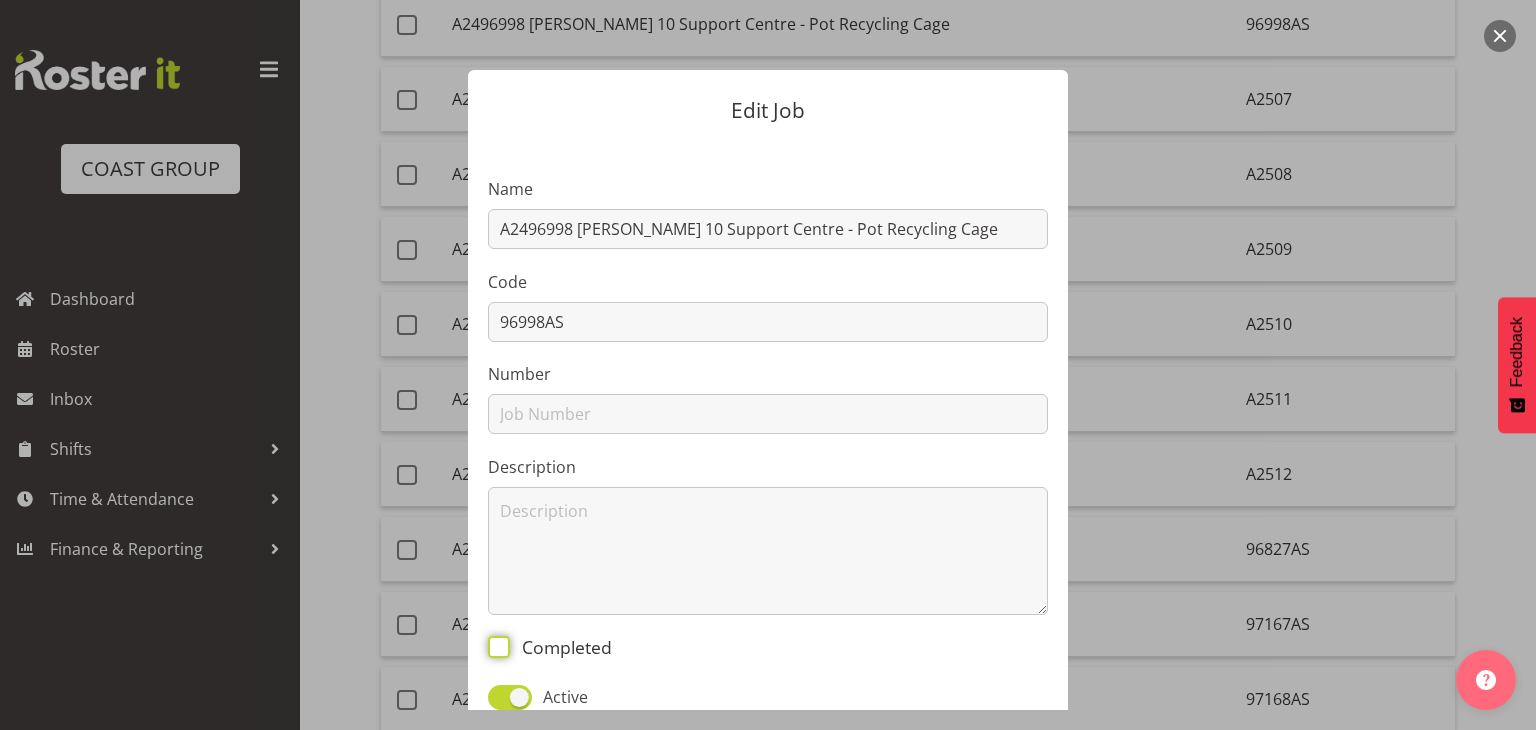 click on "Completed" at bounding box center (494, 646) 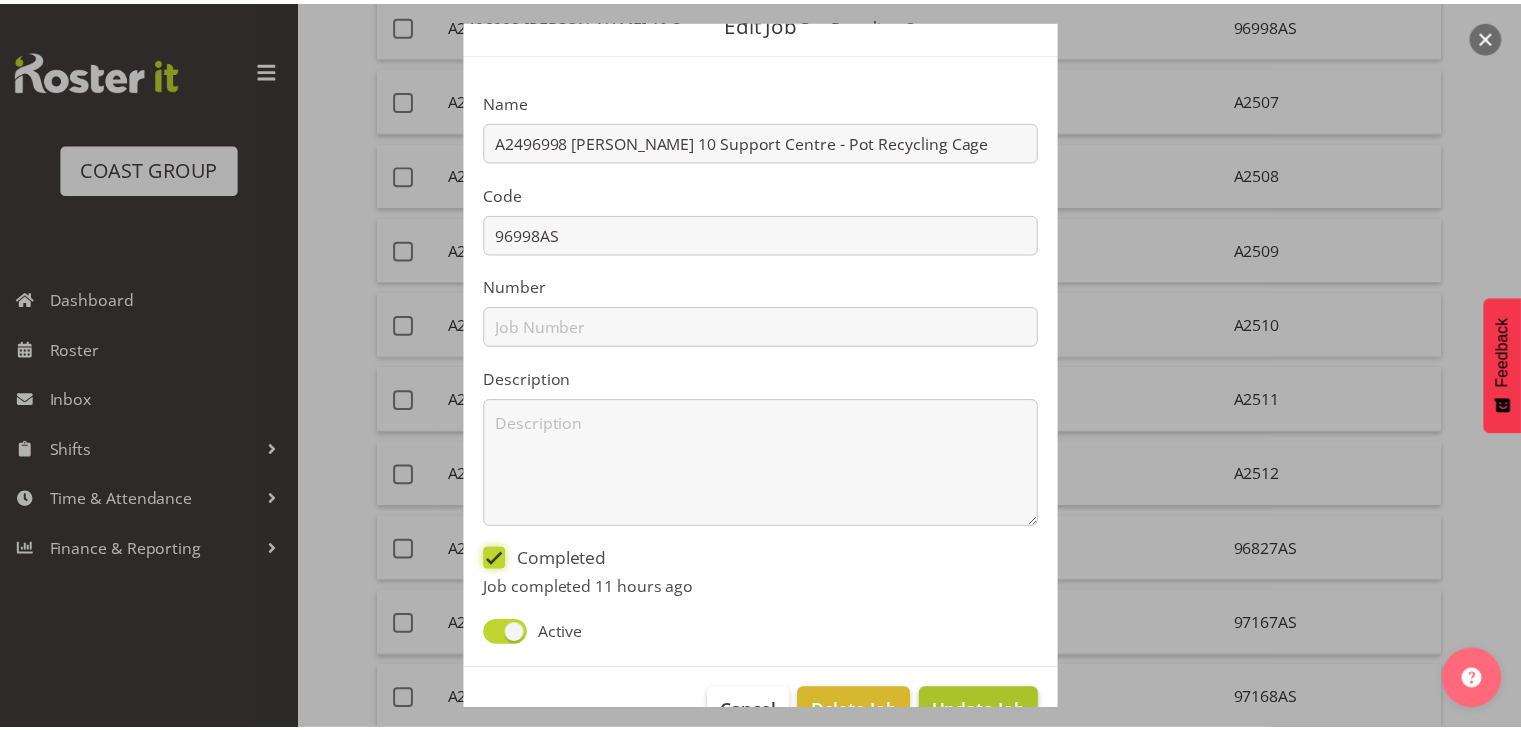 scroll, scrollTop: 142, scrollLeft: 0, axis: vertical 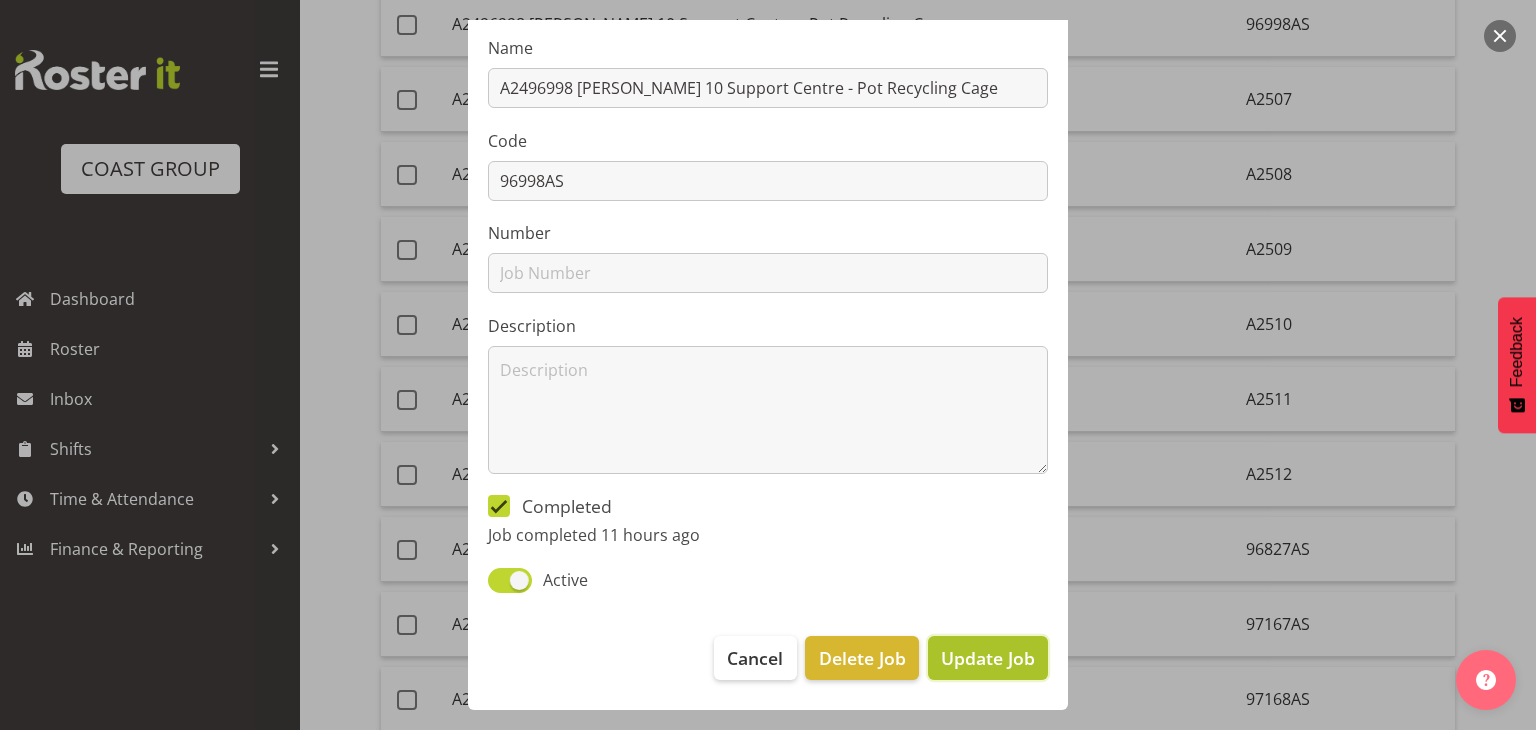 click on "Update Job" at bounding box center [988, 658] 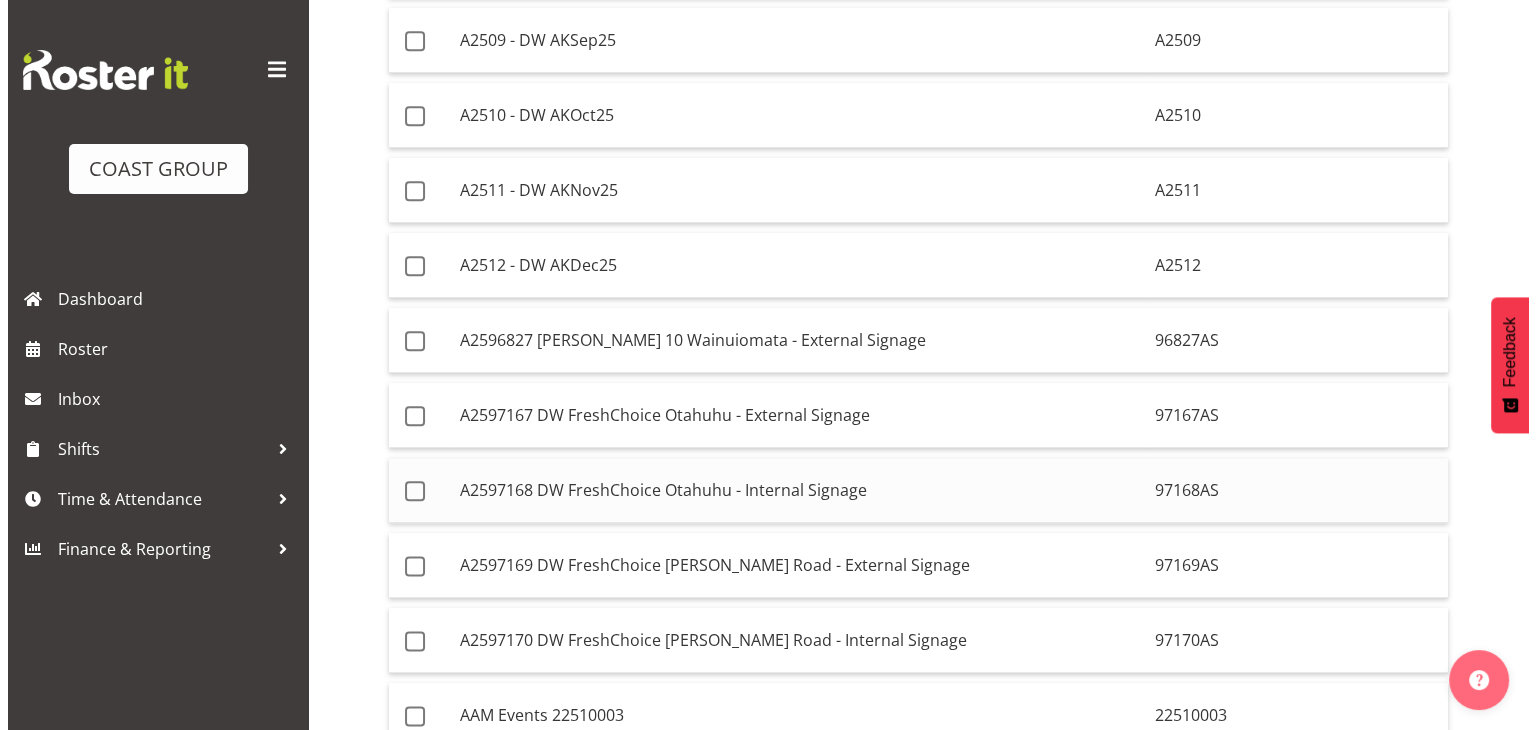 scroll, scrollTop: 2305, scrollLeft: 0, axis: vertical 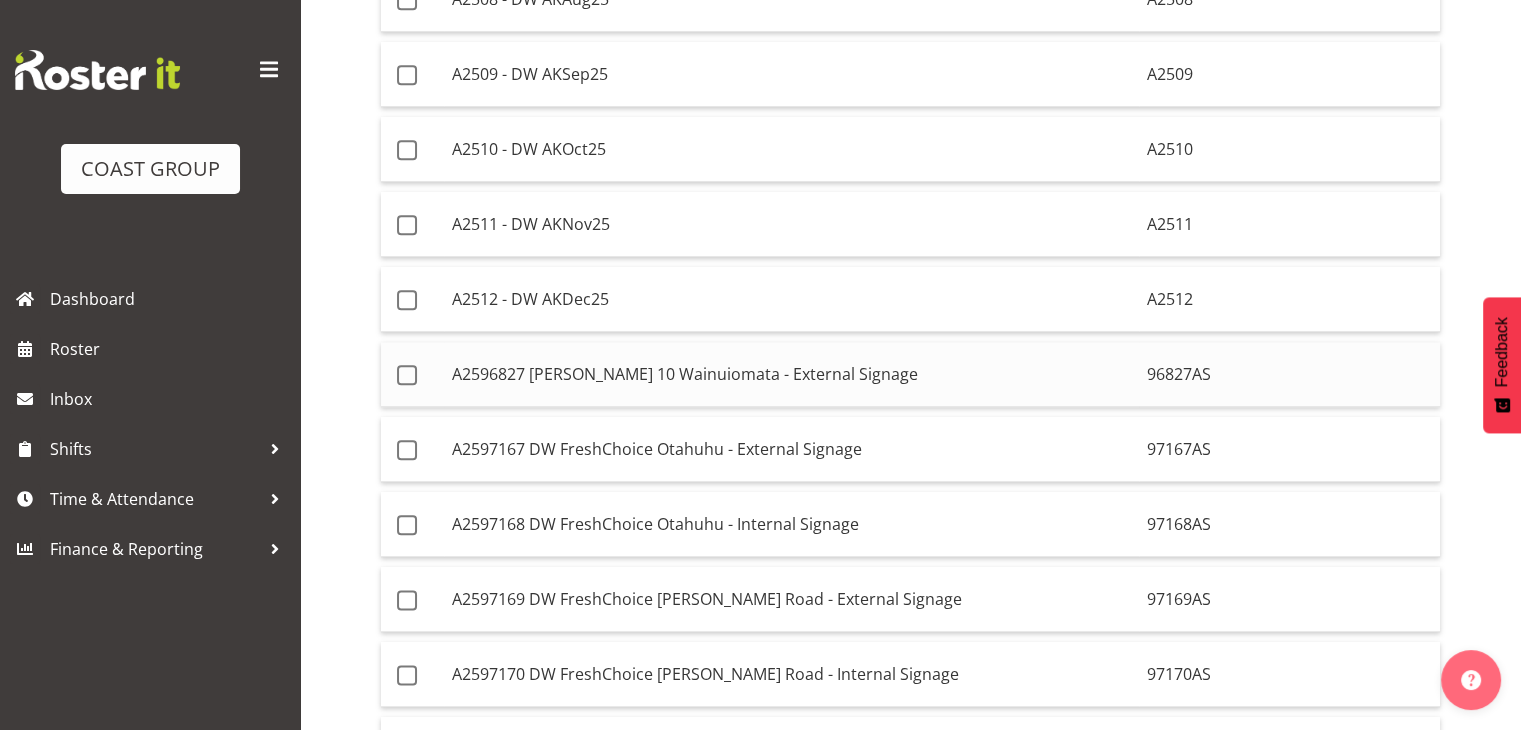 click on "A2596827 [PERSON_NAME] 10 Wainuiomata - External Signage" at bounding box center (791, 374) 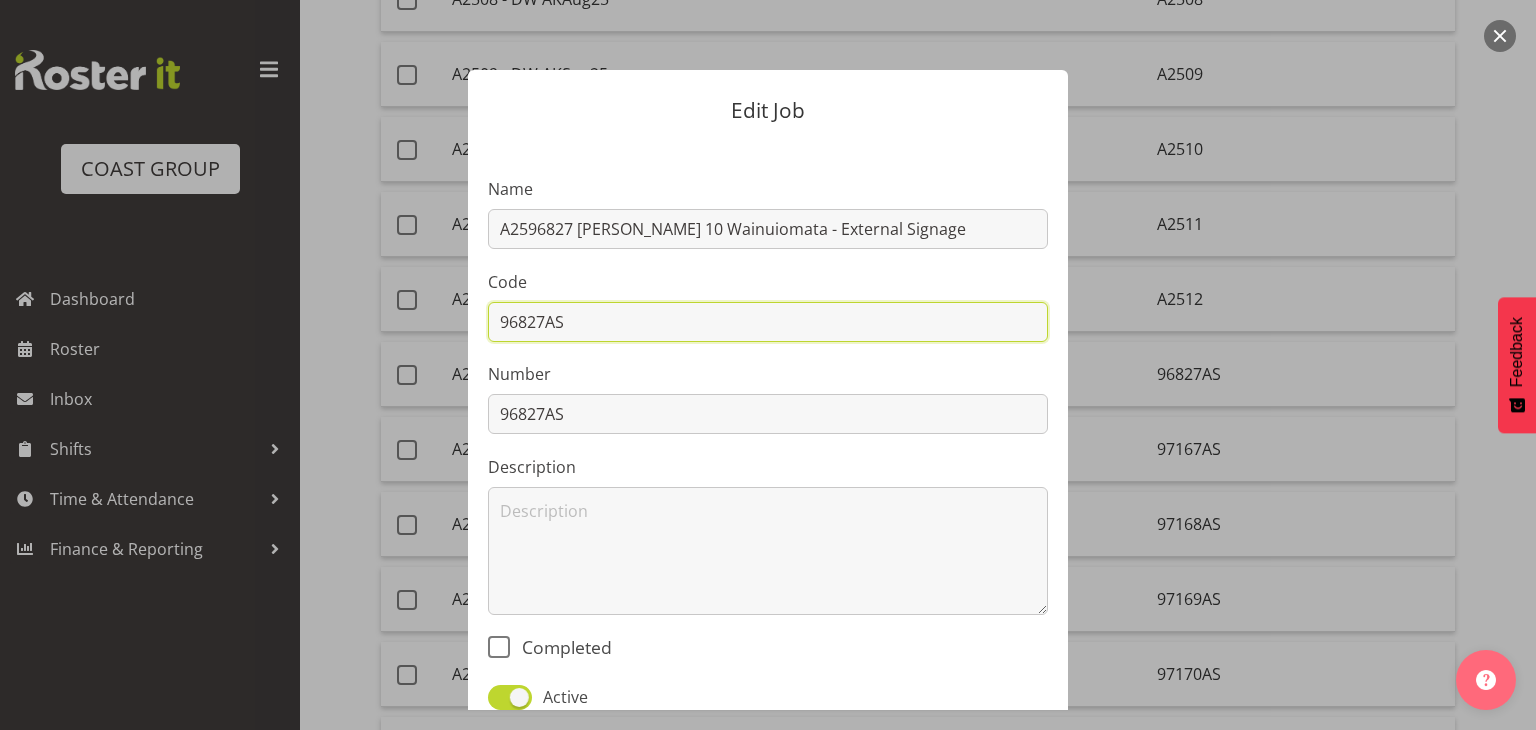 drag, startPoint x: 566, startPoint y: 321, endPoint x: 471, endPoint y: 328, distance: 95.257545 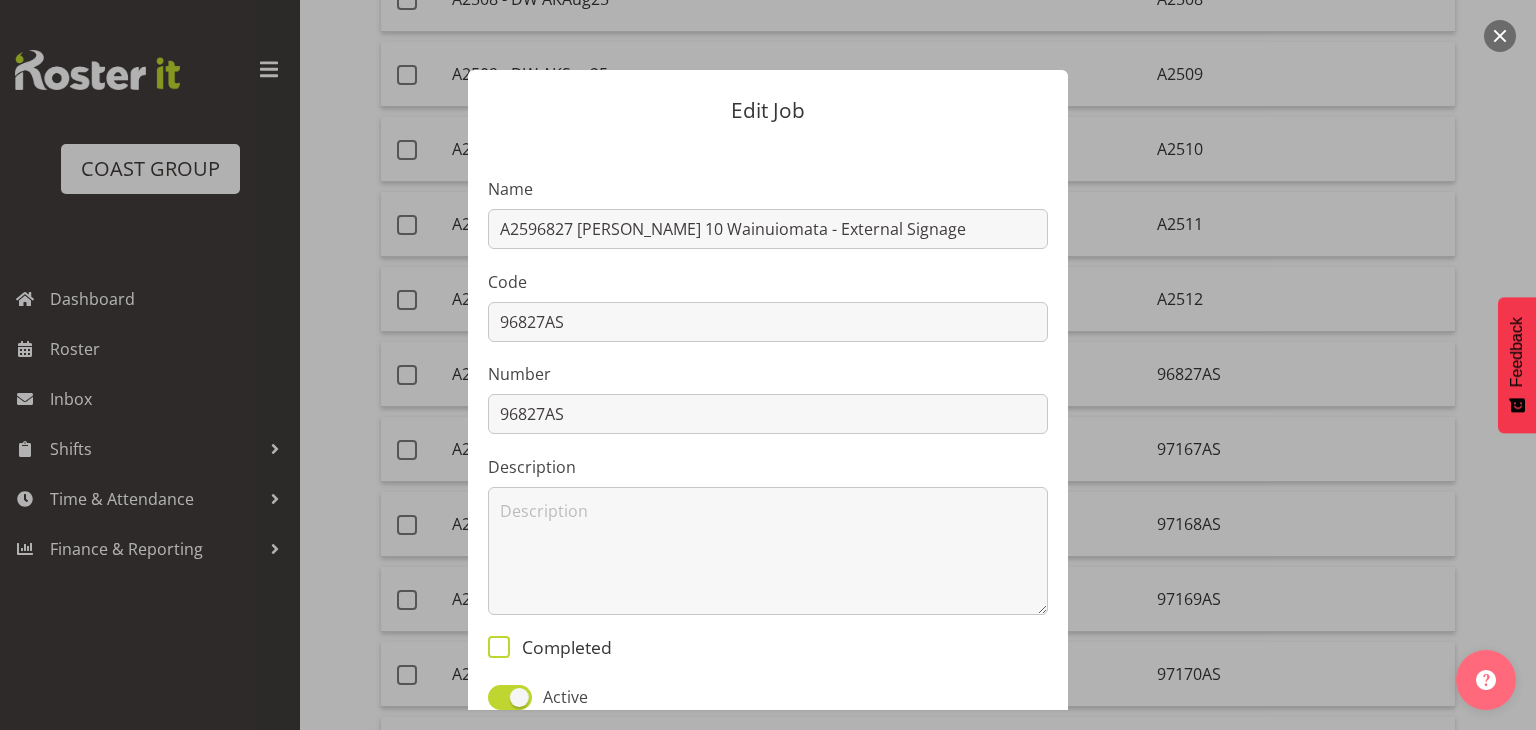 click at bounding box center [499, 647] 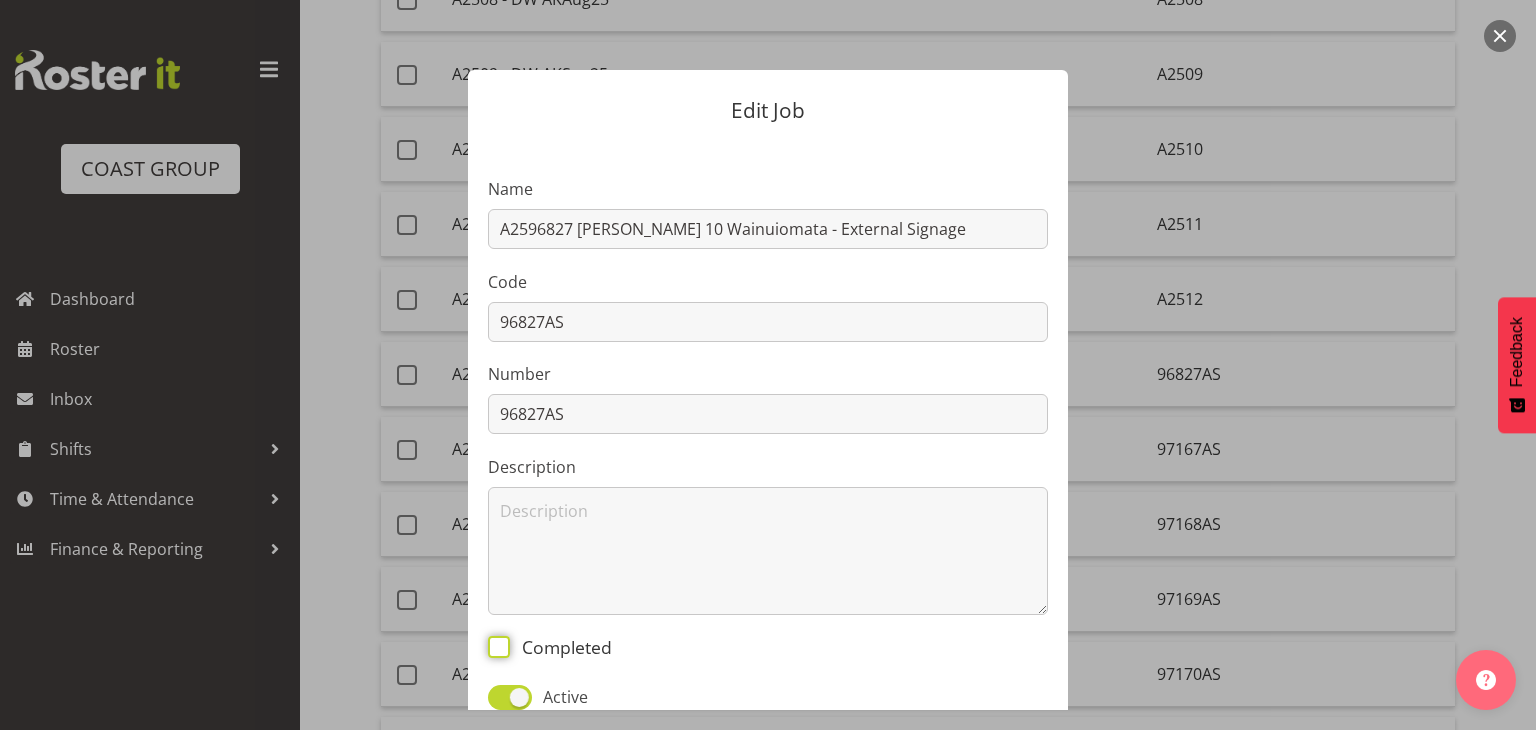 click on "Completed" at bounding box center [494, 646] 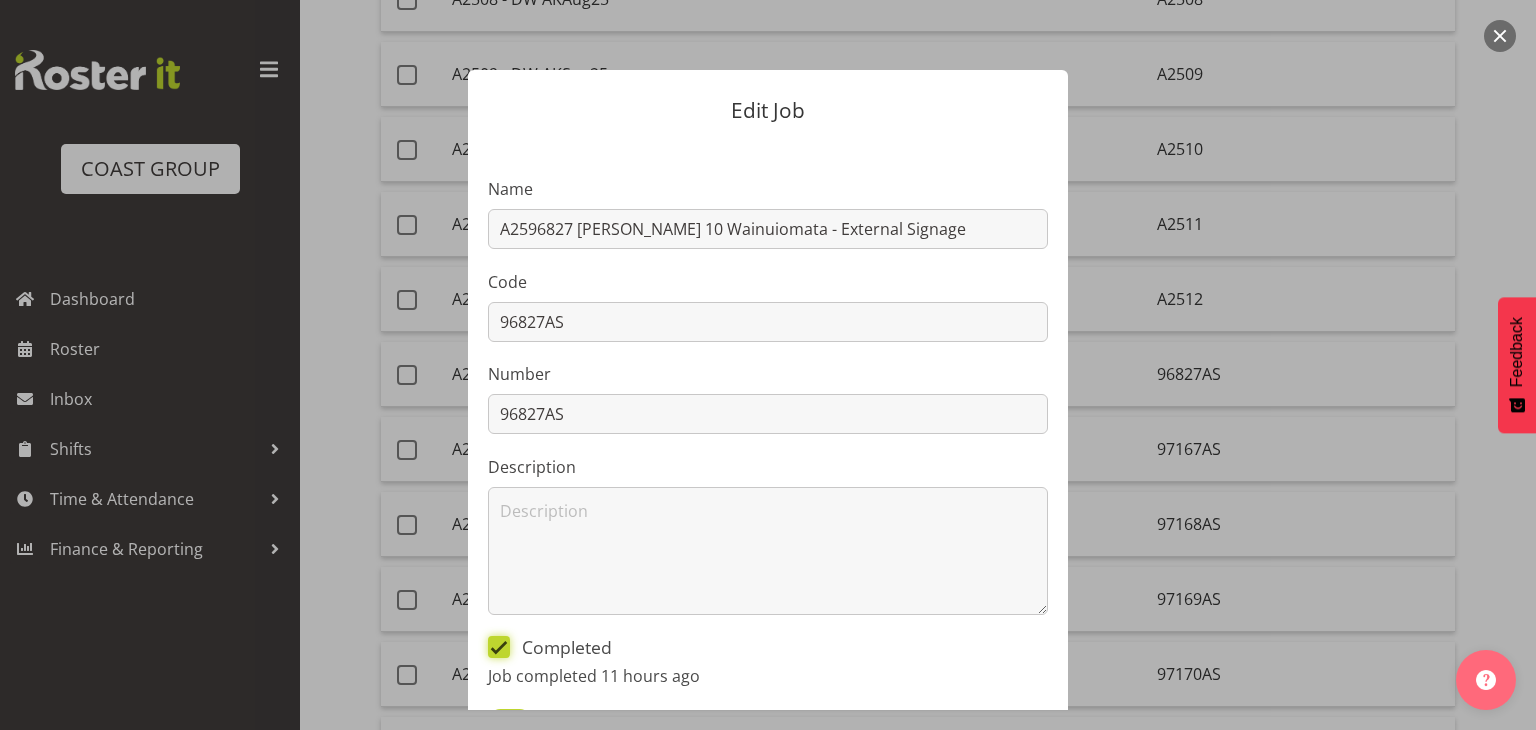scroll, scrollTop: 142, scrollLeft: 0, axis: vertical 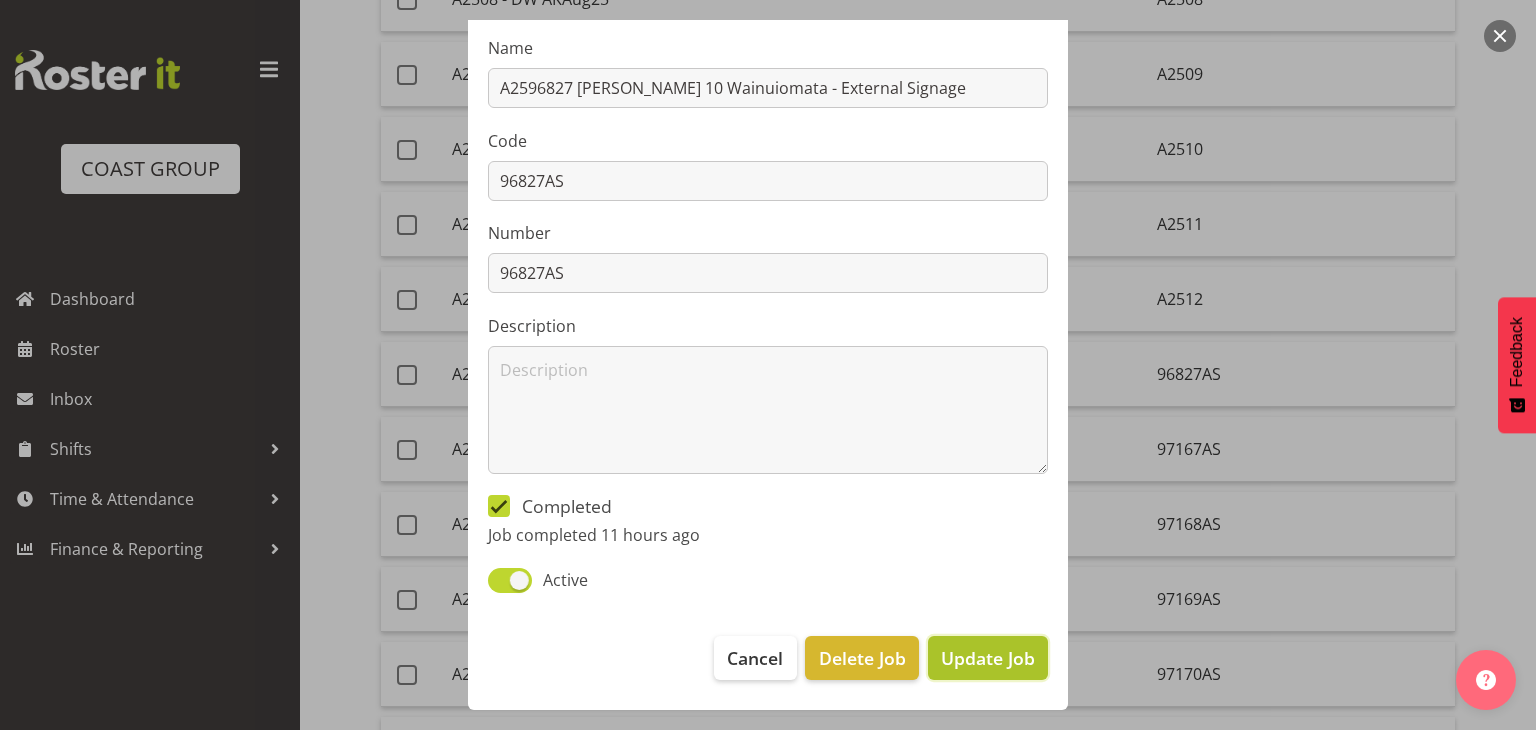 click on "Update Job" at bounding box center [988, 658] 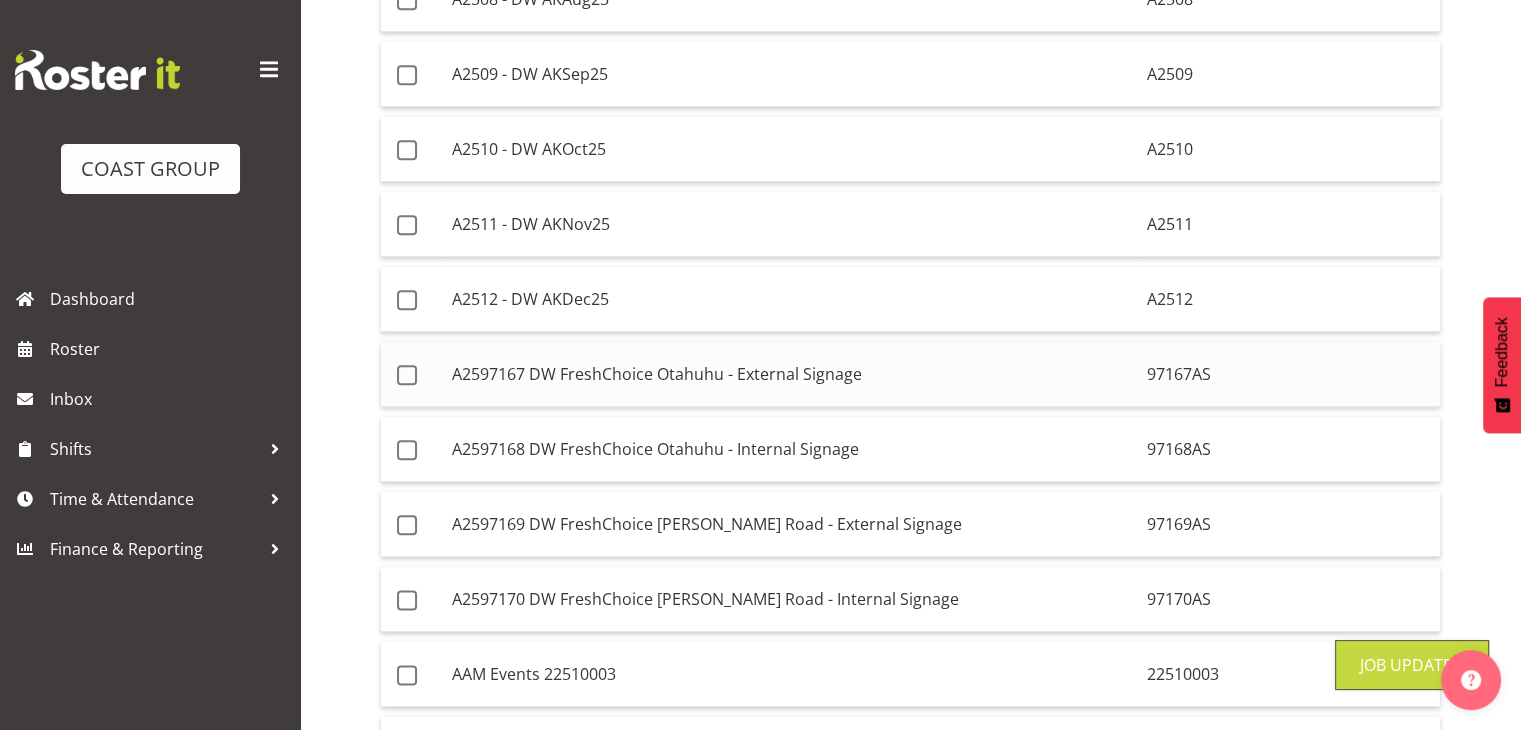 click on "A2597167 DW FreshChoice Otahuhu - External Signage" at bounding box center (791, 374) 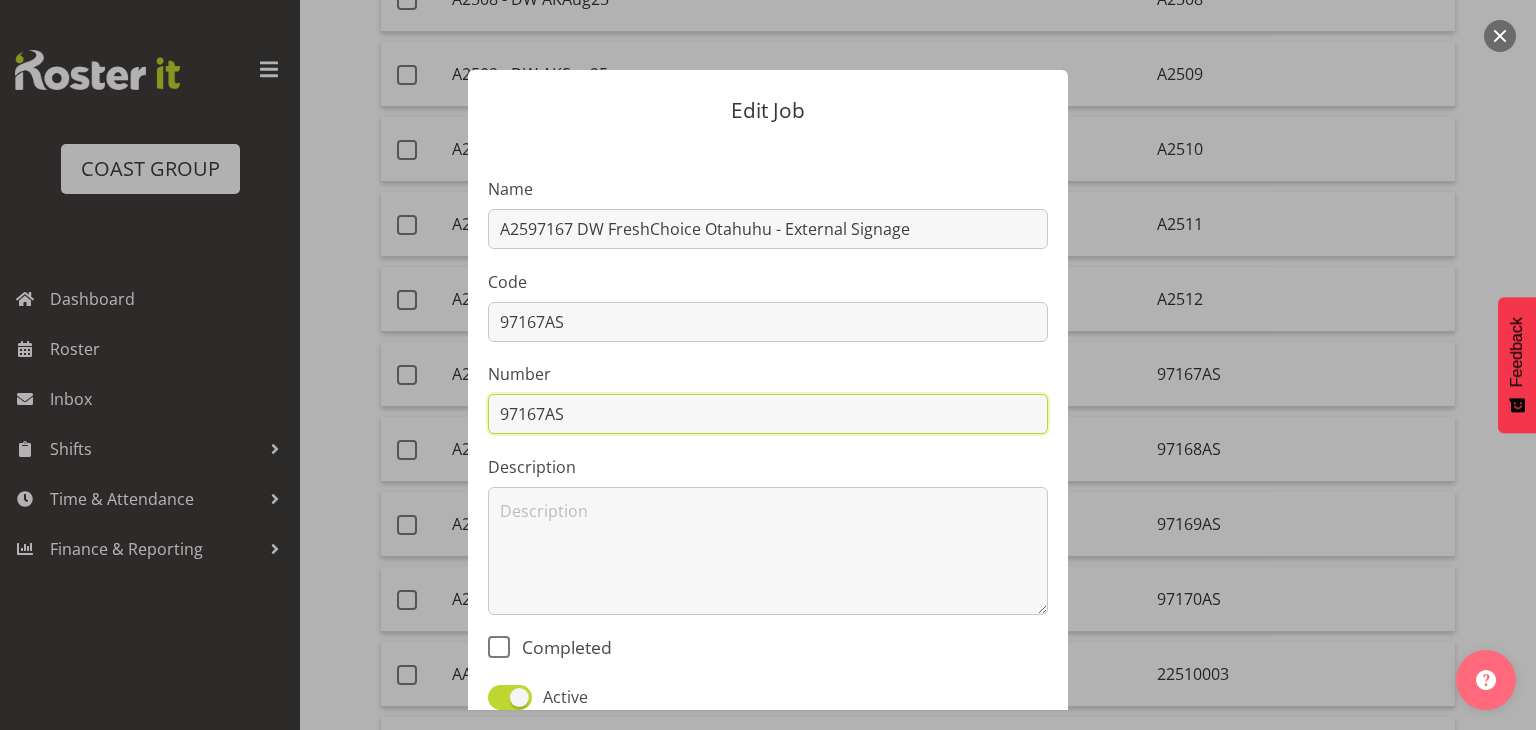 drag, startPoint x: 565, startPoint y: 413, endPoint x: 468, endPoint y: 405, distance: 97.32934 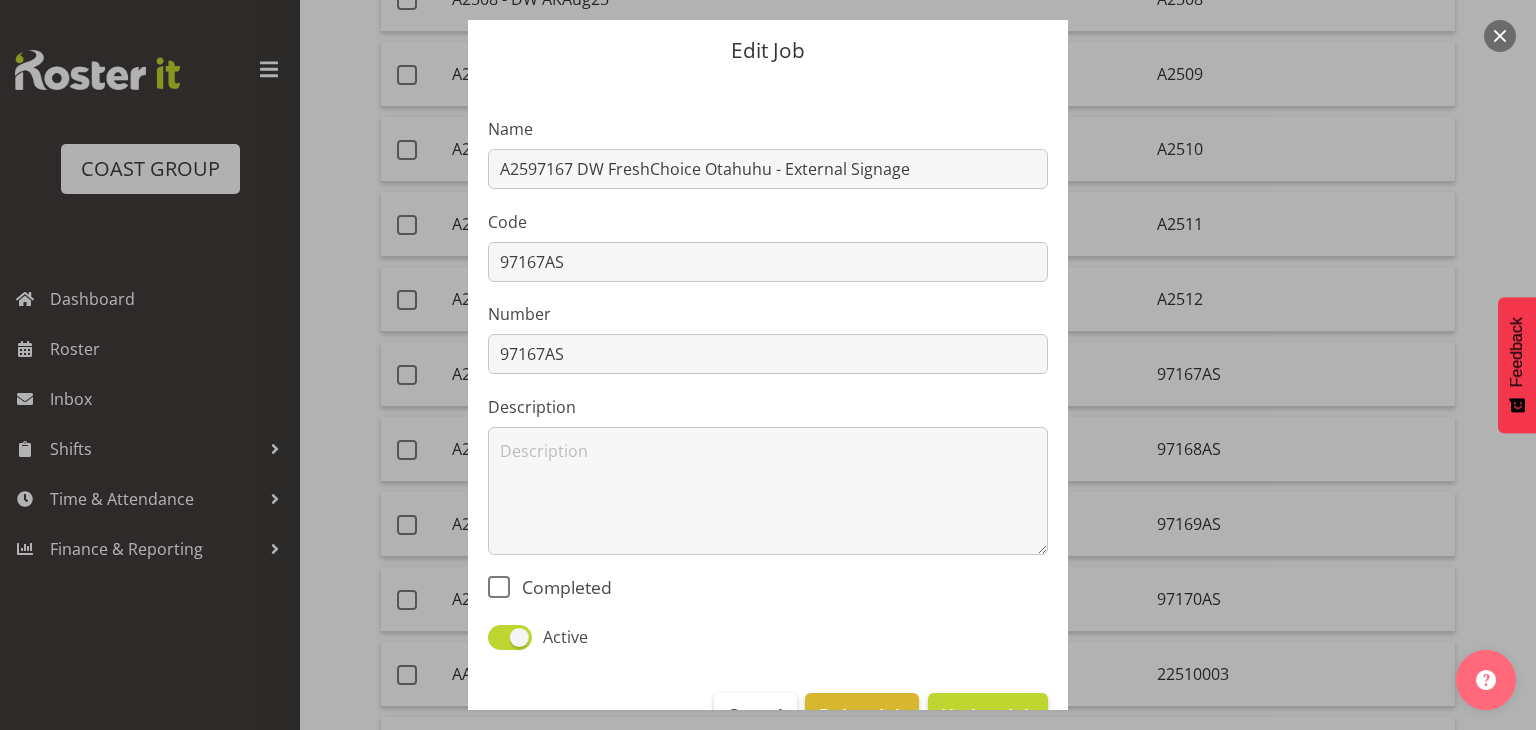 scroll, scrollTop: 118, scrollLeft: 0, axis: vertical 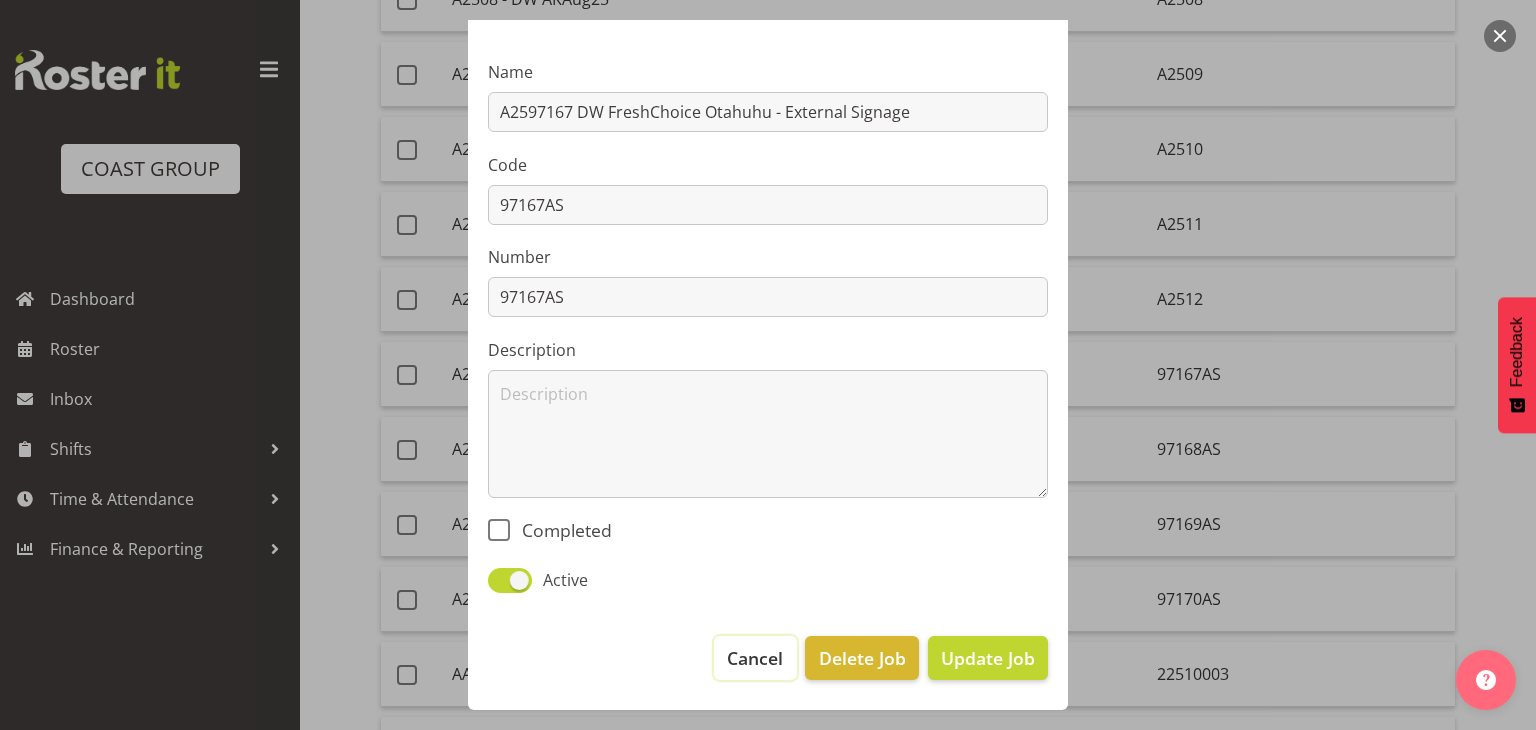 click on "Cancel" at bounding box center [755, 658] 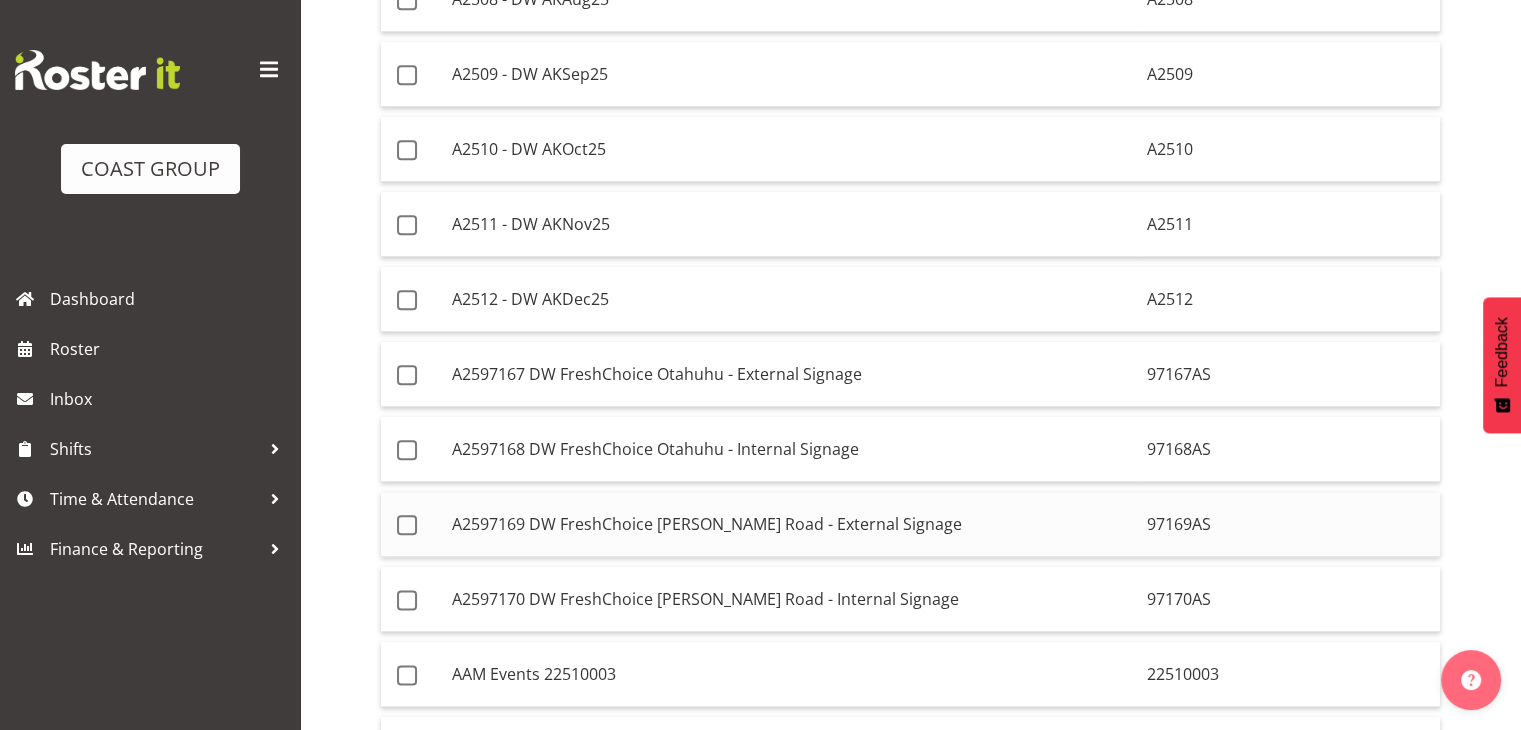 click on "A2597169 DW FreshChoice [PERSON_NAME] Road - External Signage" at bounding box center (791, 524) 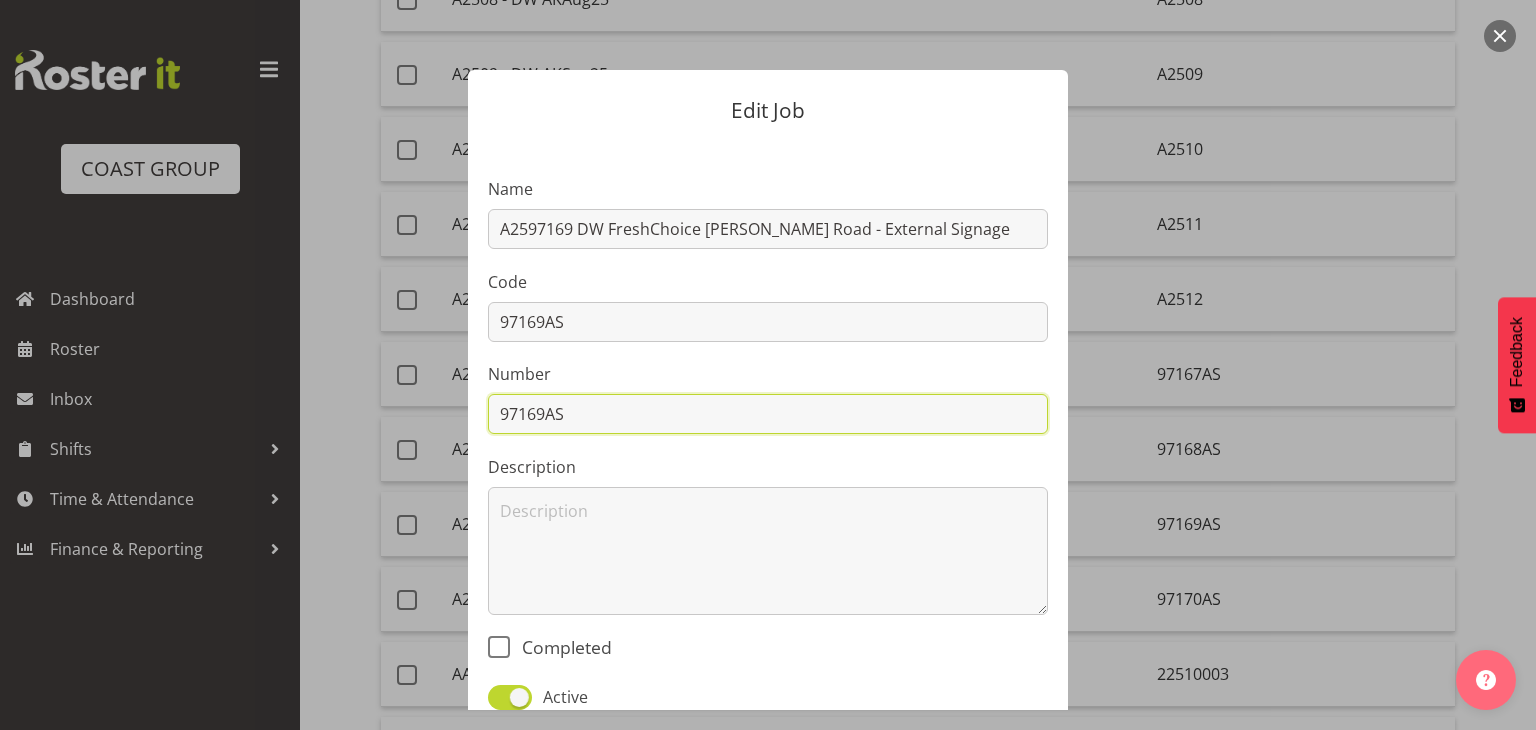 drag, startPoint x: 568, startPoint y: 409, endPoint x: 490, endPoint y: 406, distance: 78.05767 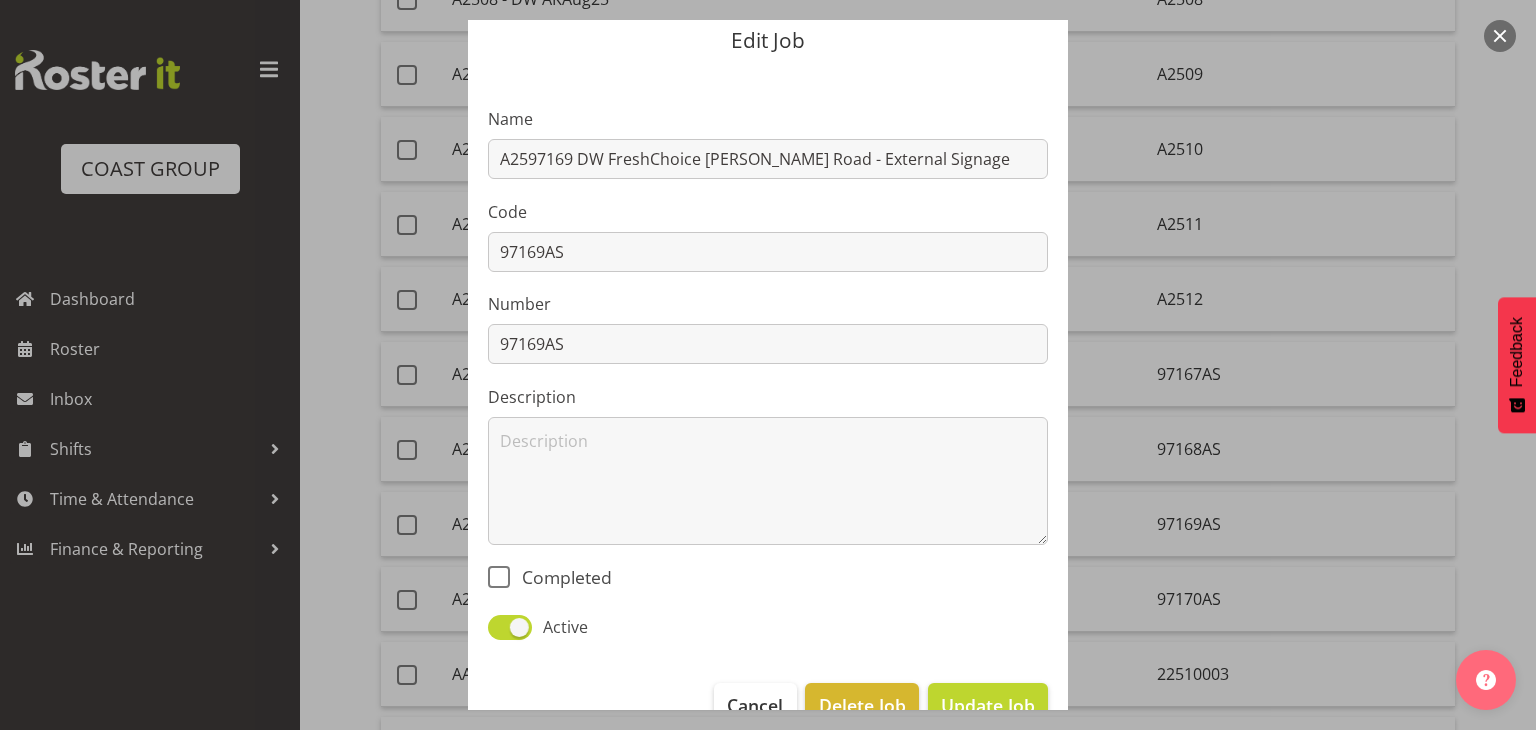 scroll, scrollTop: 118, scrollLeft: 0, axis: vertical 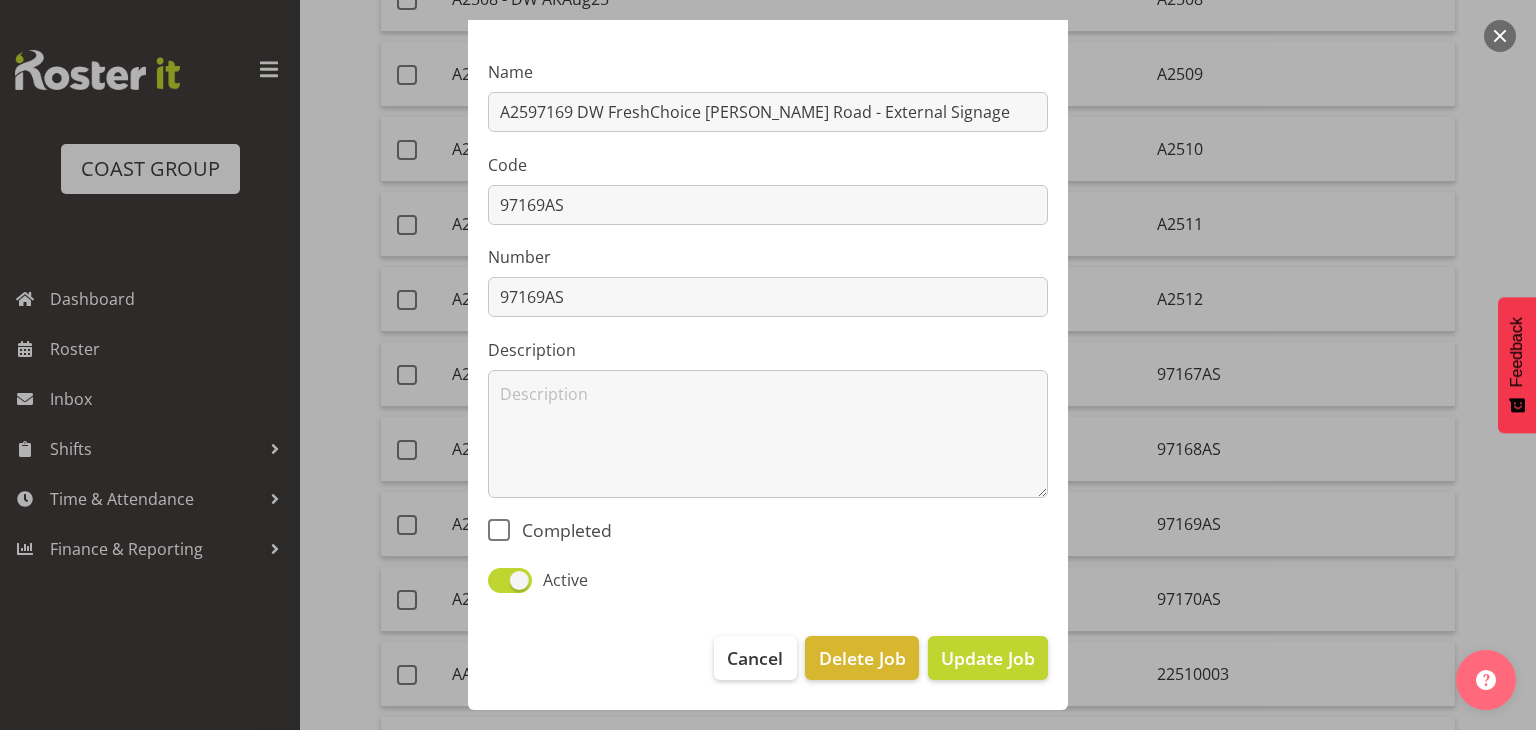 drag, startPoint x: 500, startPoint y: 528, endPoint x: 527, endPoint y: 541, distance: 29.966648 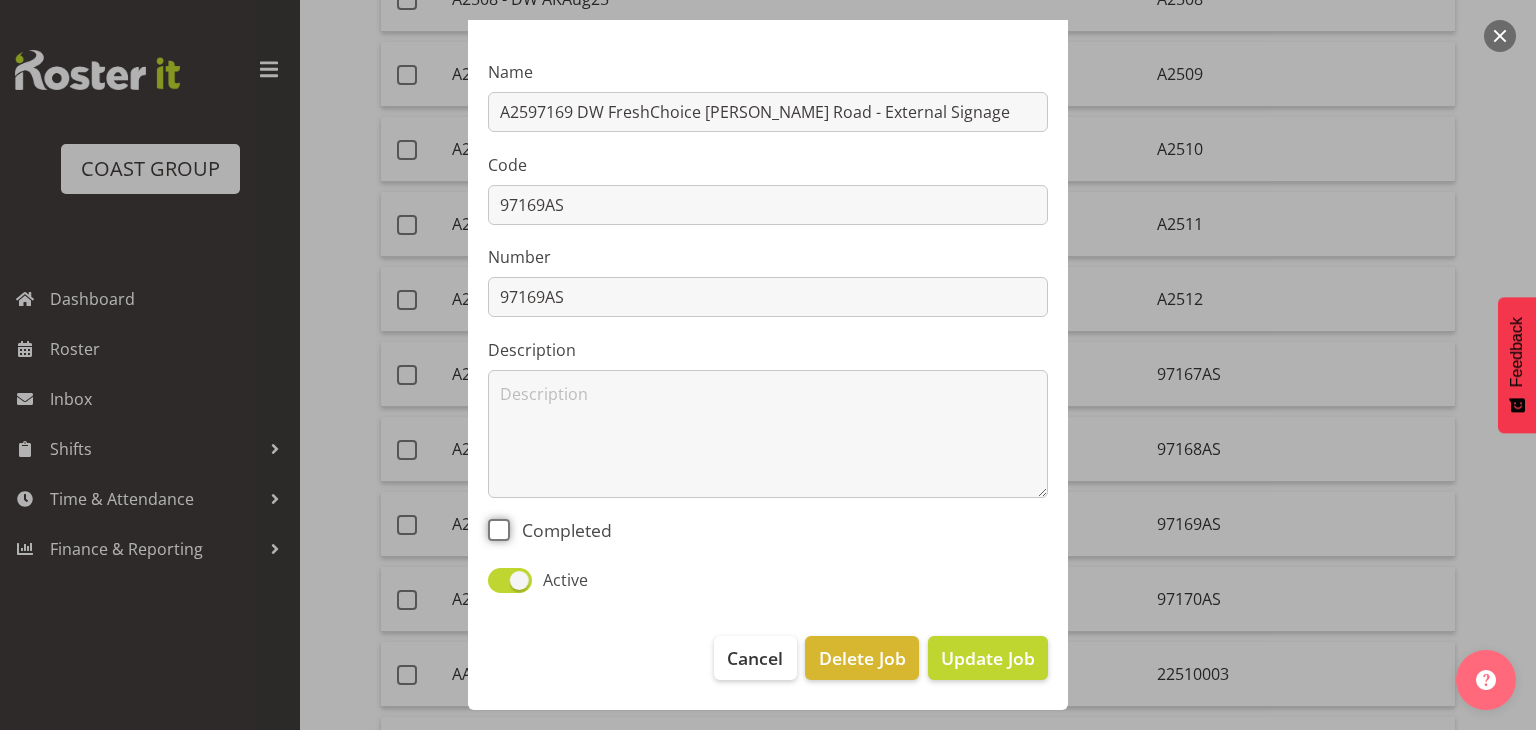 click on "Completed" at bounding box center [494, 529] 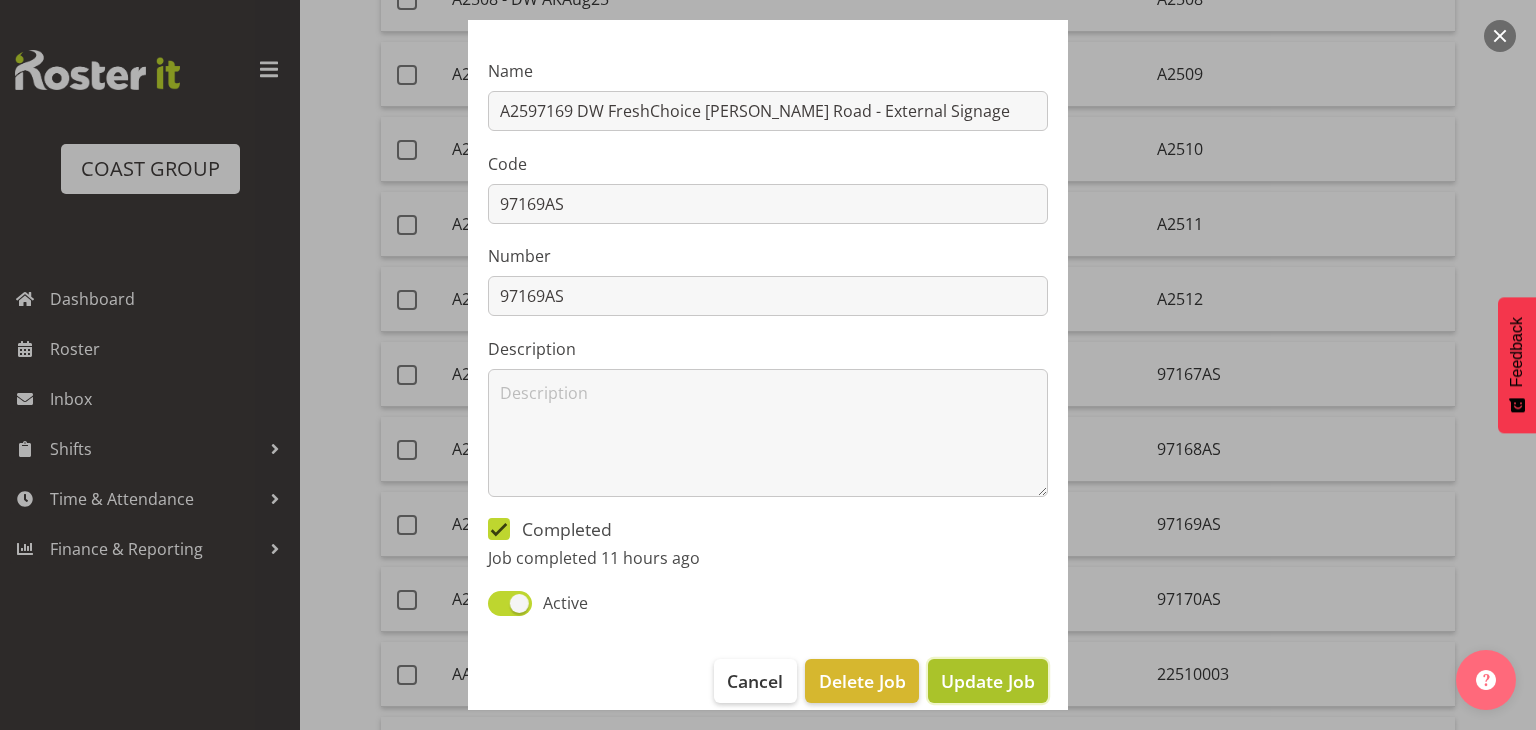 click on "Update Job" at bounding box center [988, 681] 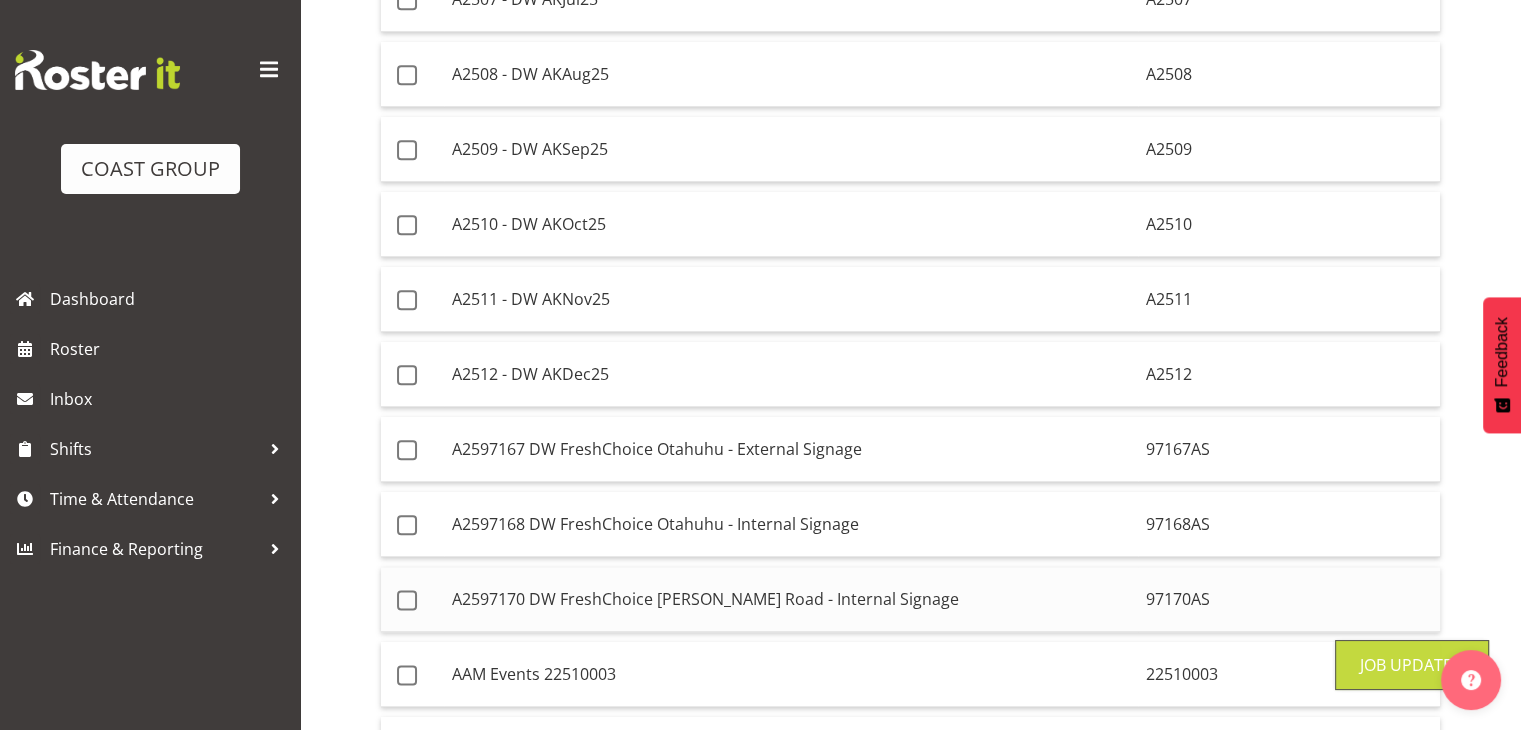 click on "A2597170 DW FreshChoice [PERSON_NAME] Road - Internal Signage" at bounding box center [791, 599] 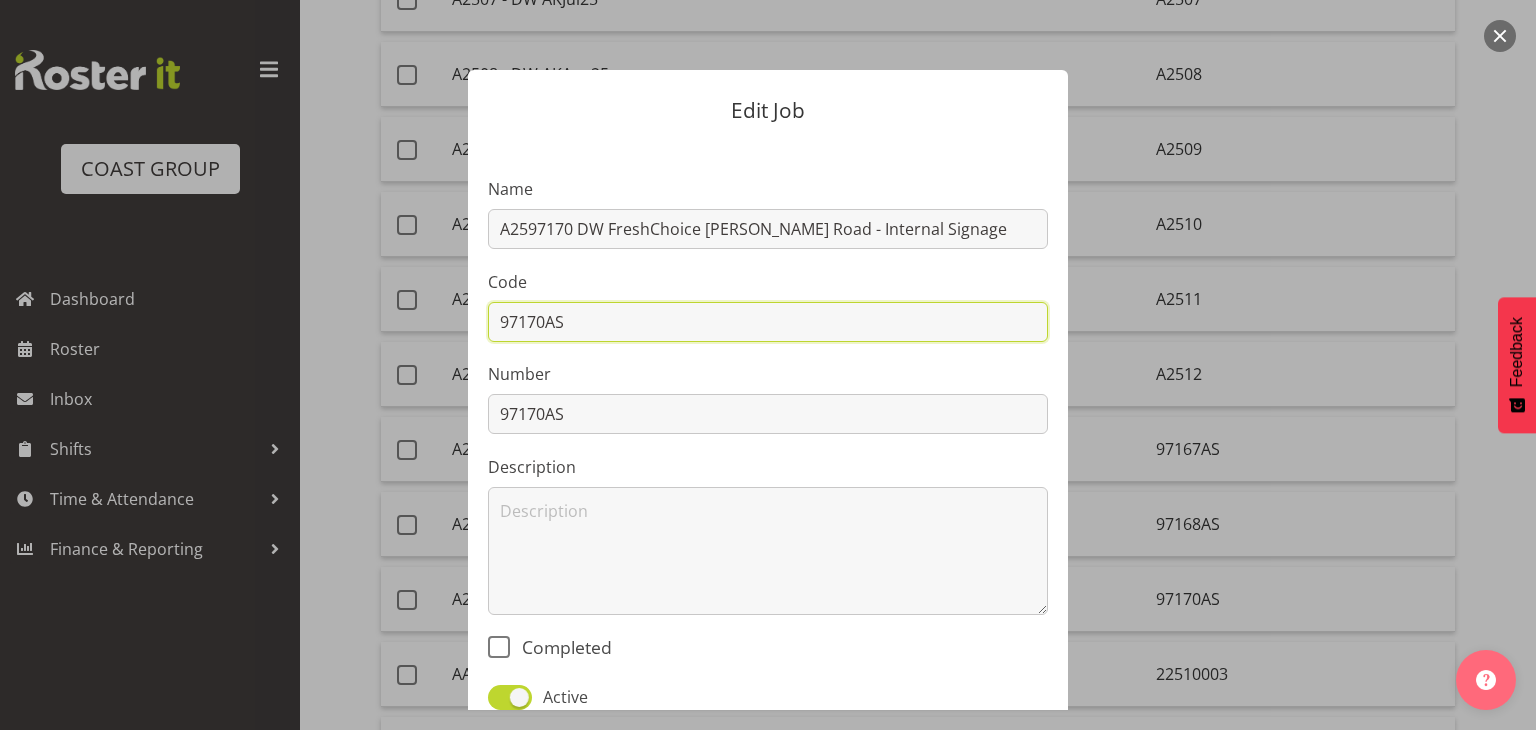 drag, startPoint x: 564, startPoint y: 325, endPoint x: 453, endPoint y: 320, distance: 111.11256 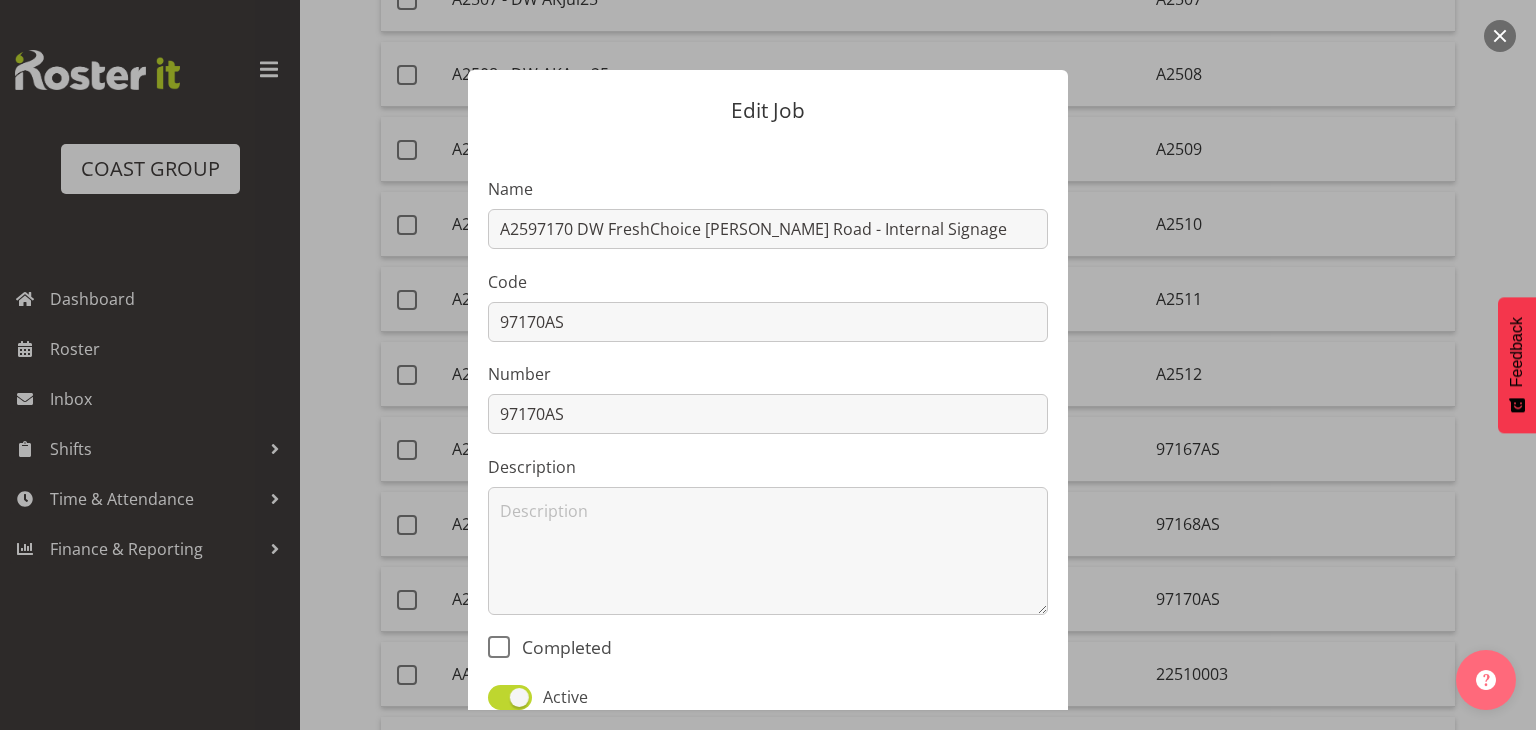 drag, startPoint x: 494, startPoint y: 644, endPoint x: 625, endPoint y: 662, distance: 132.23087 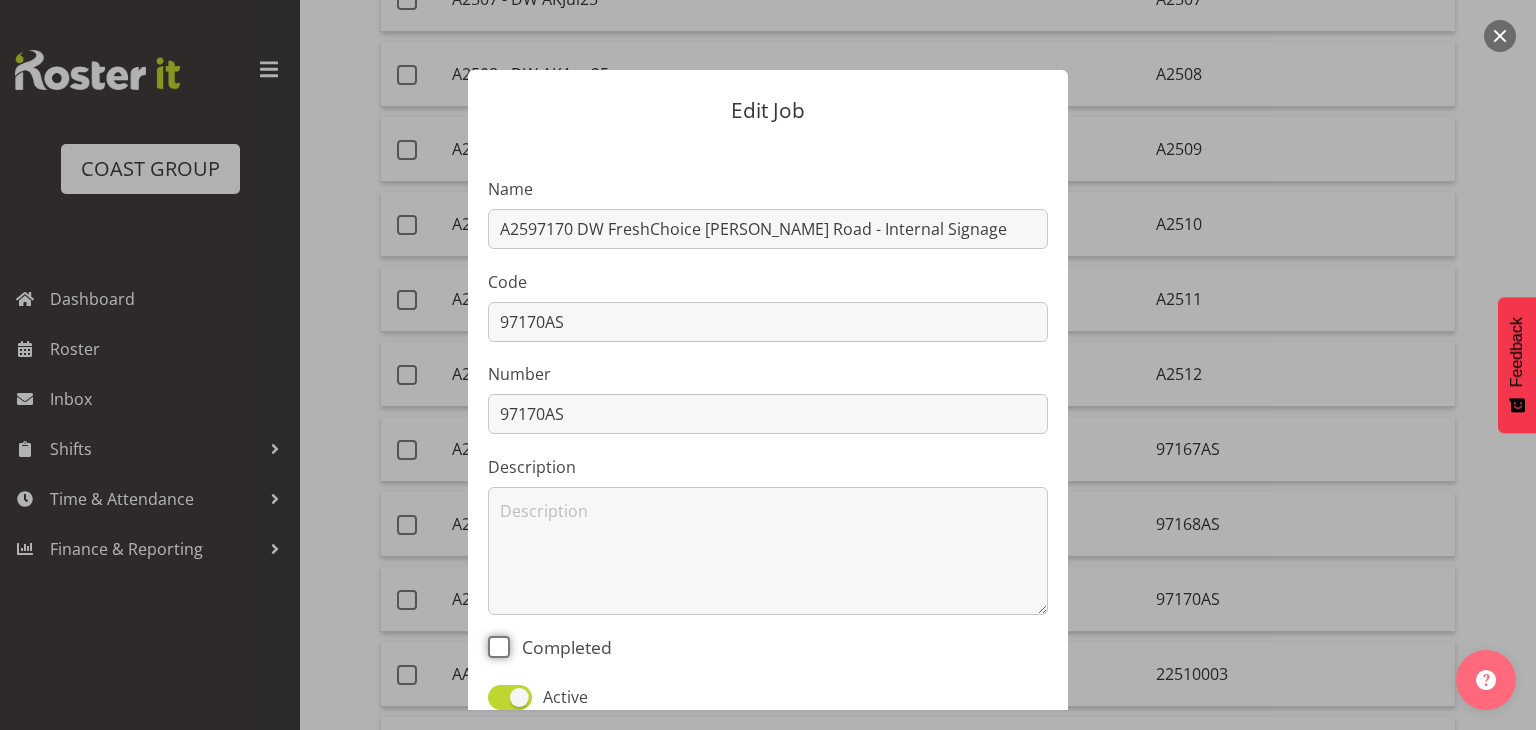 click on "Completed" at bounding box center [494, 646] 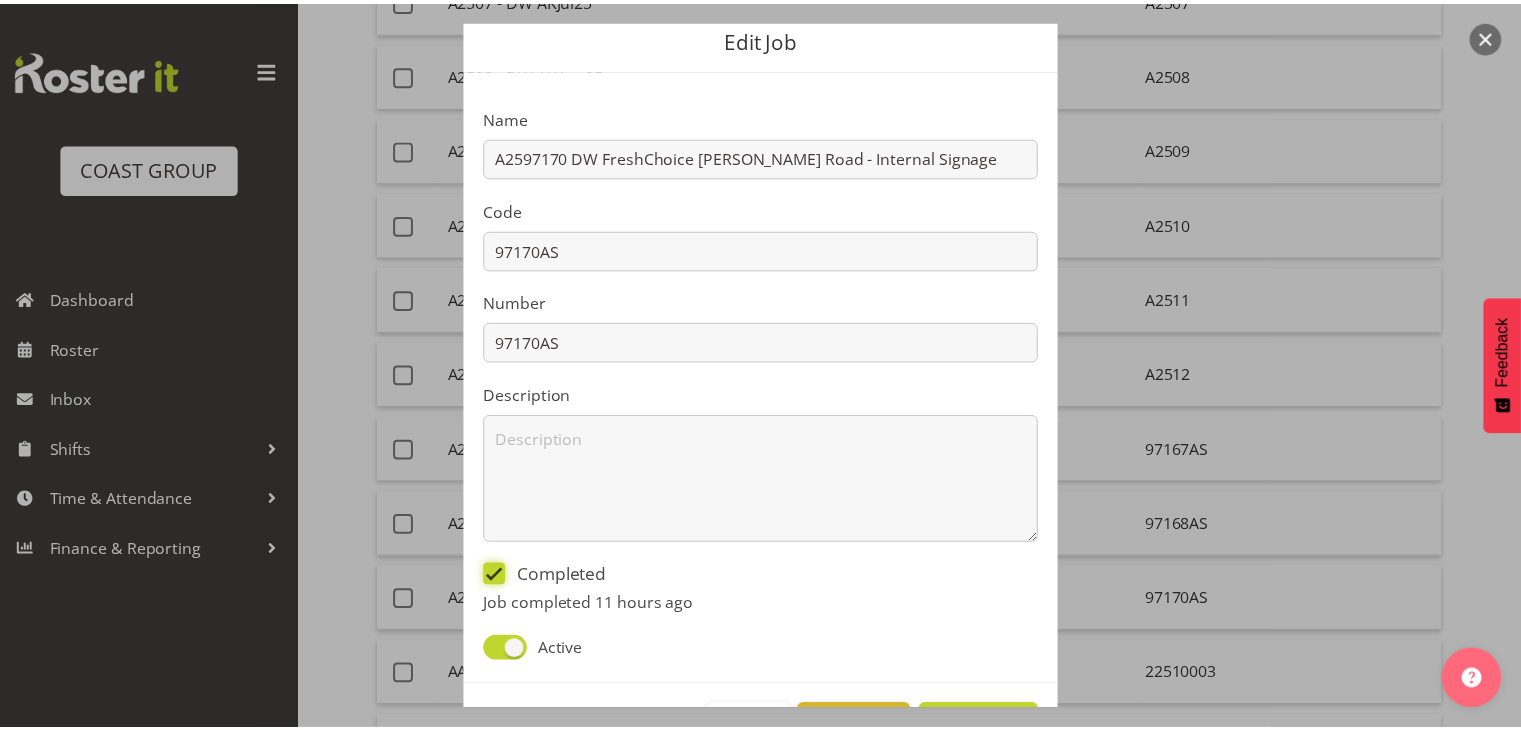 scroll, scrollTop: 142, scrollLeft: 0, axis: vertical 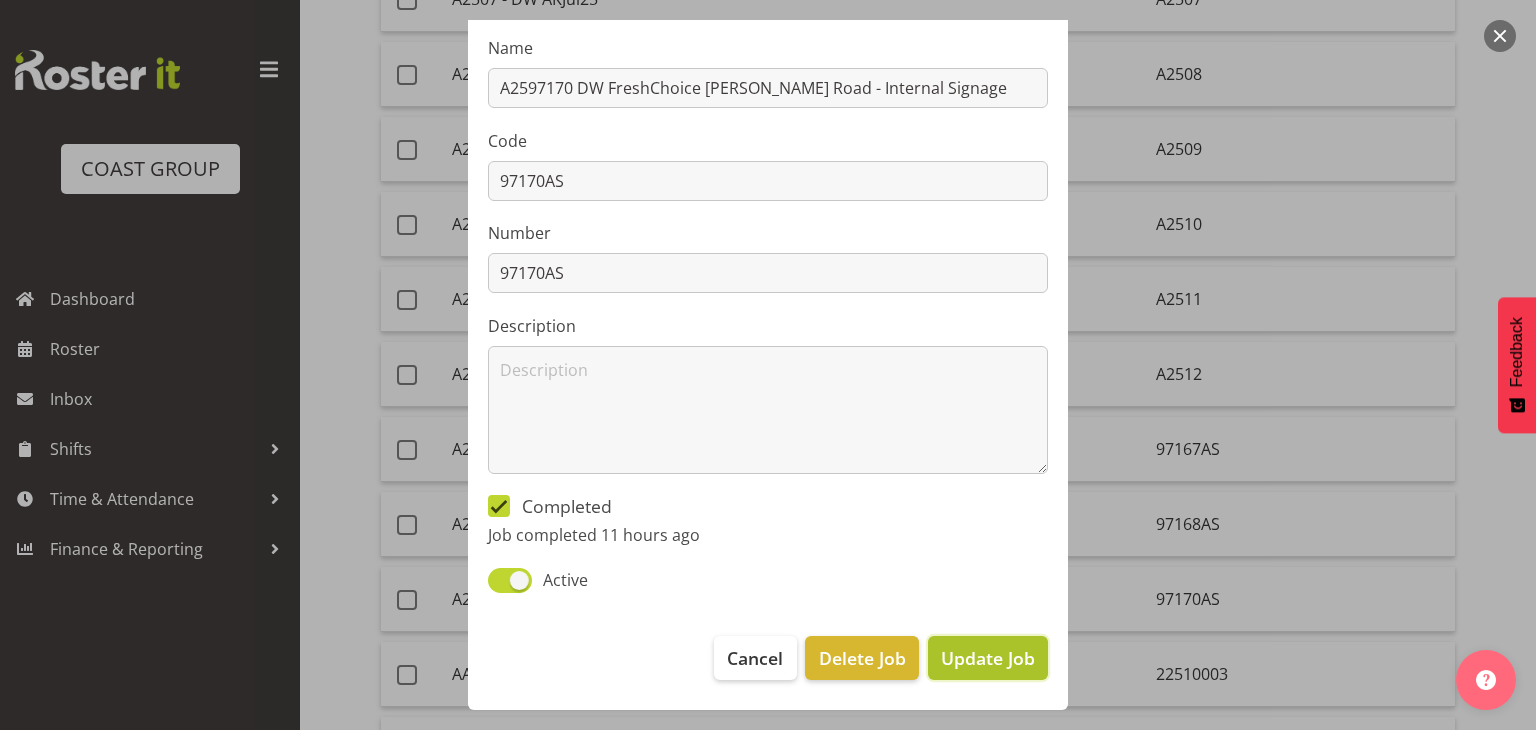 click on "Update Job" at bounding box center [988, 658] 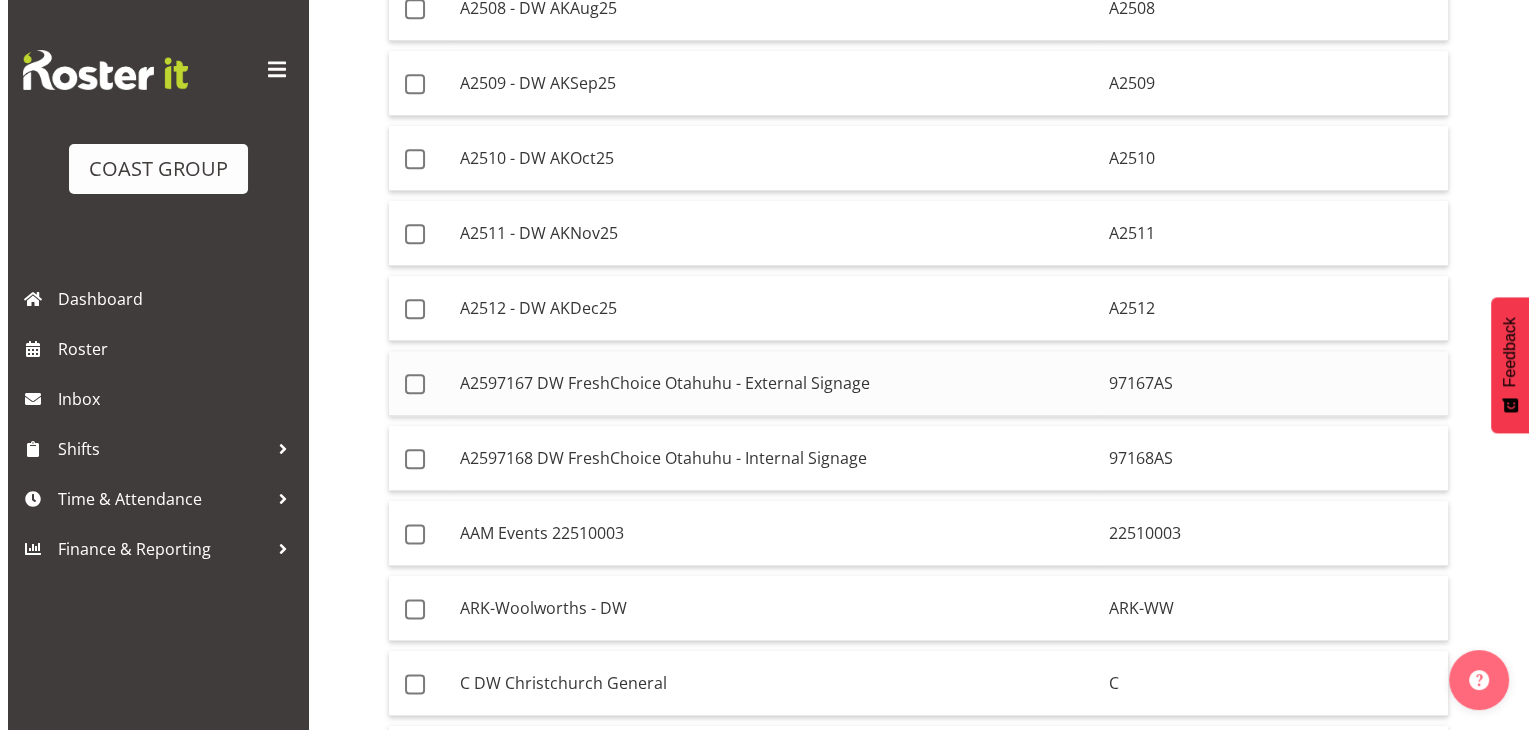 scroll, scrollTop: 2405, scrollLeft: 0, axis: vertical 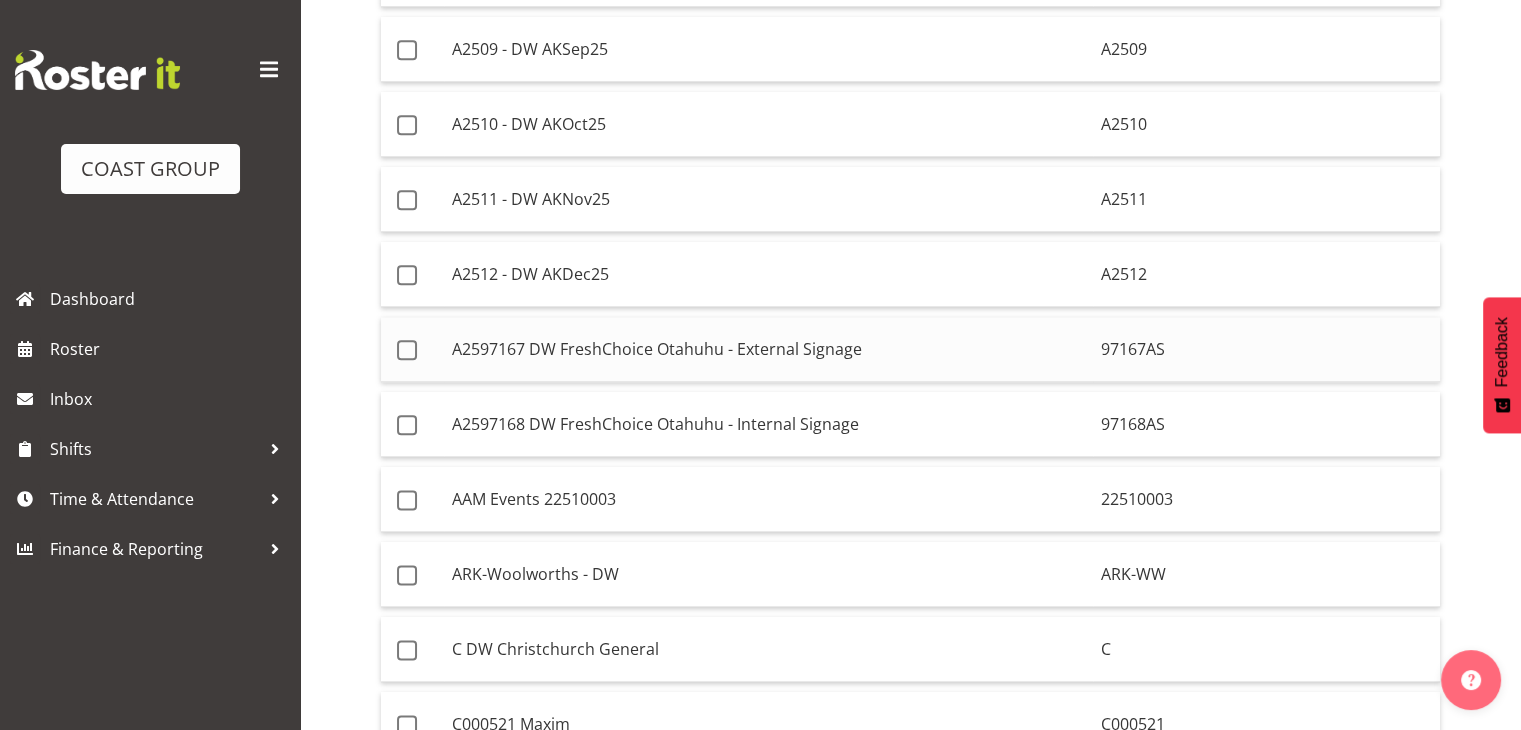 click on "A2597167 DW FreshChoice Otahuhu - External Signage" at bounding box center [768, 349] 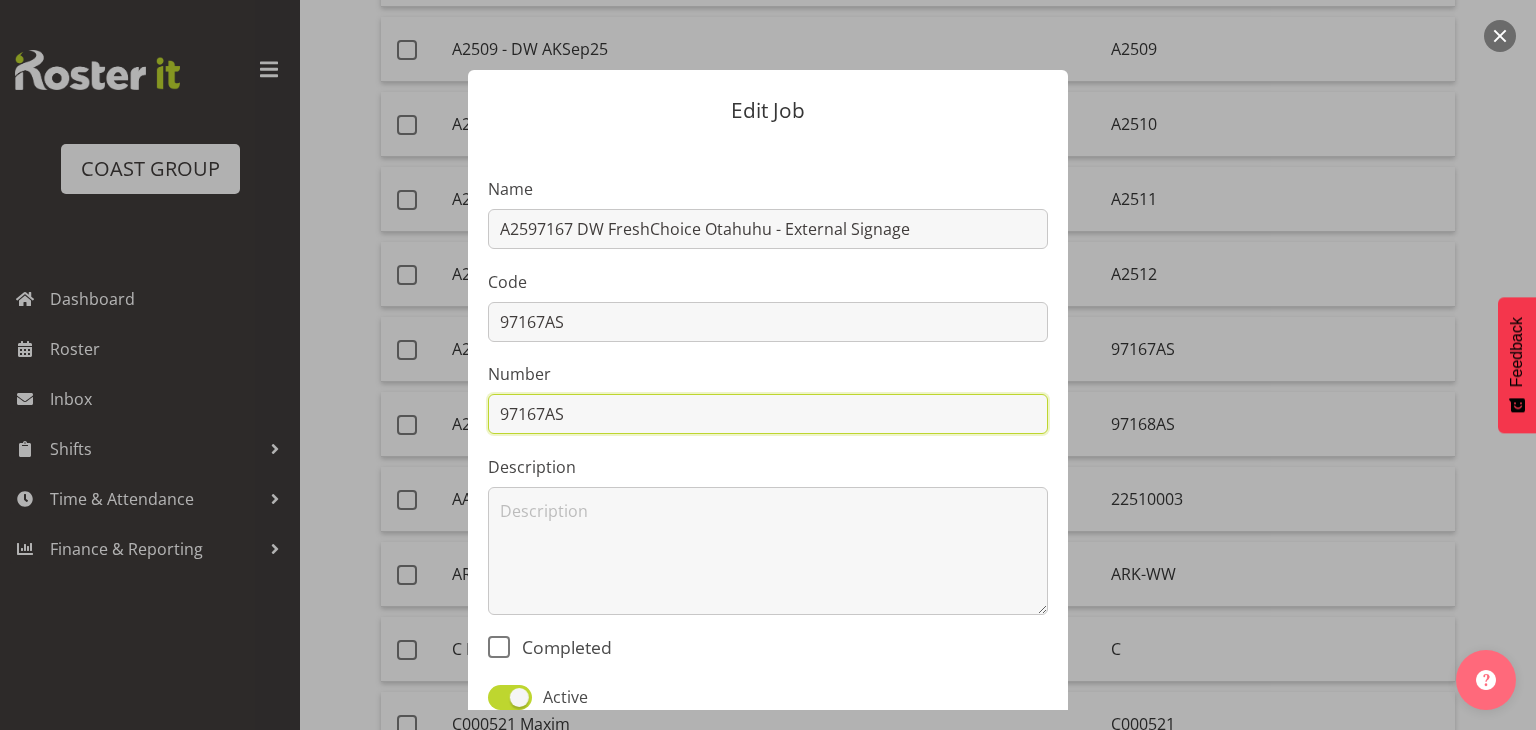 drag, startPoint x: 506, startPoint y: 405, endPoint x: 475, endPoint y: 405, distance: 31 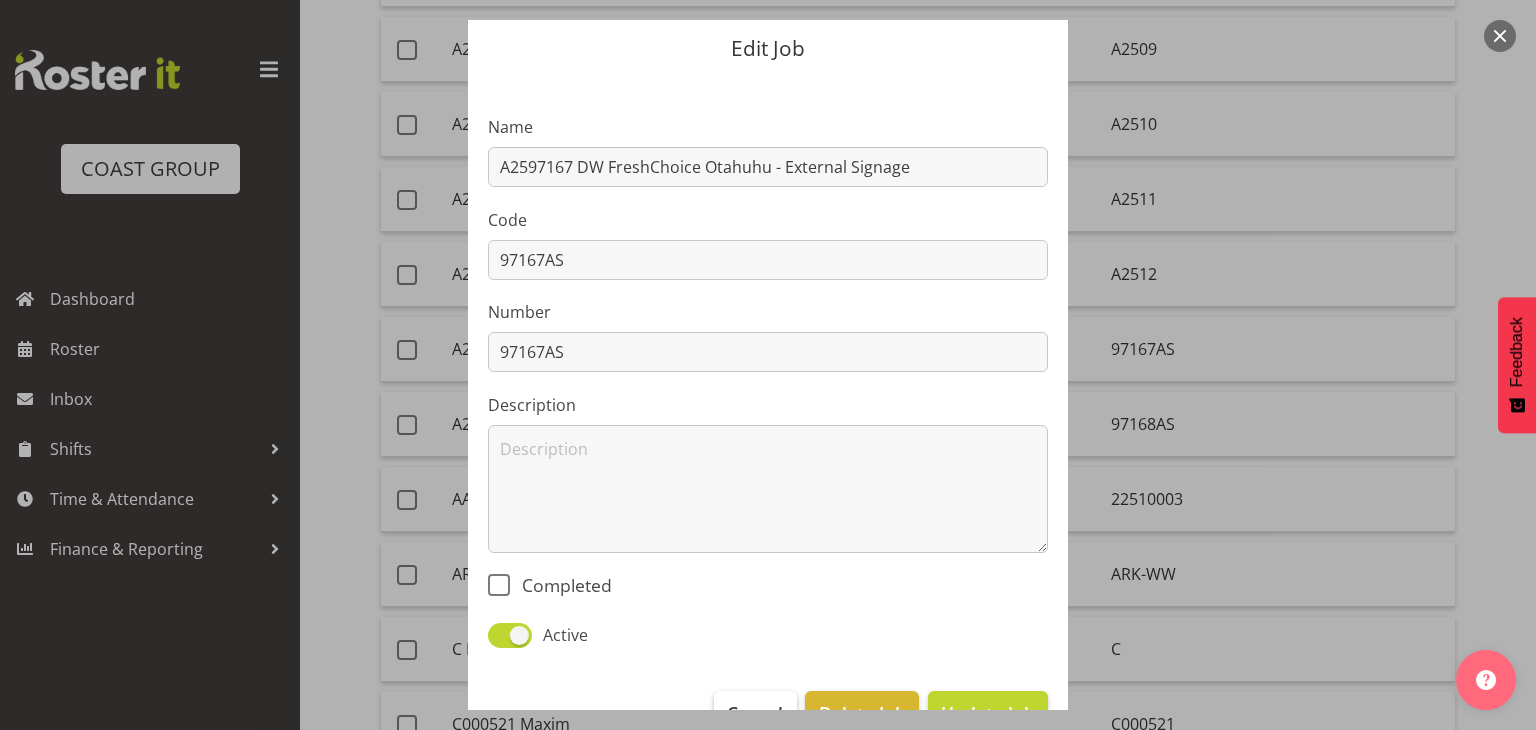 scroll, scrollTop: 118, scrollLeft: 0, axis: vertical 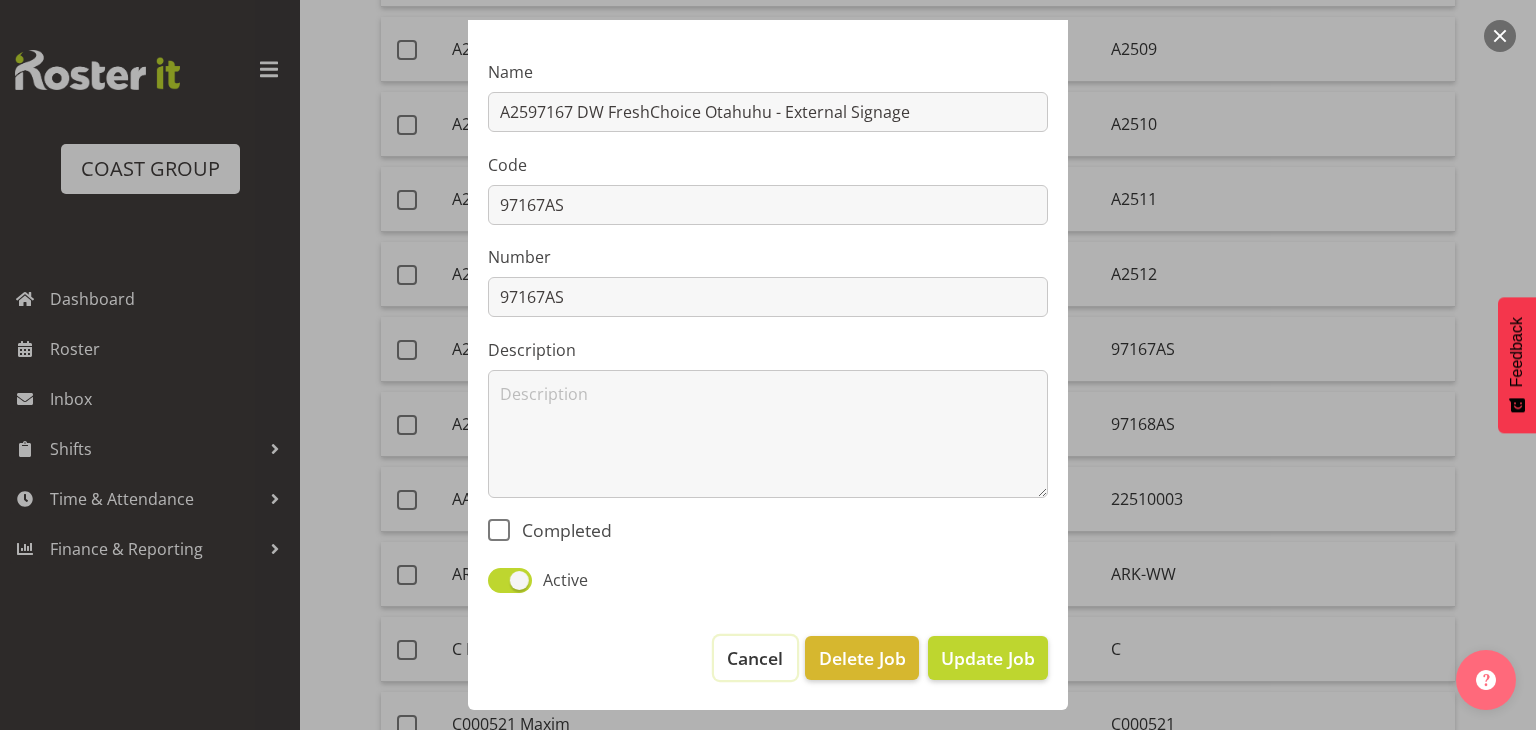click on "Cancel" at bounding box center [755, 658] 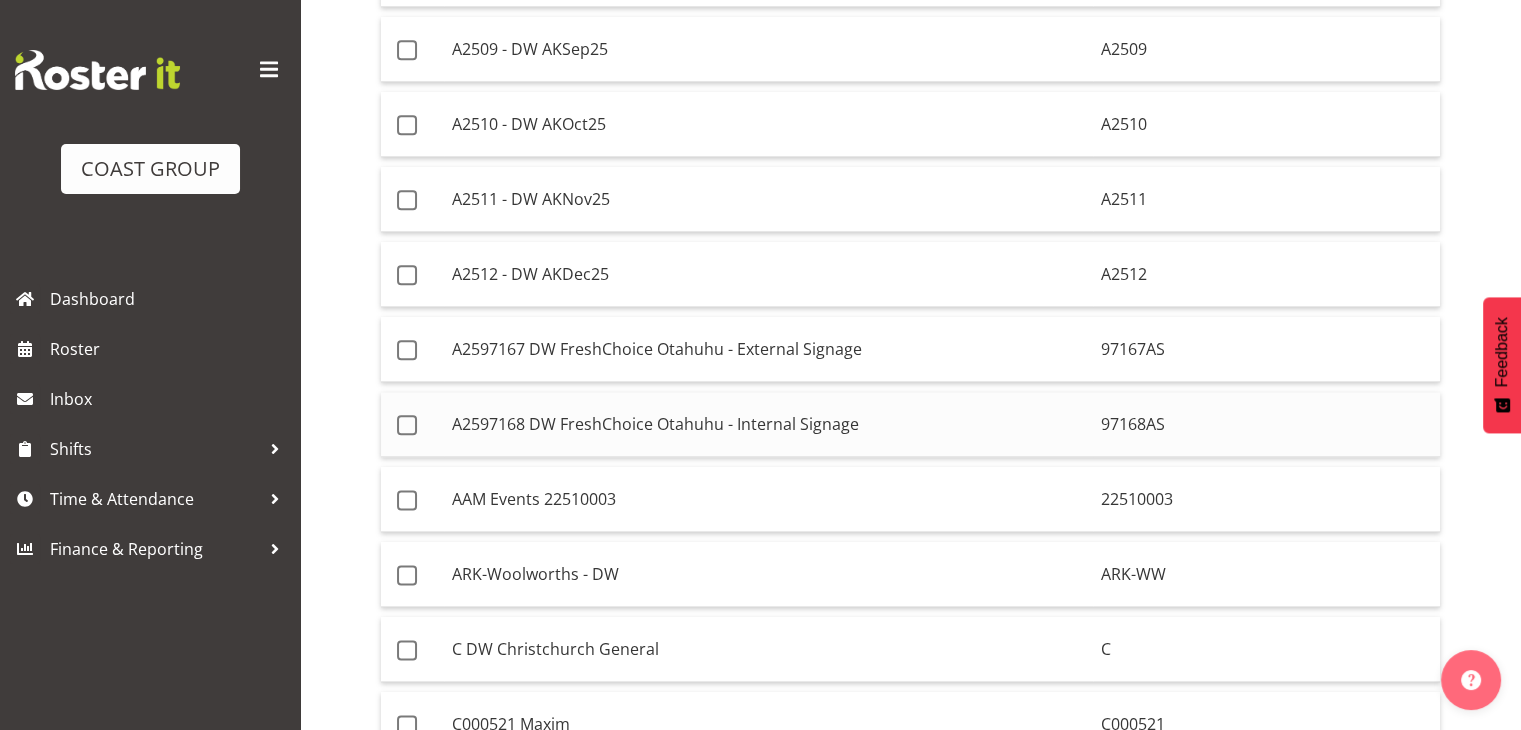 click on "A2597168 DW FreshChoice Otahuhu - Internal Signage" at bounding box center [768, 424] 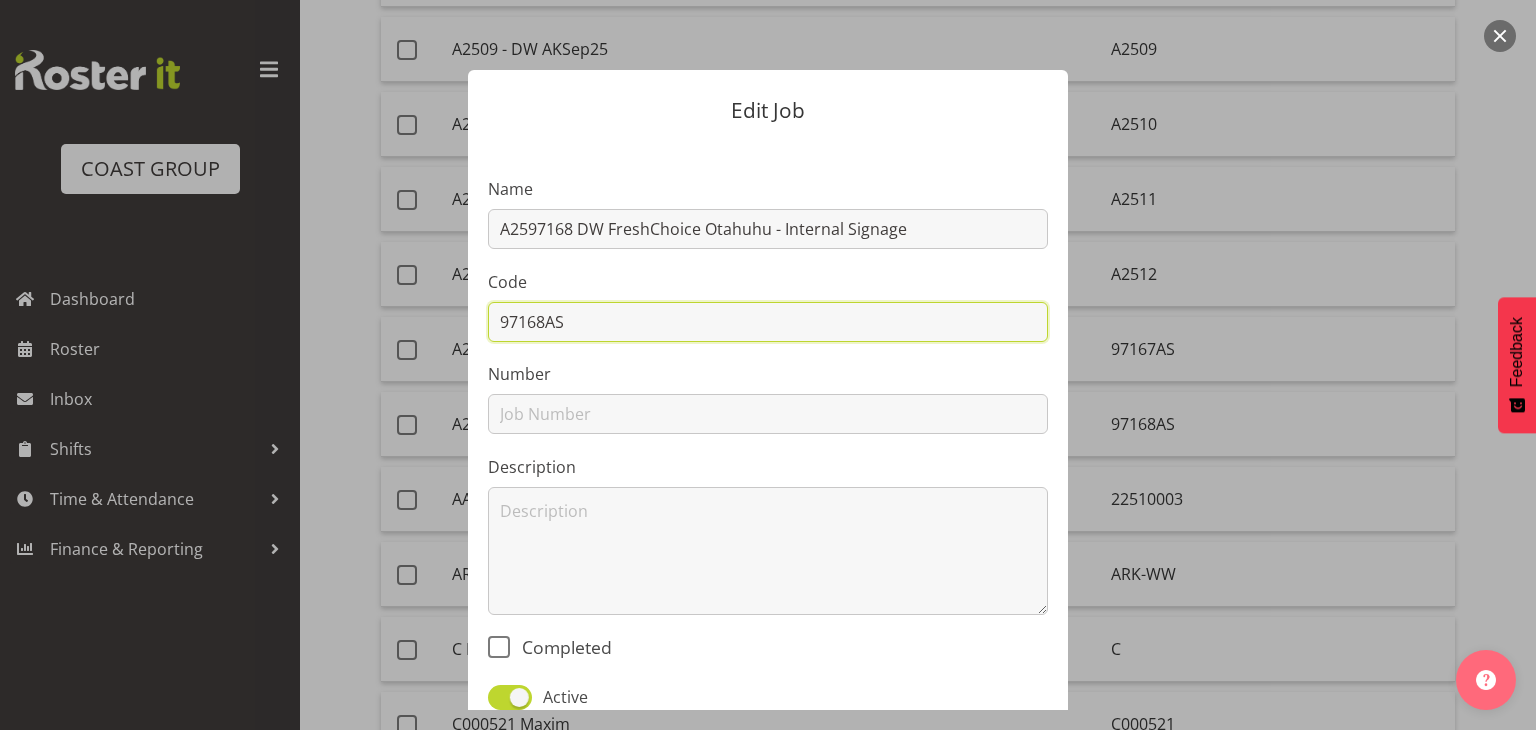drag, startPoint x: 580, startPoint y: 330, endPoint x: 486, endPoint y: 324, distance: 94.19129 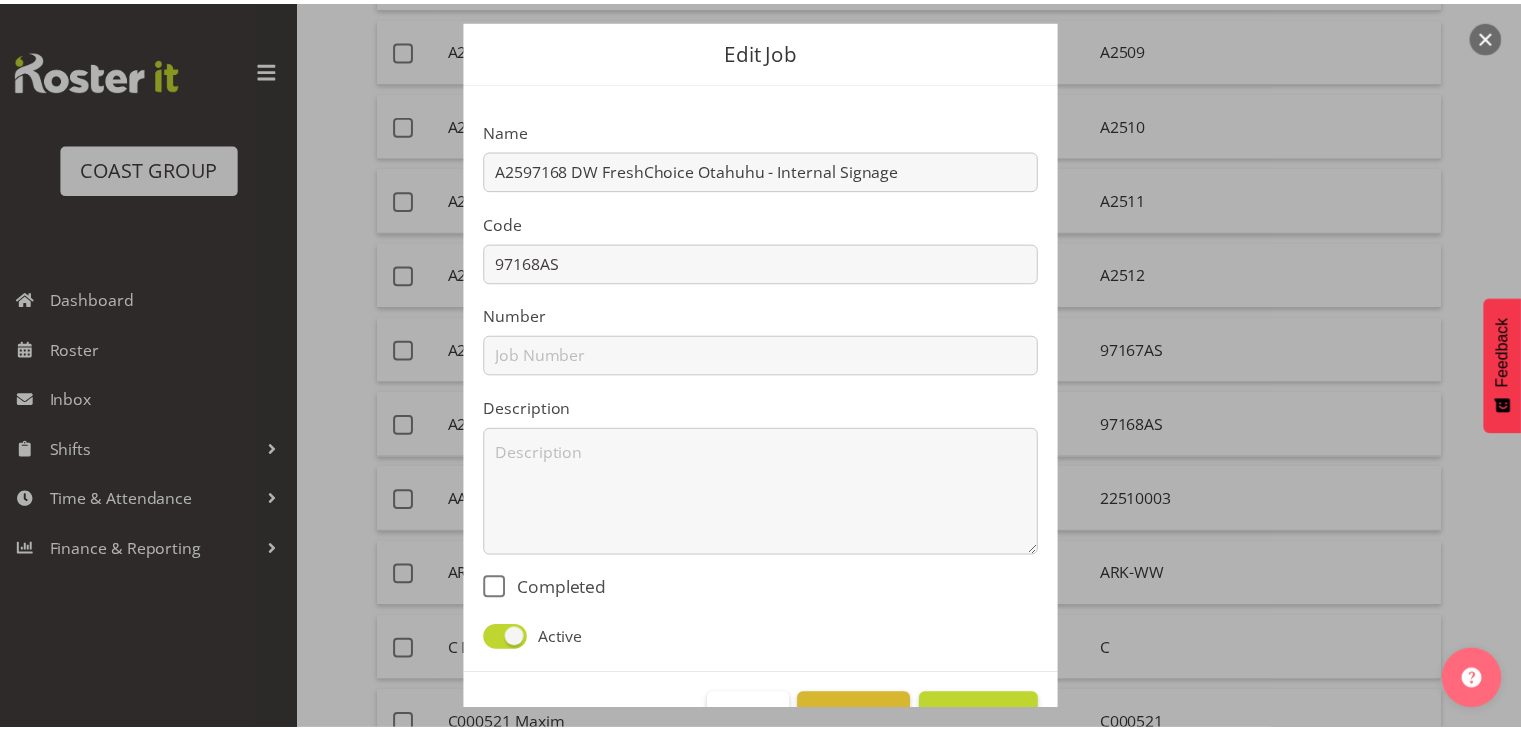 scroll, scrollTop: 118, scrollLeft: 0, axis: vertical 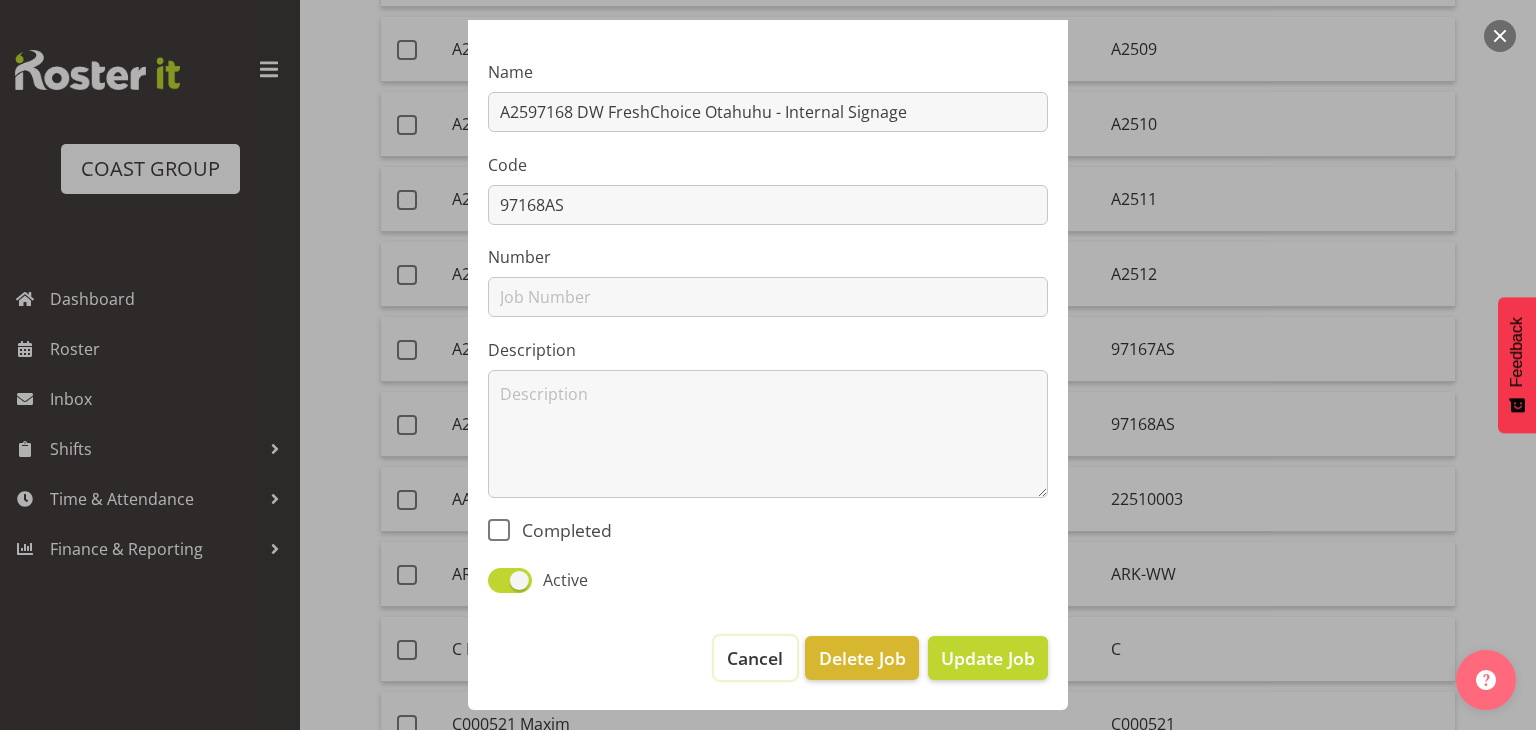 click on "Cancel" at bounding box center (755, 658) 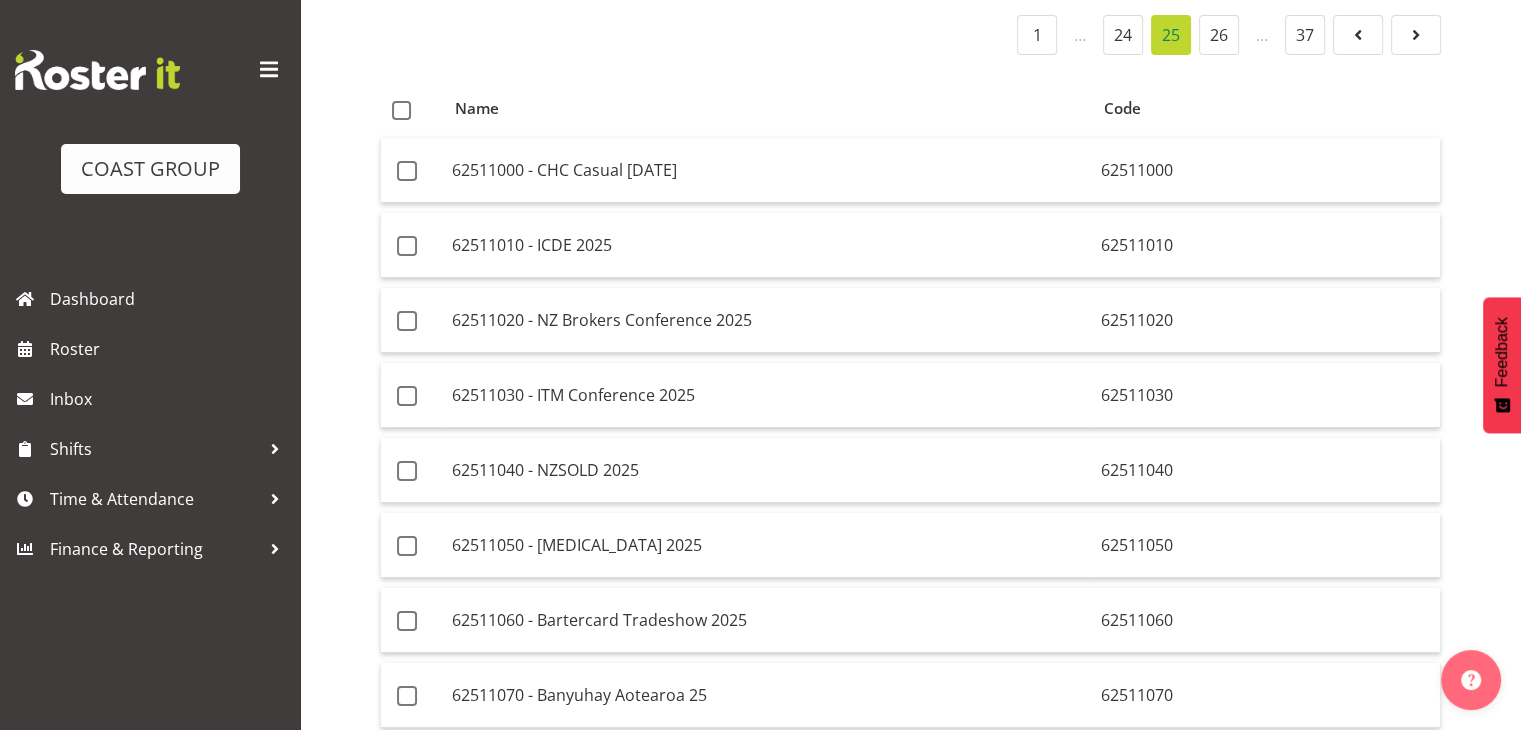 scroll, scrollTop: 0, scrollLeft: 0, axis: both 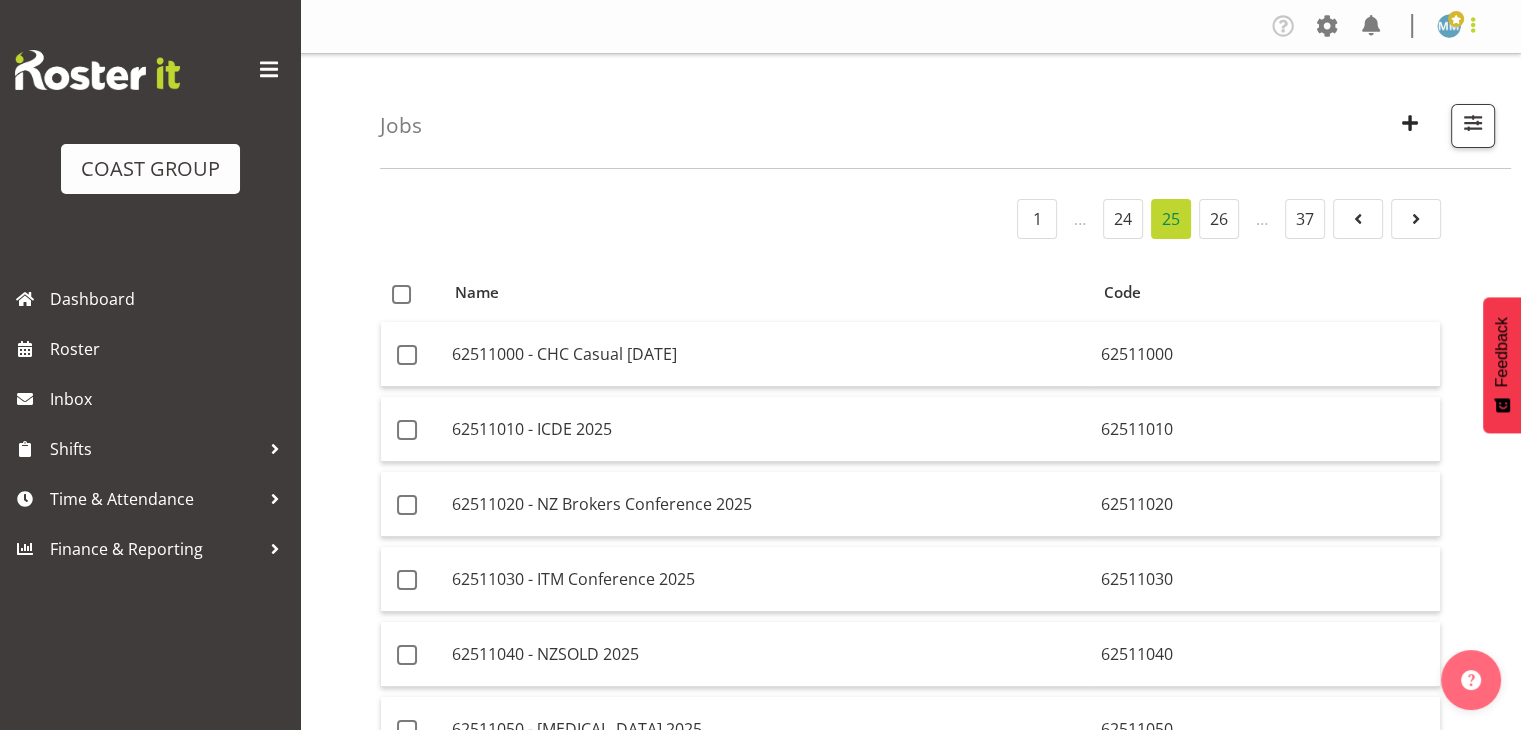 click at bounding box center (1473, 25) 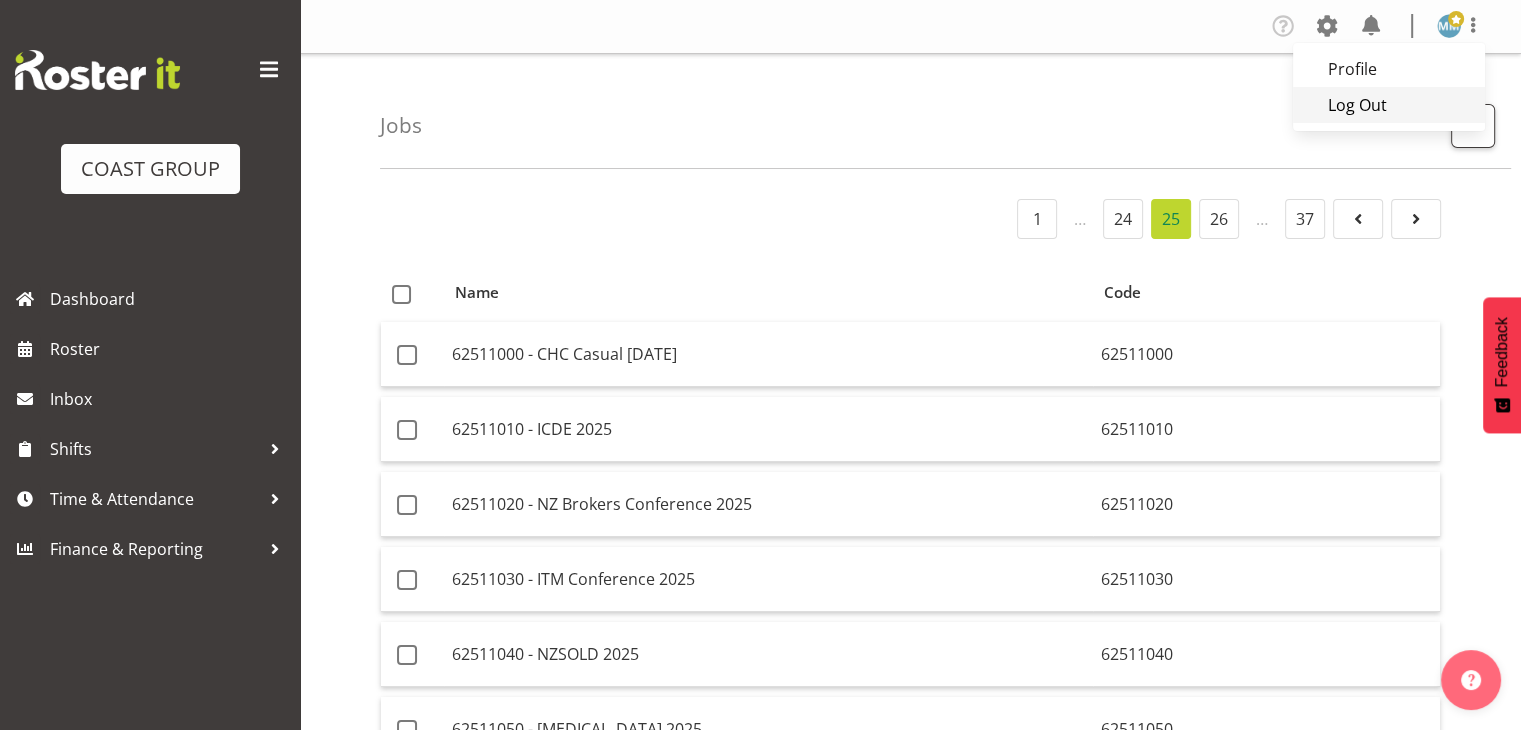 click on "Log Out" at bounding box center (1389, 105) 